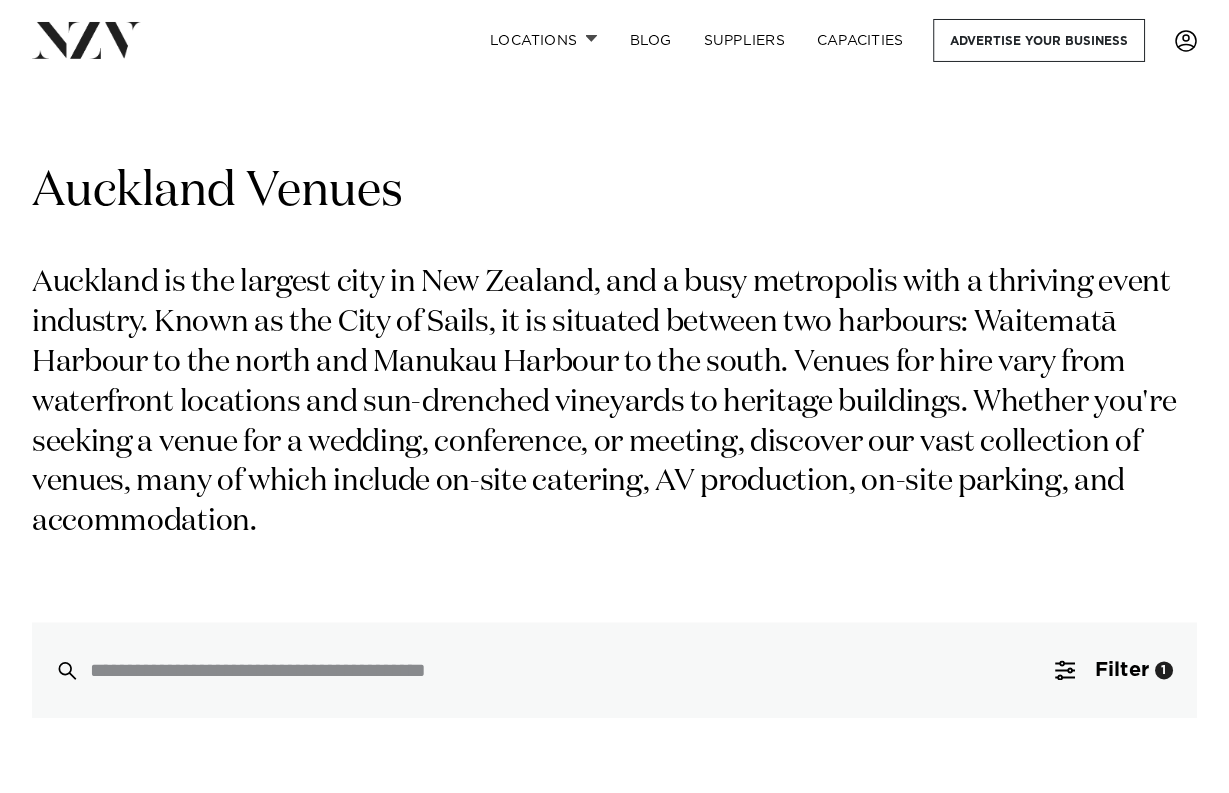 scroll, scrollTop: 0, scrollLeft: 0, axis: both 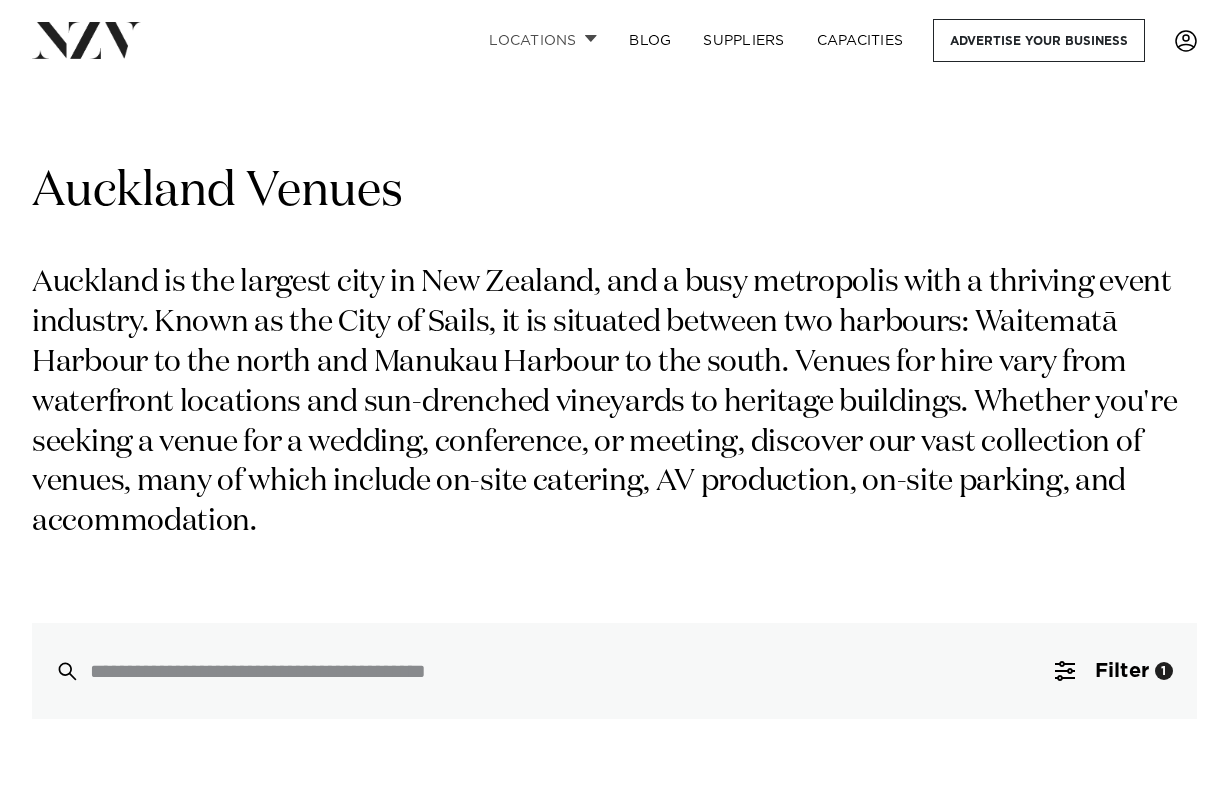 click on "Locations" at bounding box center [543, 40] 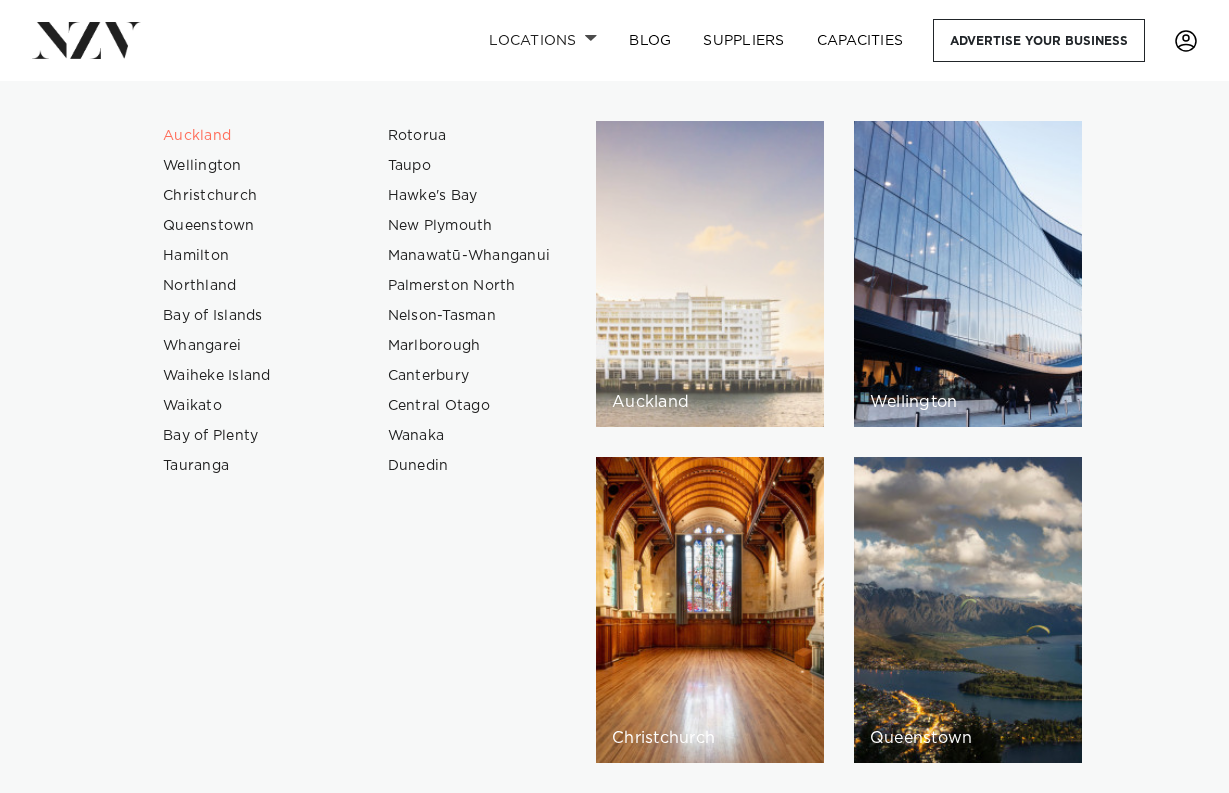 click on "Auckland" at bounding box center [710, 274] 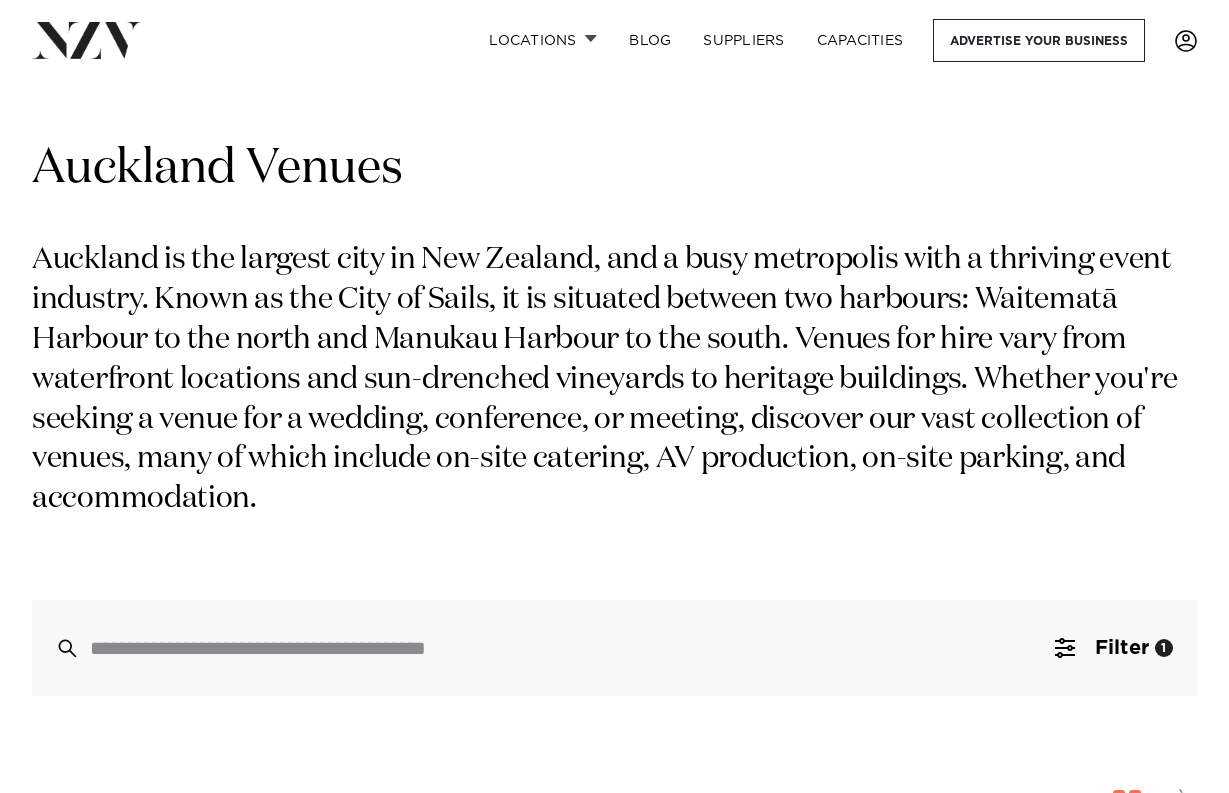 scroll, scrollTop: 0, scrollLeft: 0, axis: both 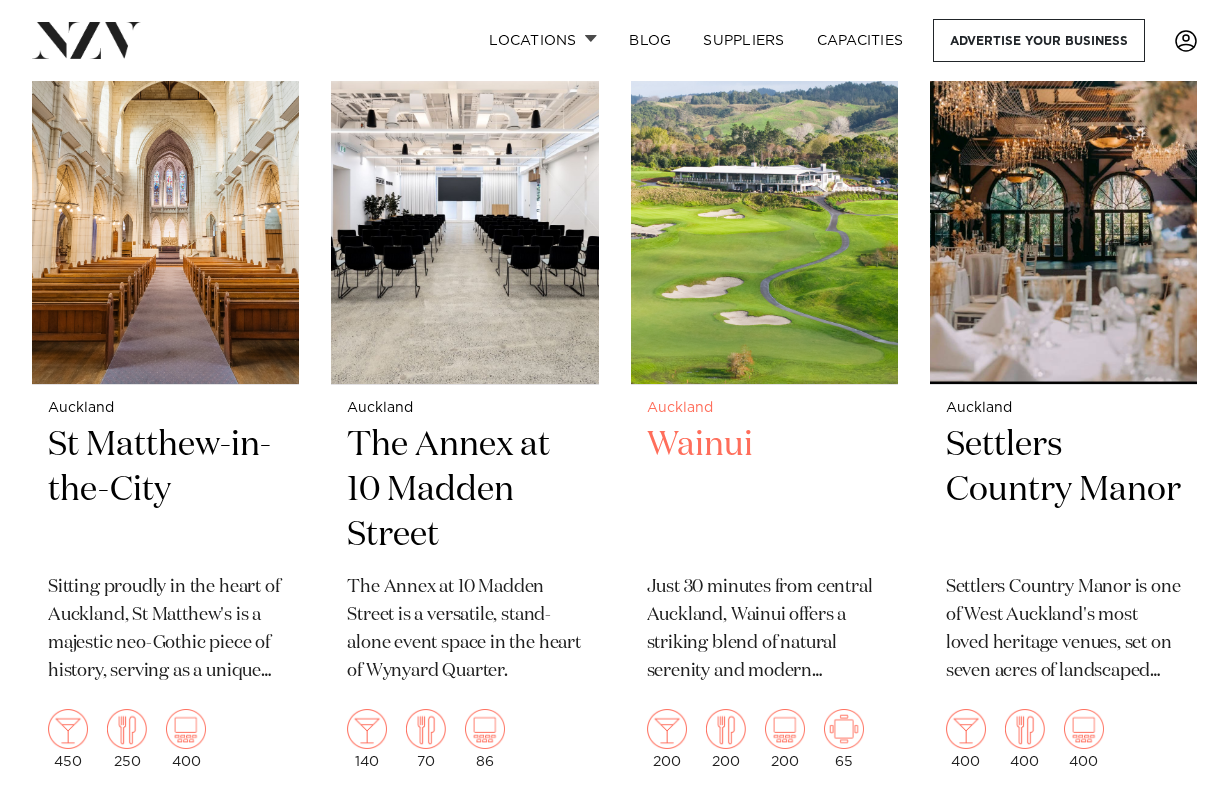 click at bounding box center [764, 205] 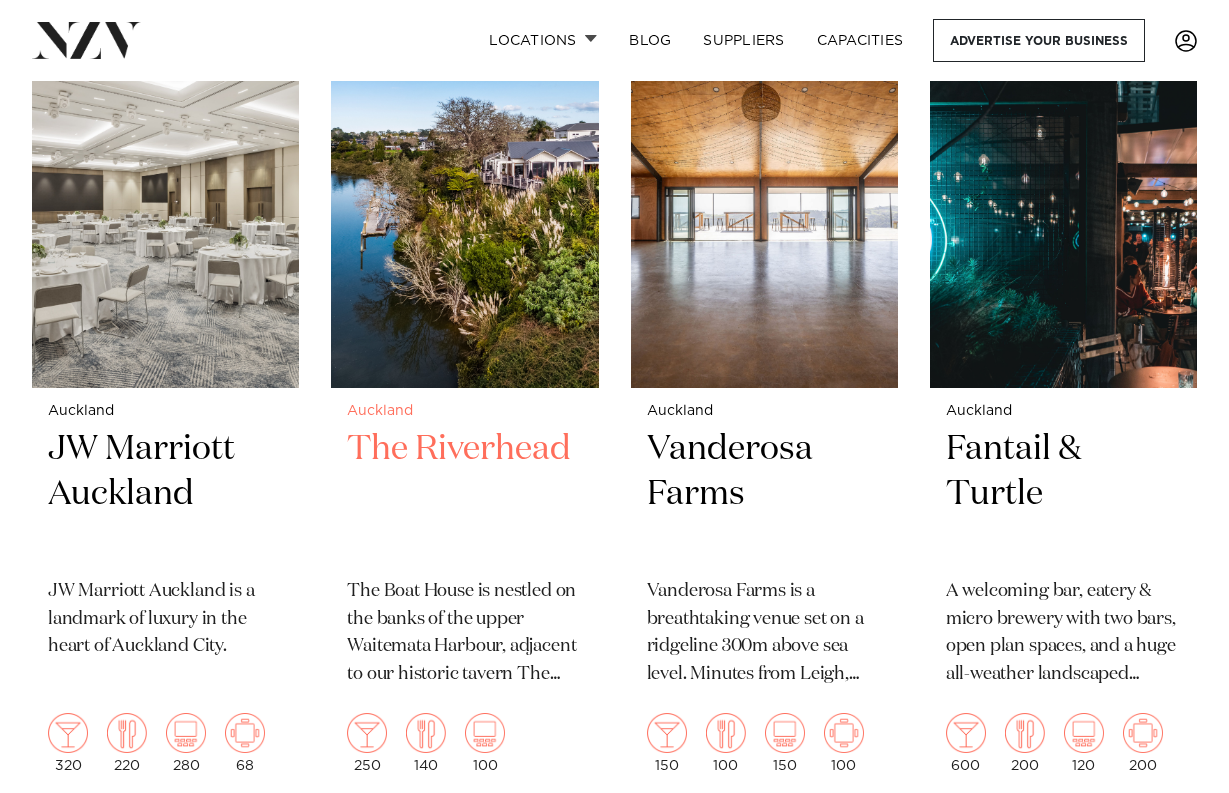 scroll, scrollTop: 2467, scrollLeft: 0, axis: vertical 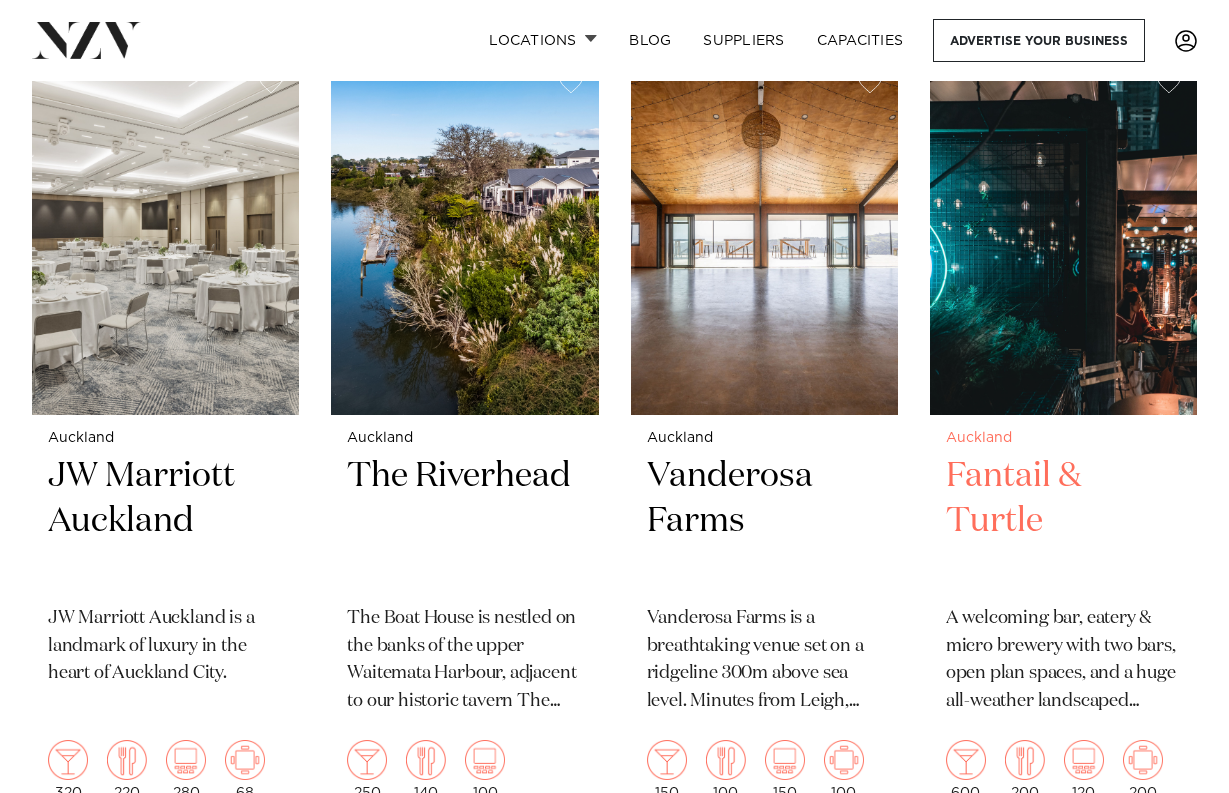 click at bounding box center [1063, 235] 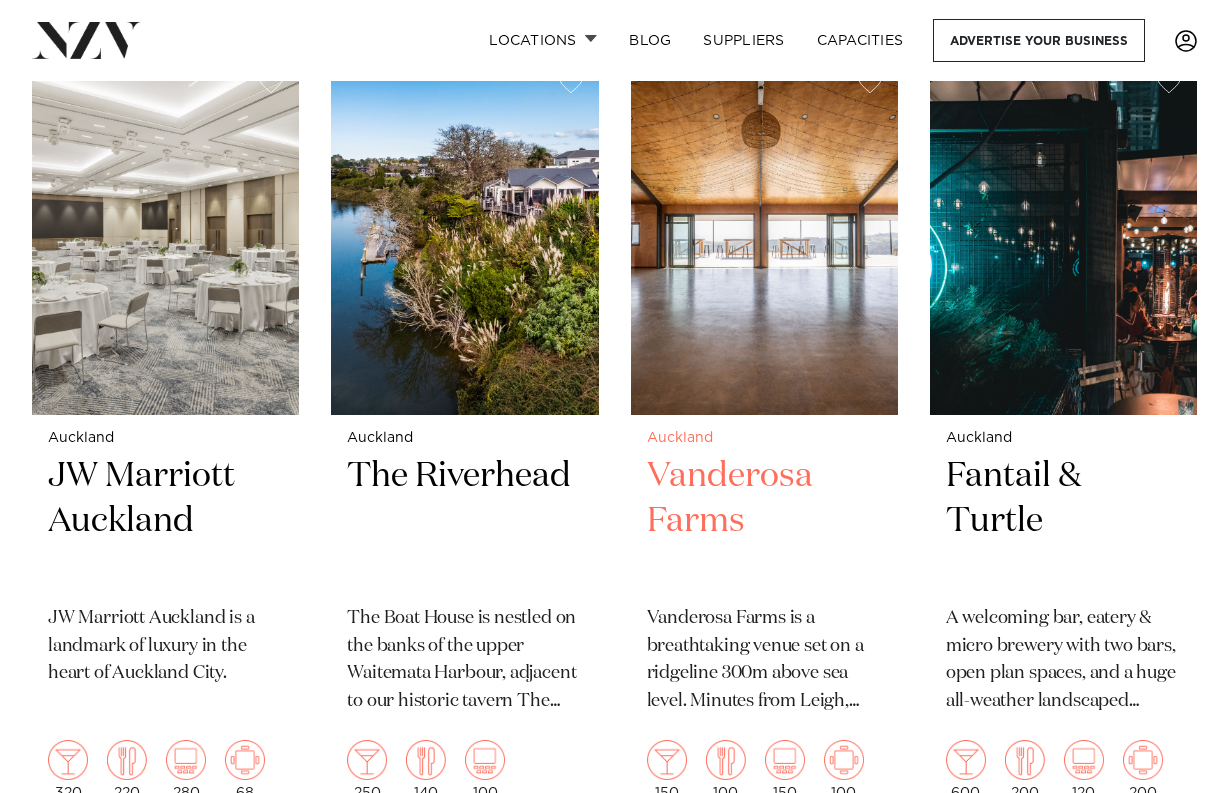 click at bounding box center (764, 235) 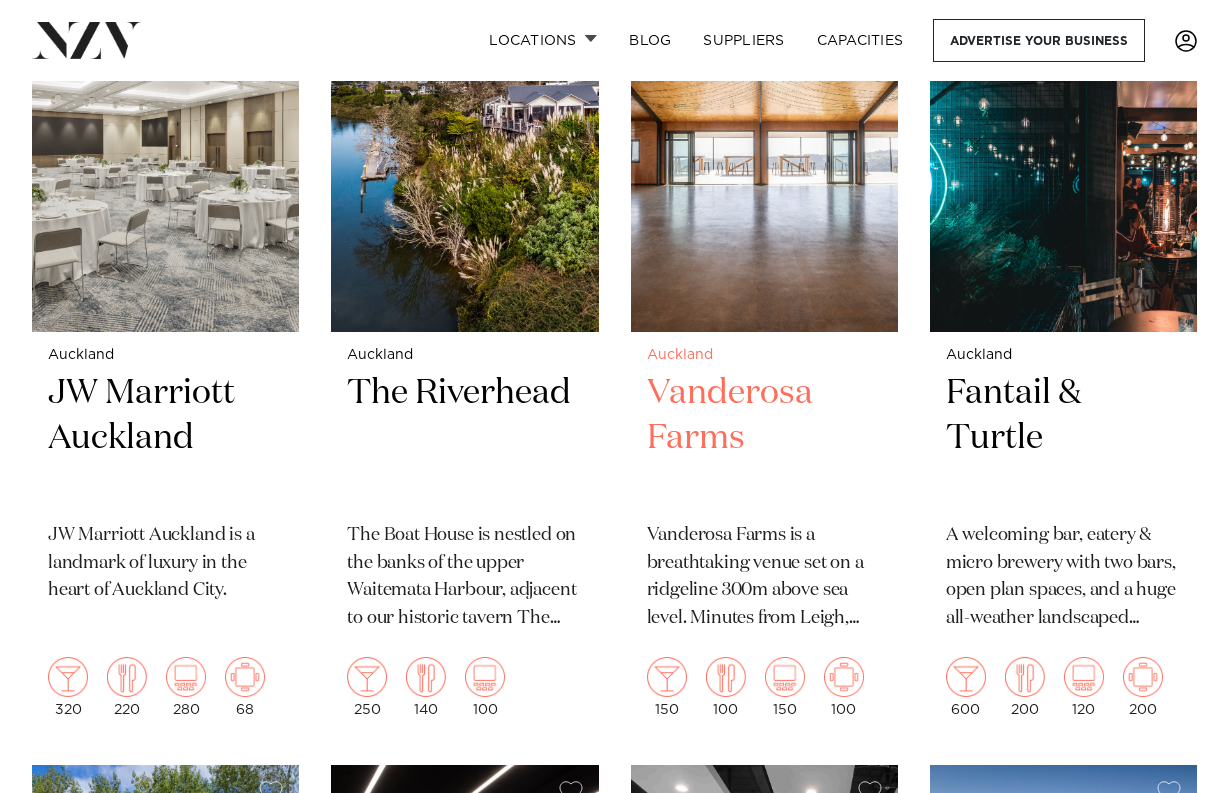 scroll, scrollTop: 2554, scrollLeft: 0, axis: vertical 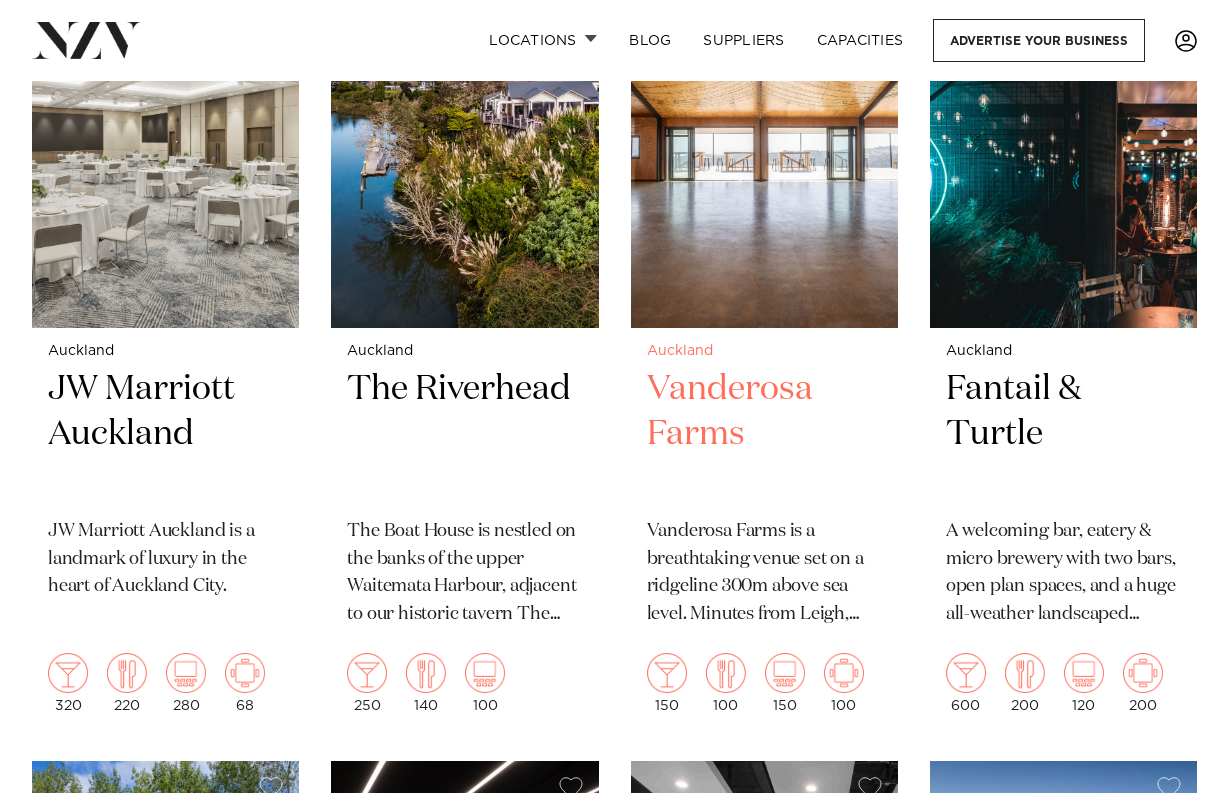 click on "Vanderosa Farms is a breathtaking venue set on a ridgeline 300m above sea level. Minutes from Leigh, Vanderosa Farms overlooks Pakiri Beach and surrounding farmland." at bounding box center [764, 574] 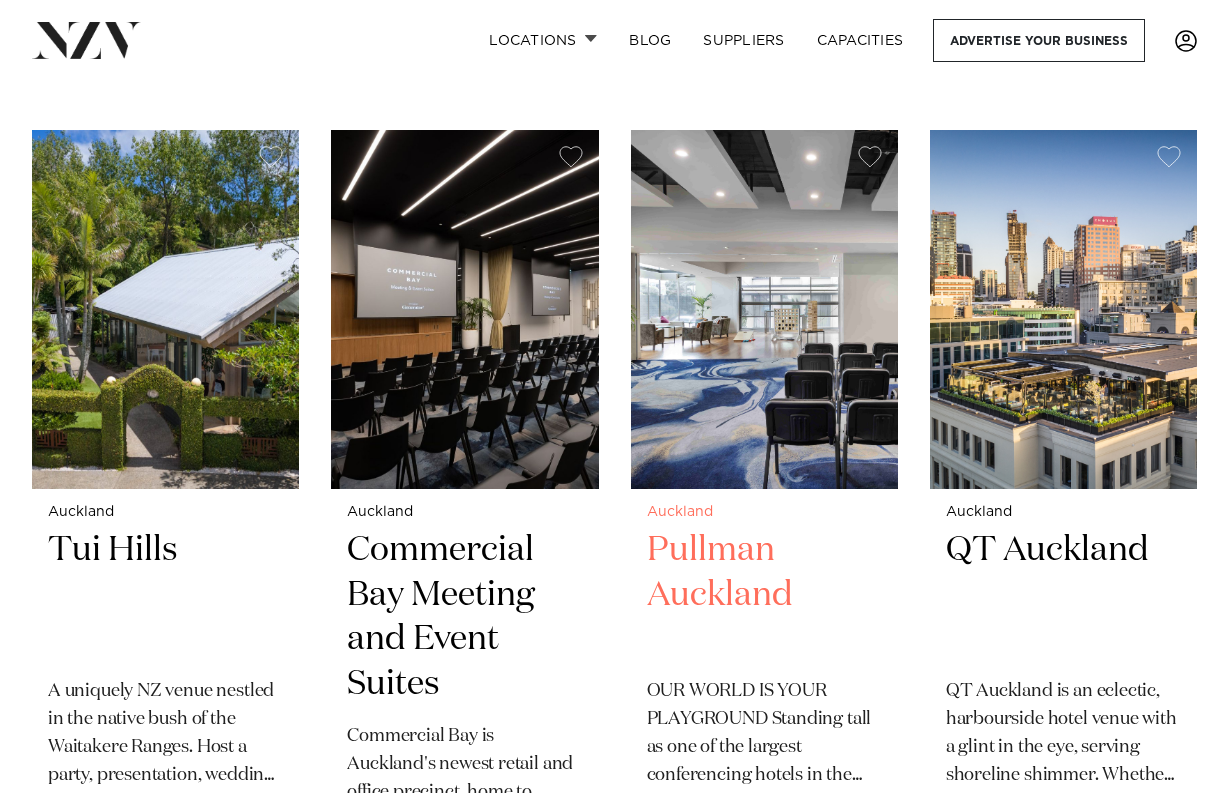 scroll, scrollTop: 3187, scrollLeft: 0, axis: vertical 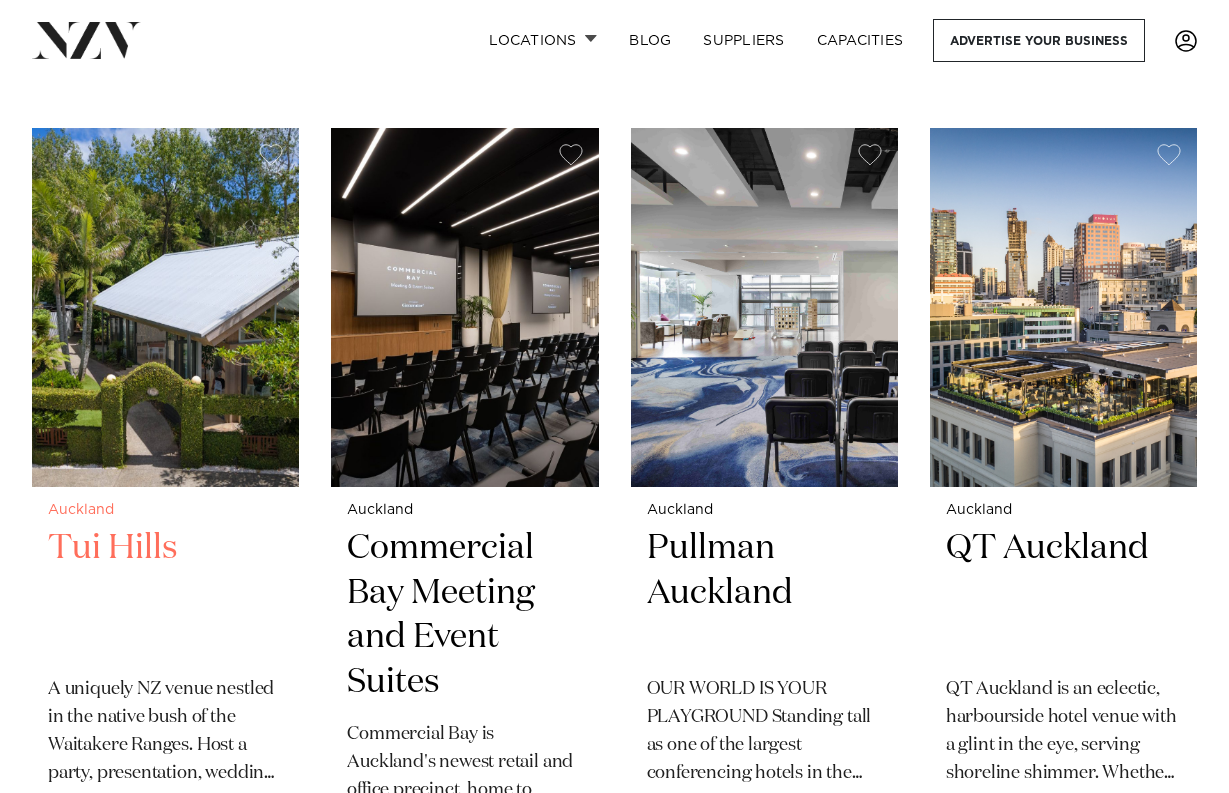 click at bounding box center (165, 307) 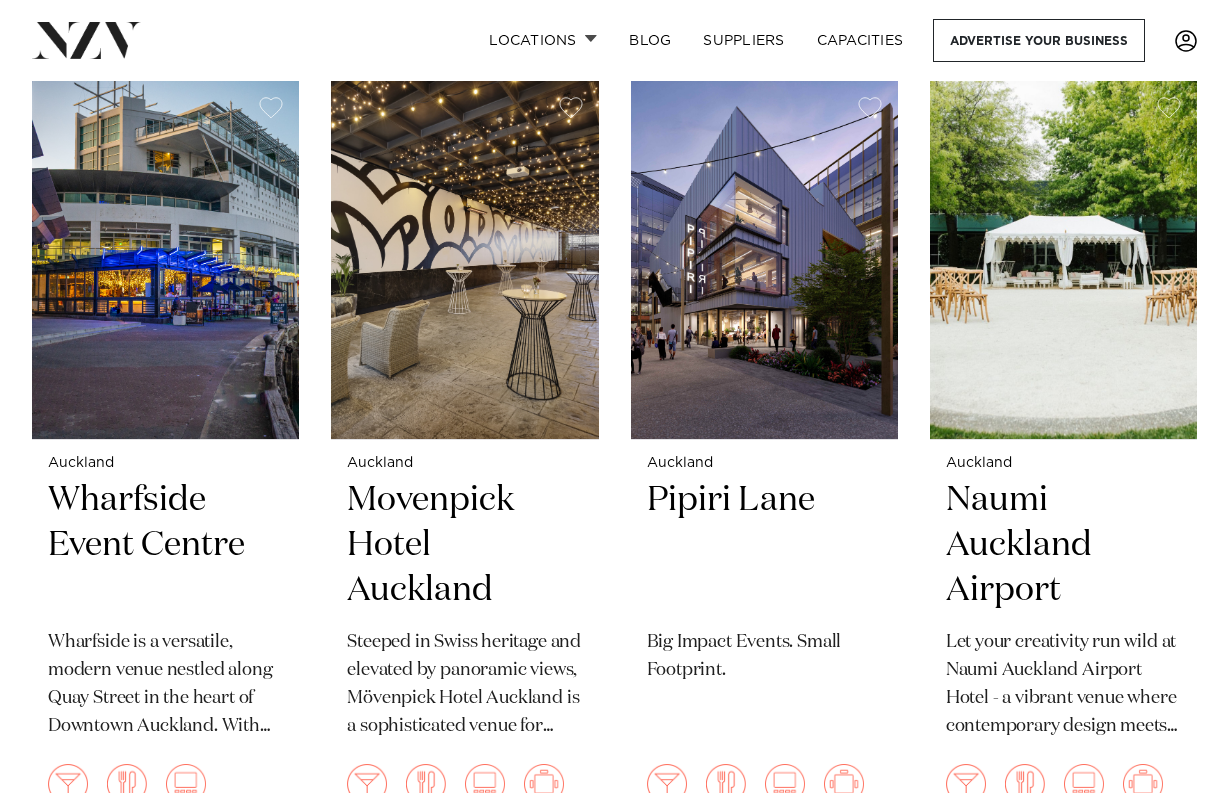scroll, scrollTop: 4060, scrollLeft: 0, axis: vertical 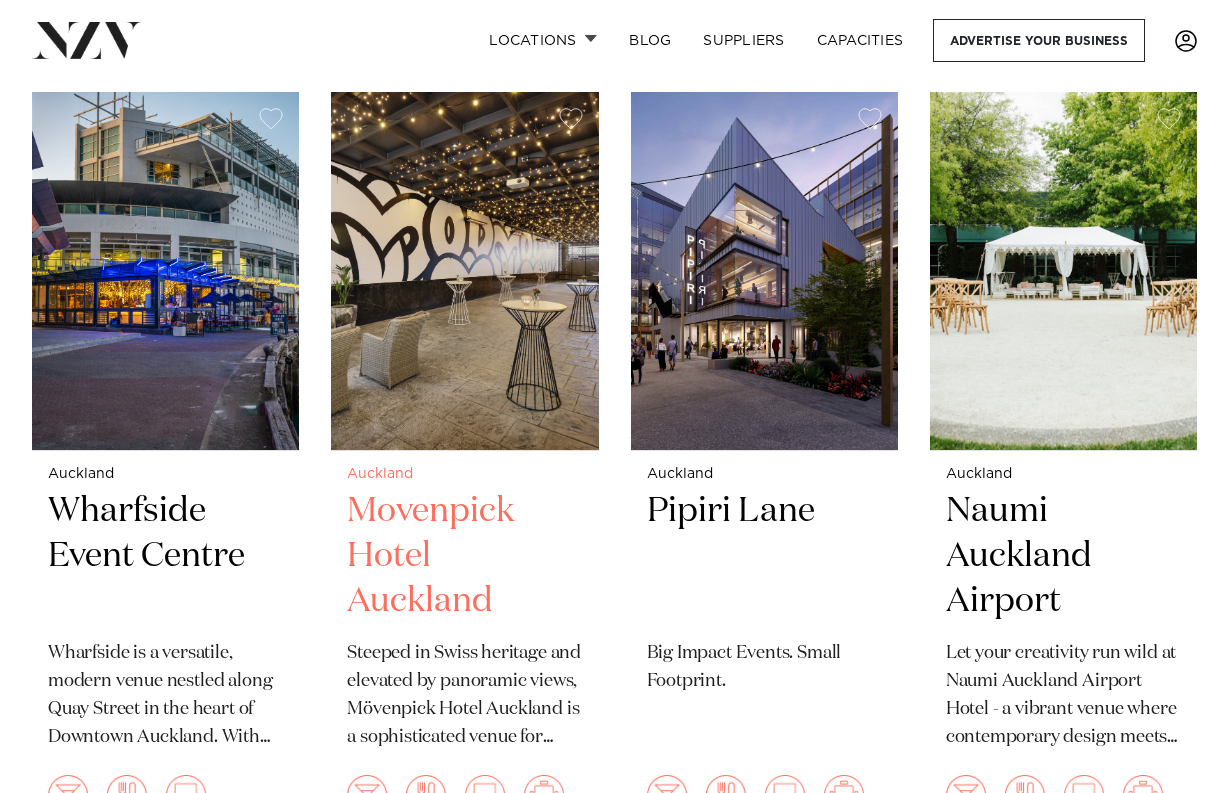 click at bounding box center [464, 271] 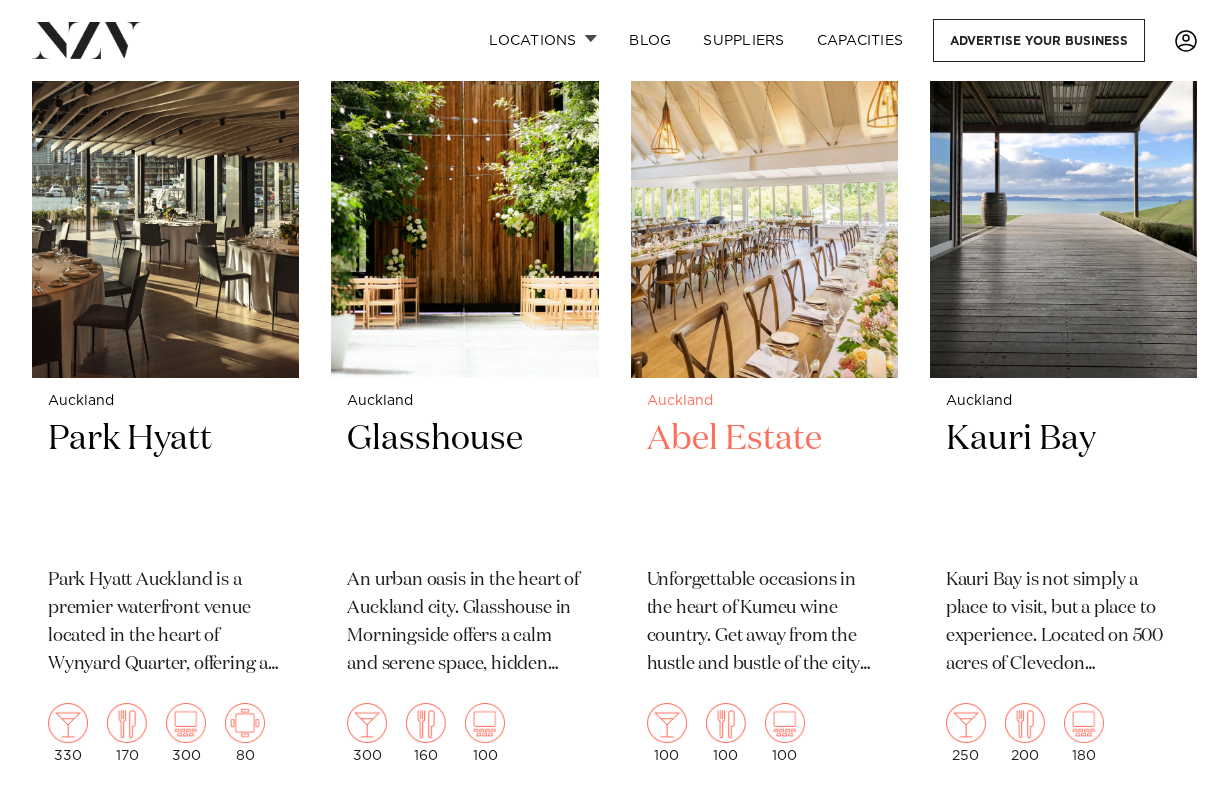 scroll, scrollTop: 5717, scrollLeft: 0, axis: vertical 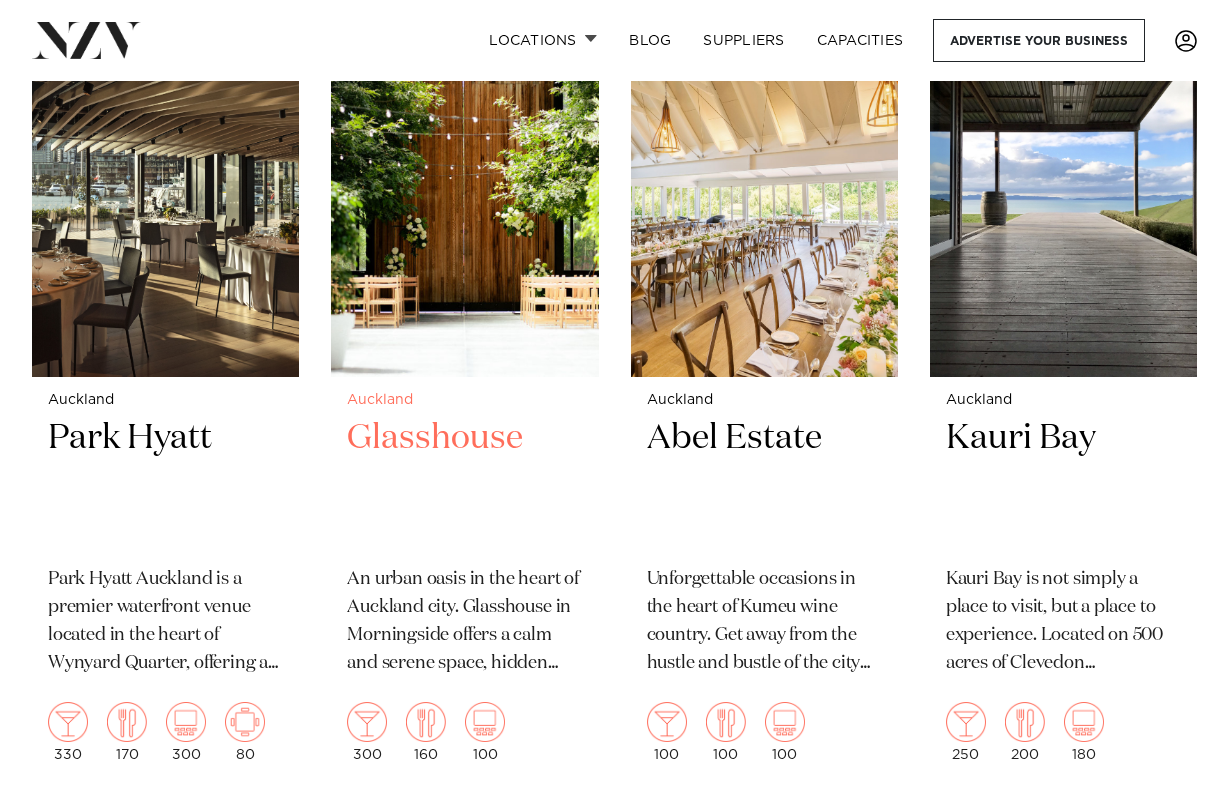 click at bounding box center [464, 197] 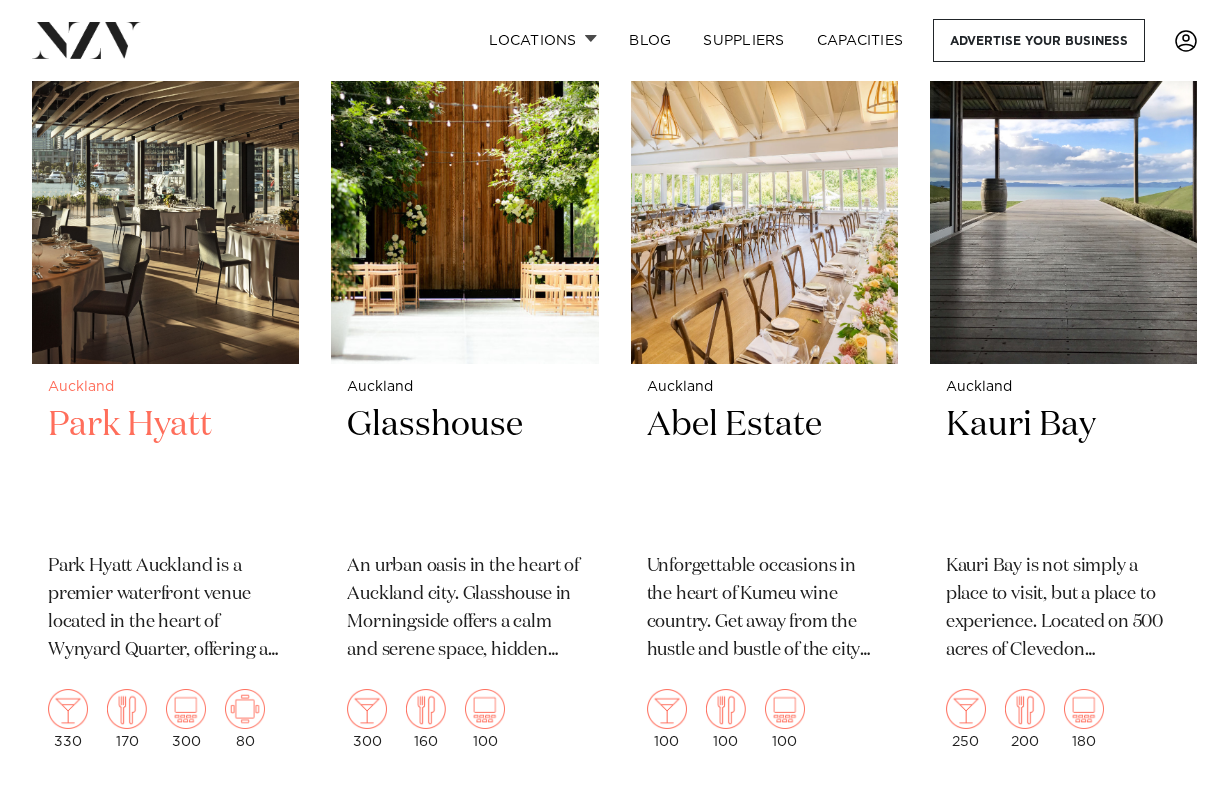 scroll, scrollTop: 5714, scrollLeft: 0, axis: vertical 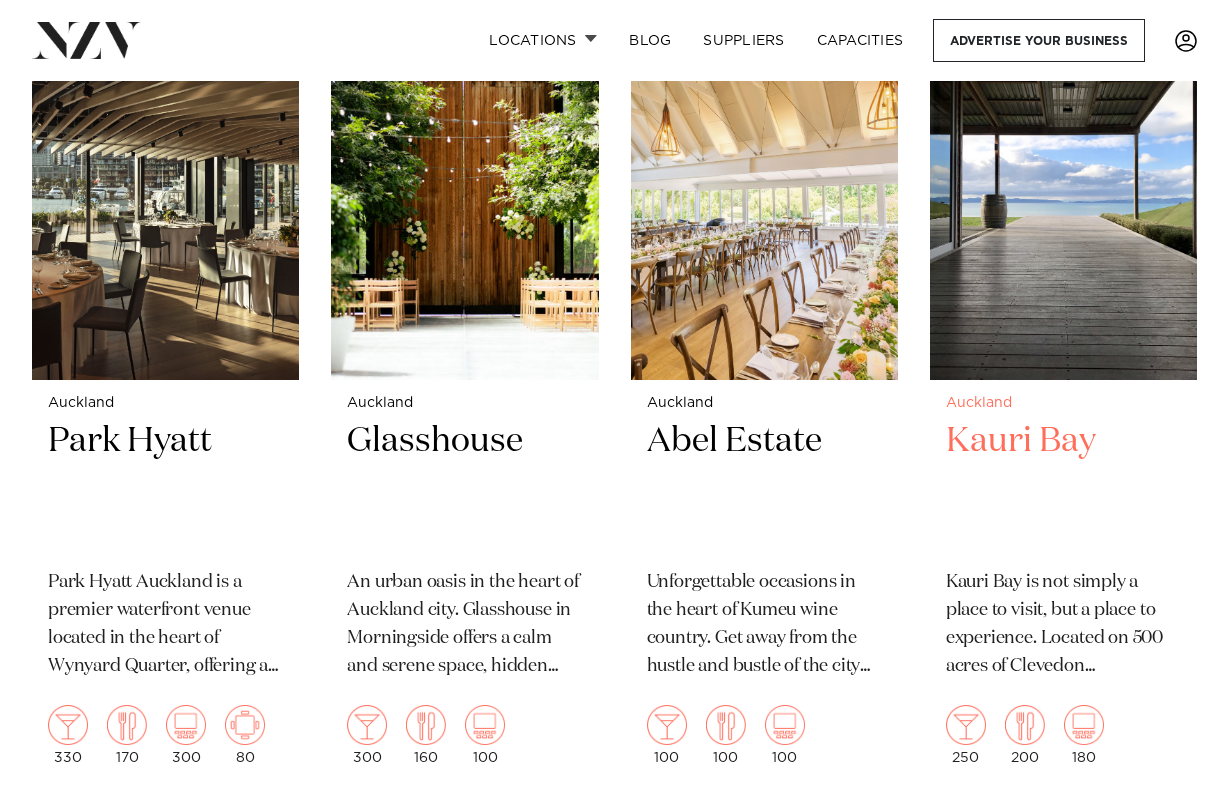 click at bounding box center (1063, 200) 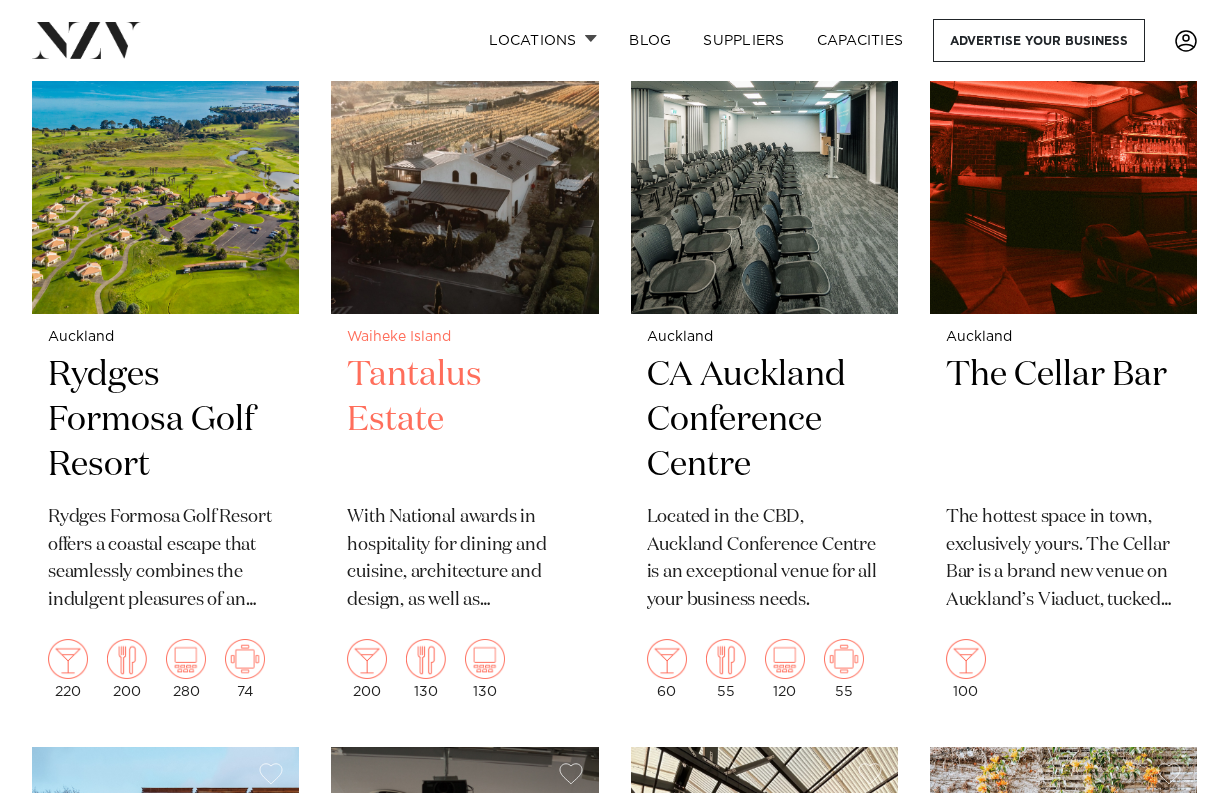 scroll, scrollTop: 7317, scrollLeft: 0, axis: vertical 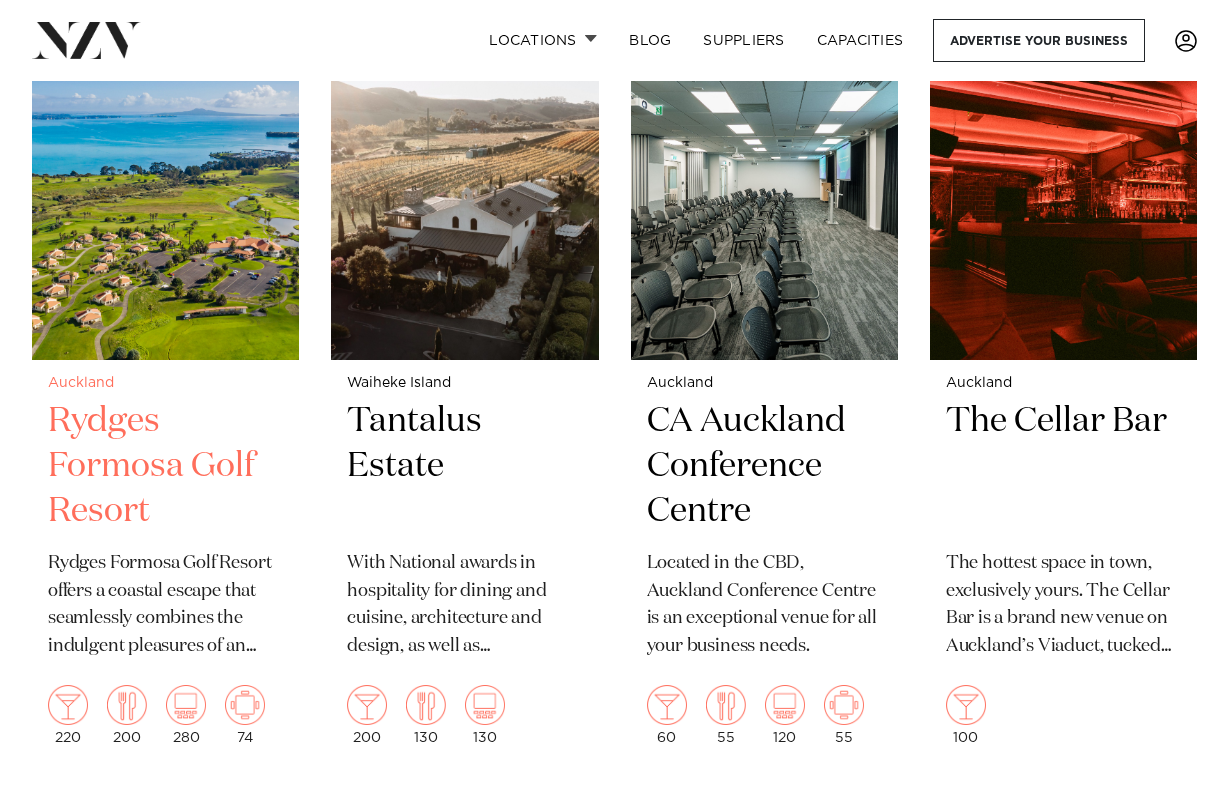 click at bounding box center (165, 180) 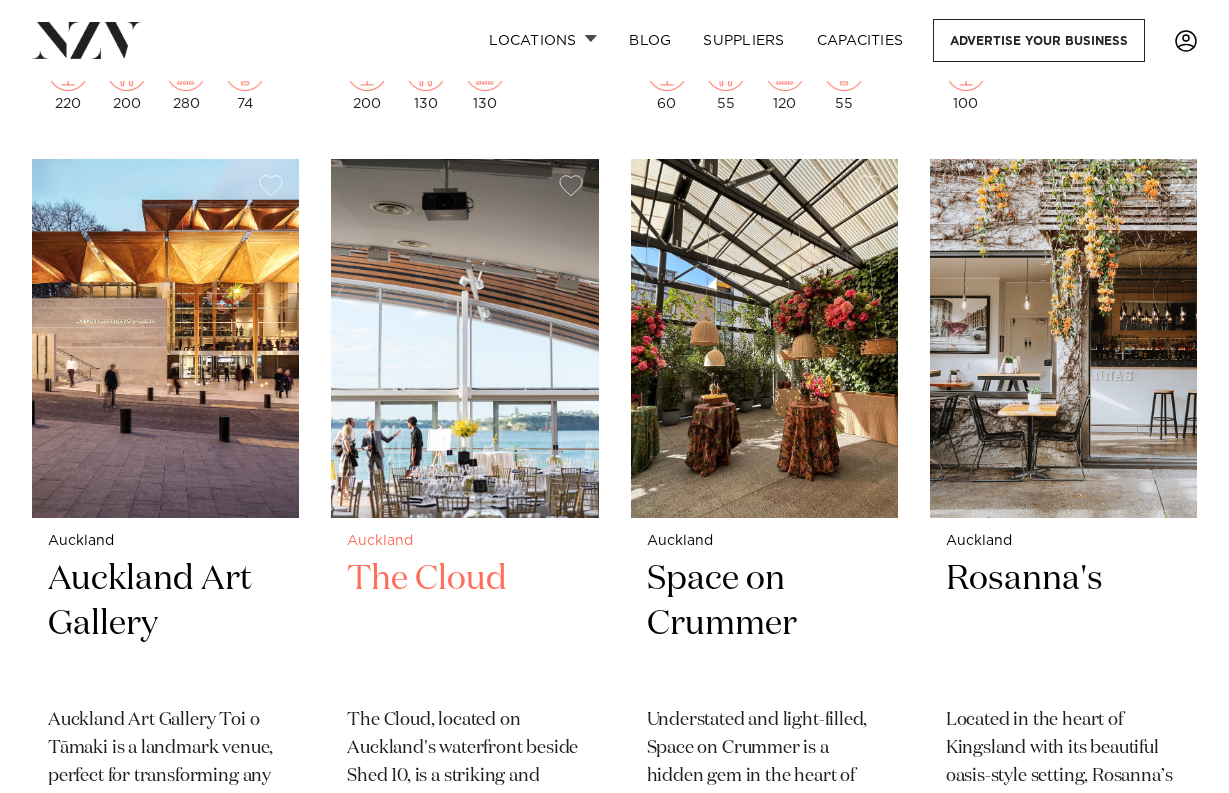 scroll, scrollTop: 7993, scrollLeft: 0, axis: vertical 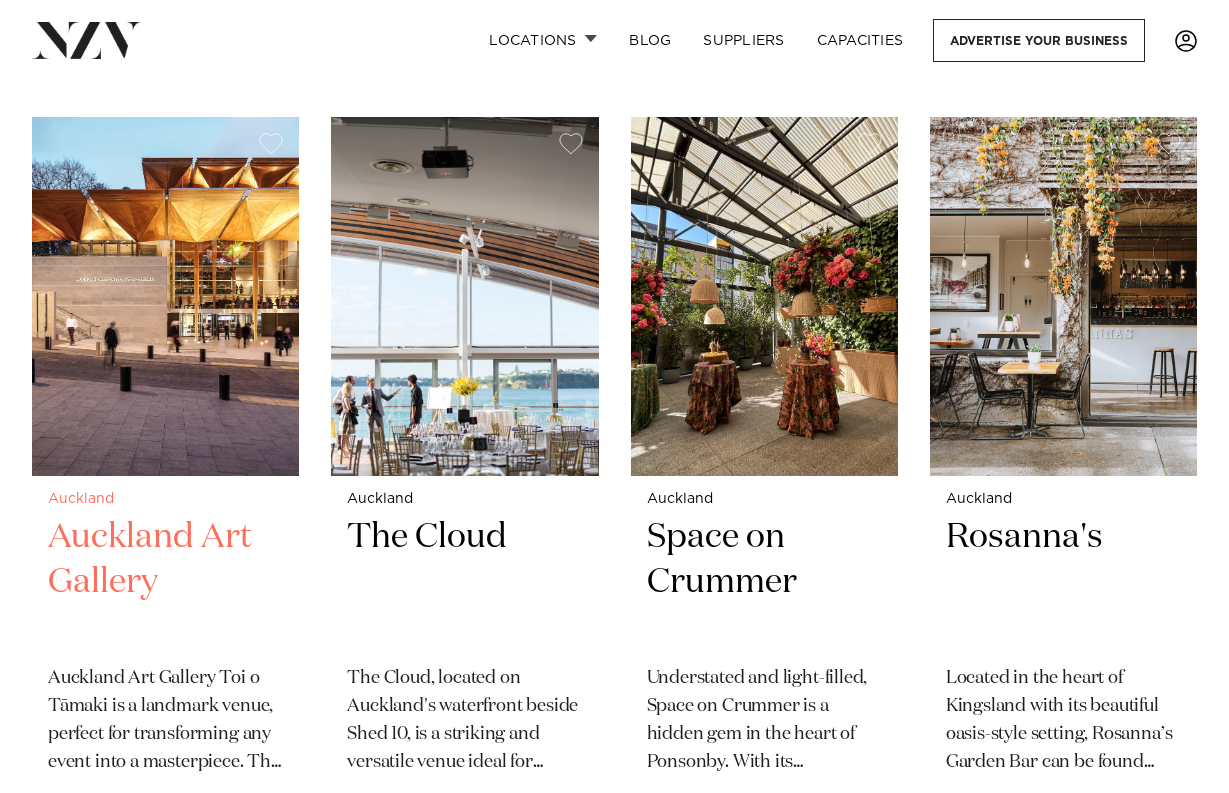 click at bounding box center (165, 296) 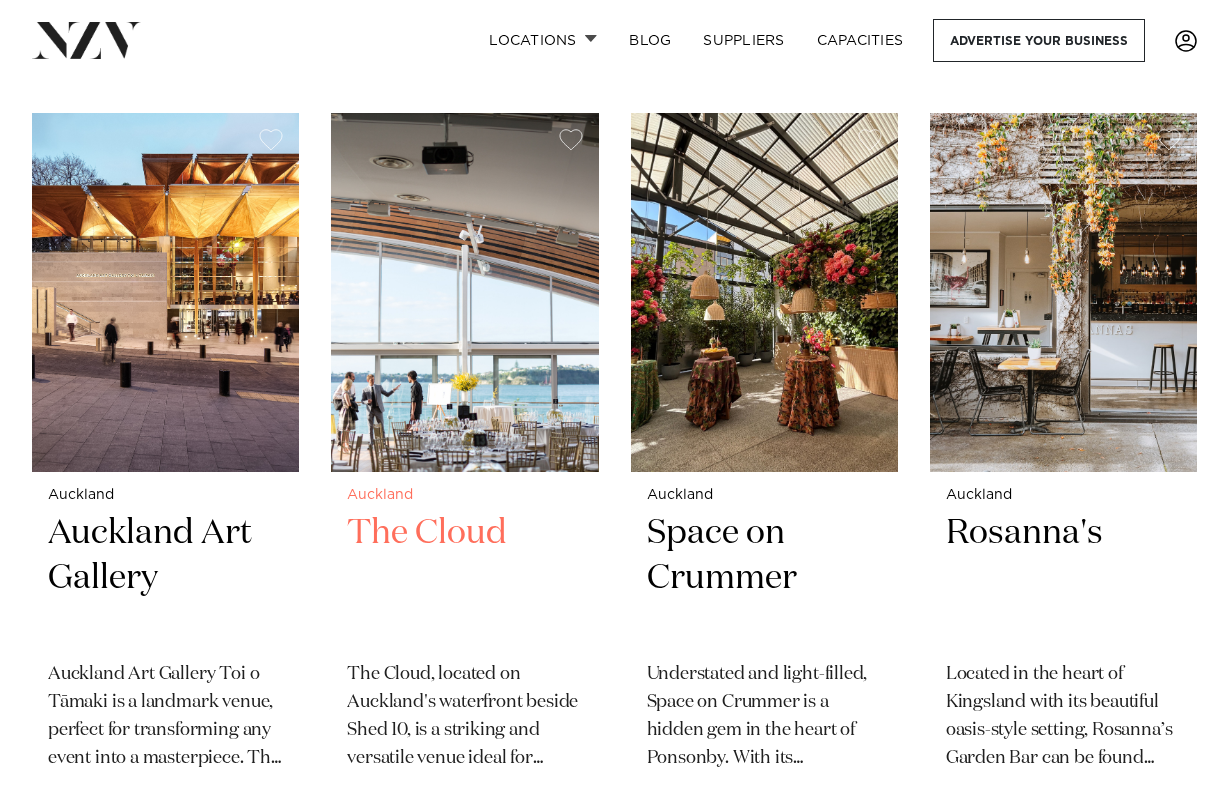 scroll, scrollTop: 8001, scrollLeft: 0, axis: vertical 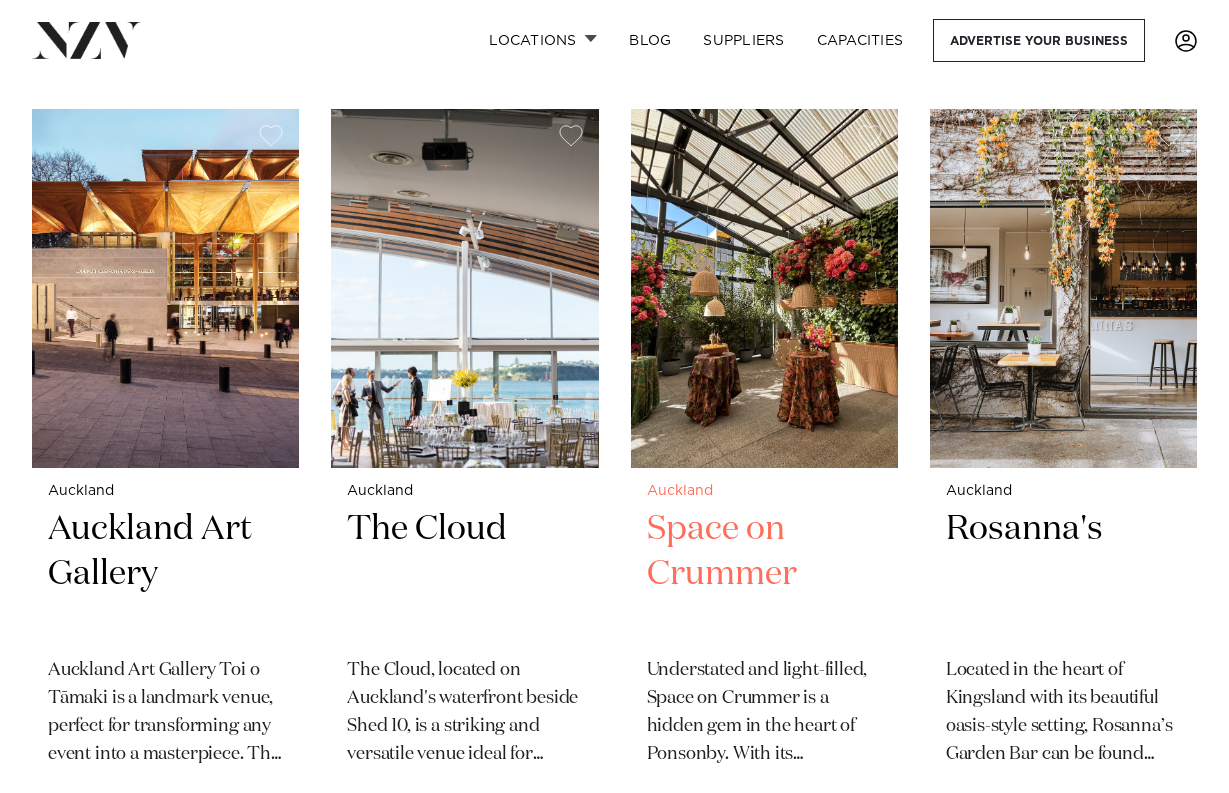 click at bounding box center (764, 288) 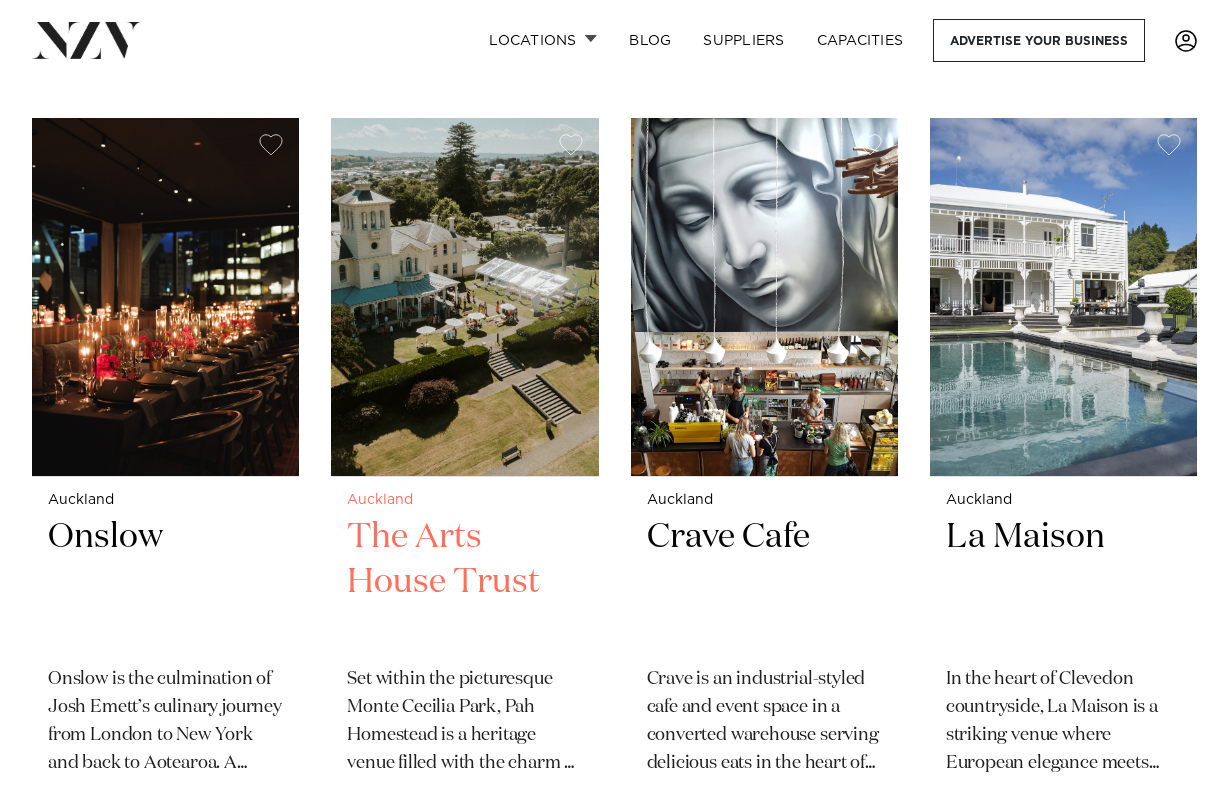 scroll, scrollTop: 8790, scrollLeft: 0, axis: vertical 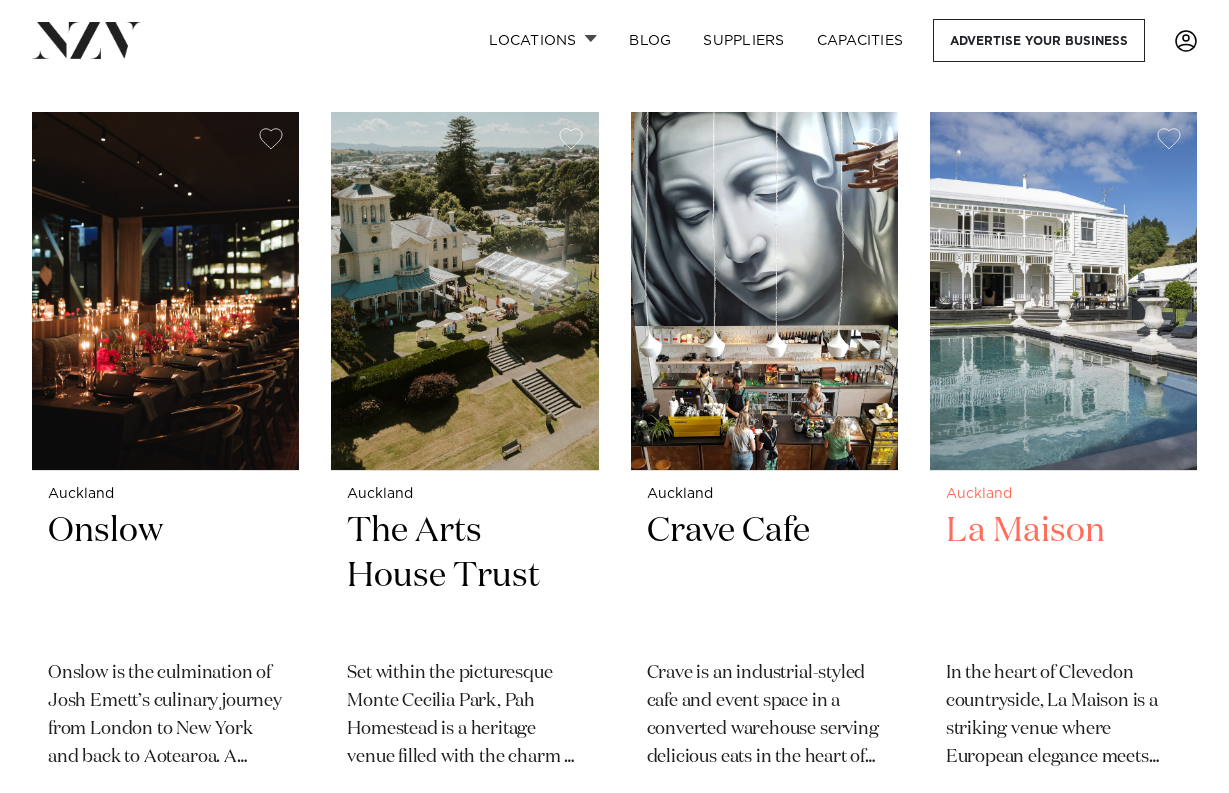 click at bounding box center [1063, 291] 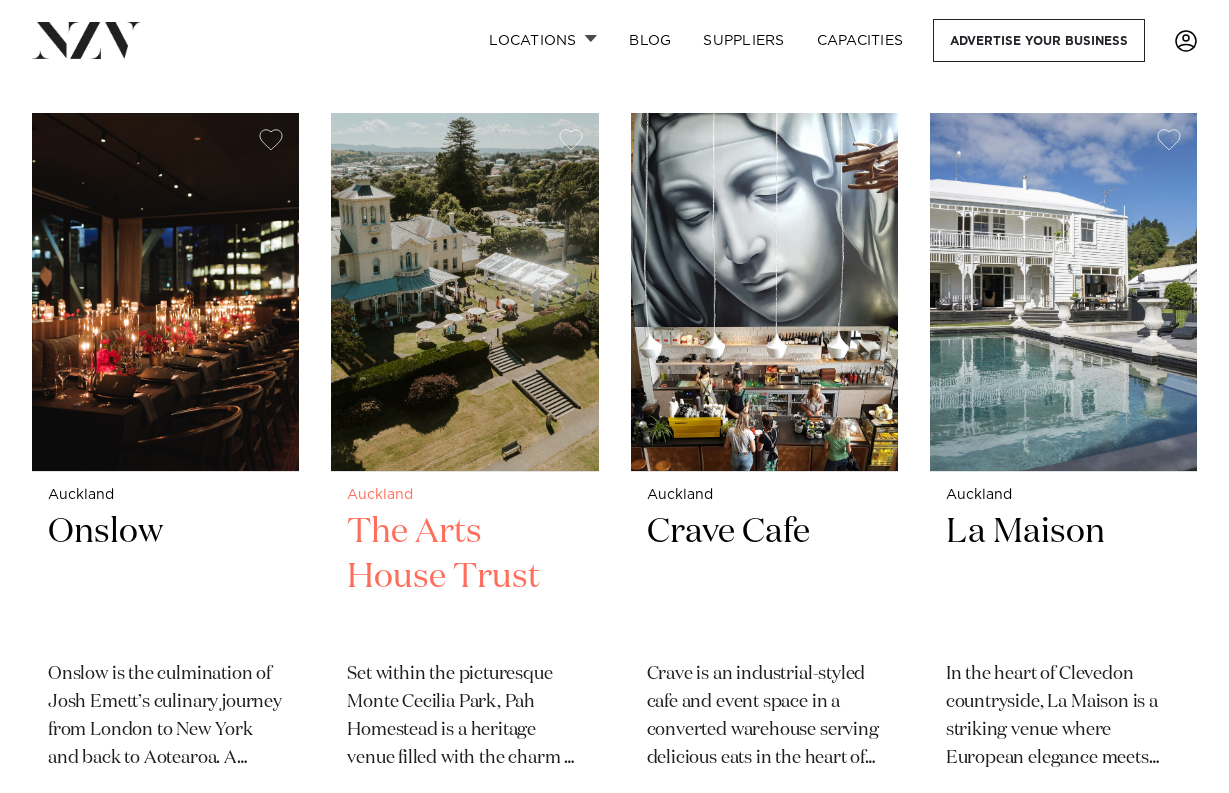 scroll, scrollTop: 8784, scrollLeft: 0, axis: vertical 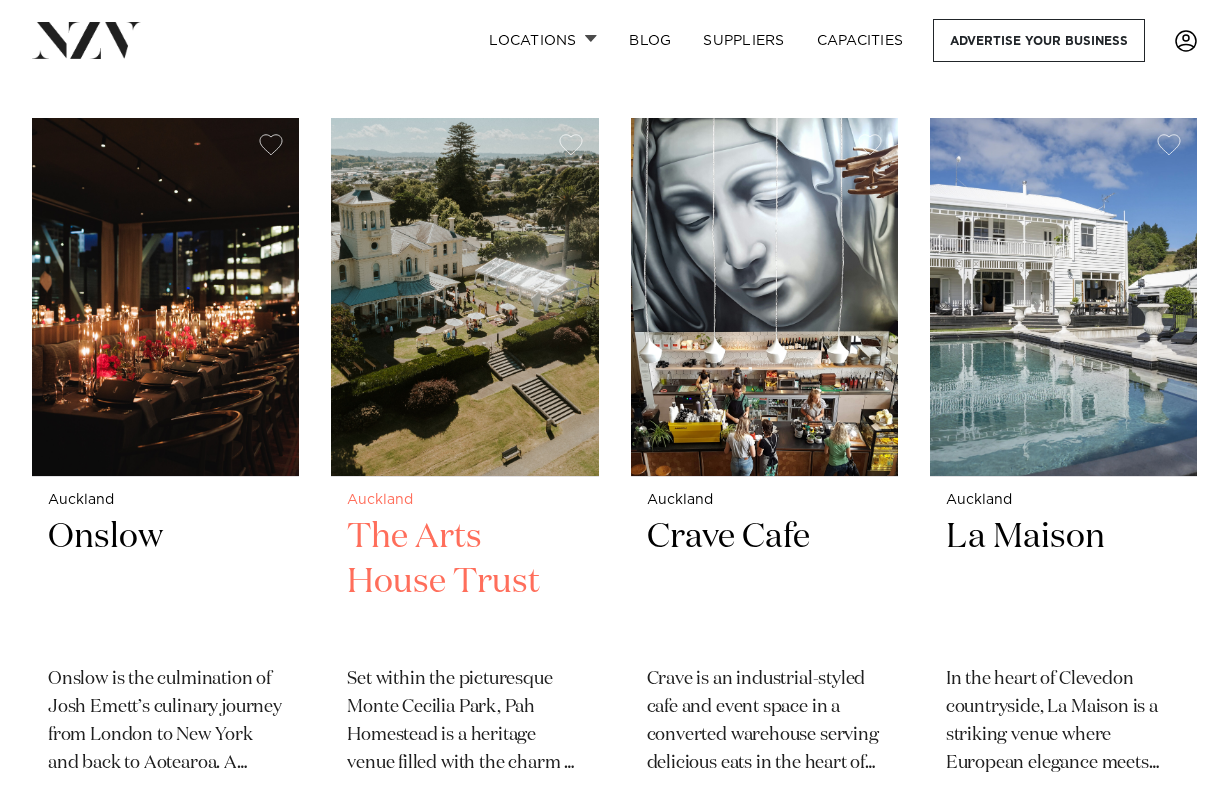 click at bounding box center (464, 297) 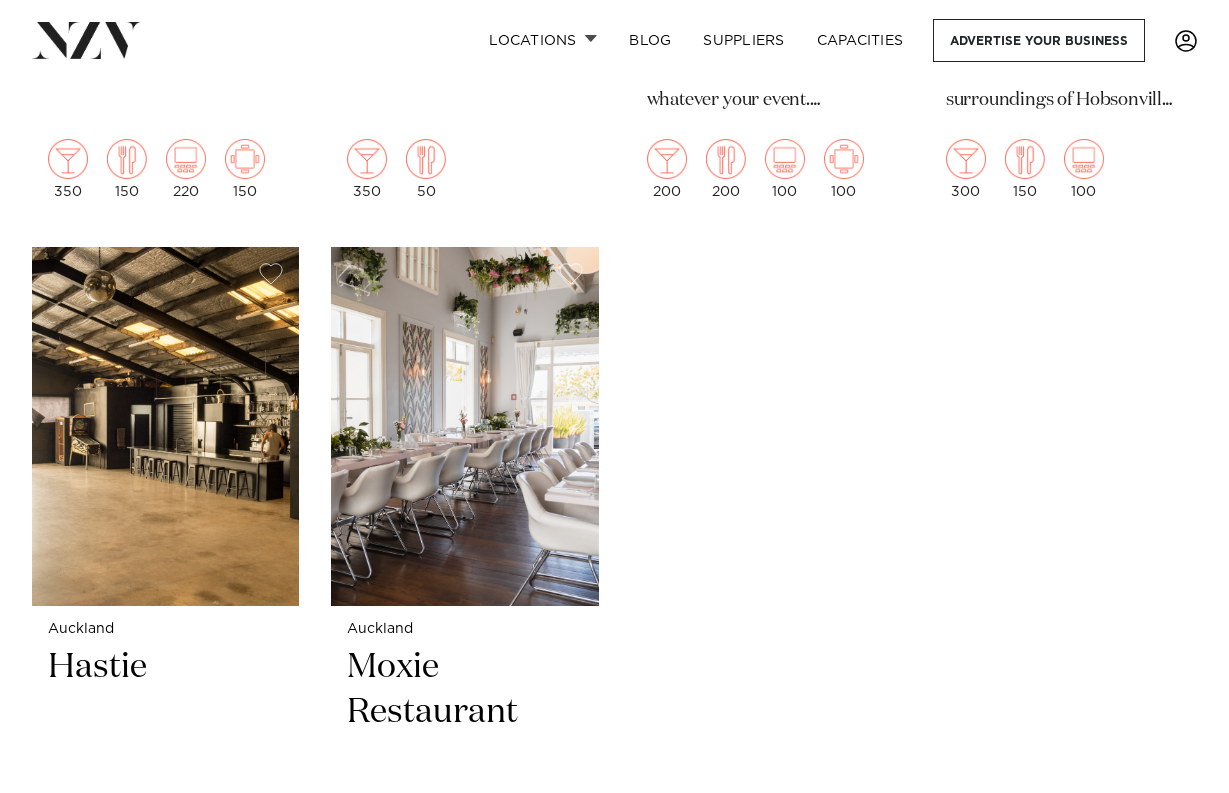 scroll, scrollTop: 10275, scrollLeft: 0, axis: vertical 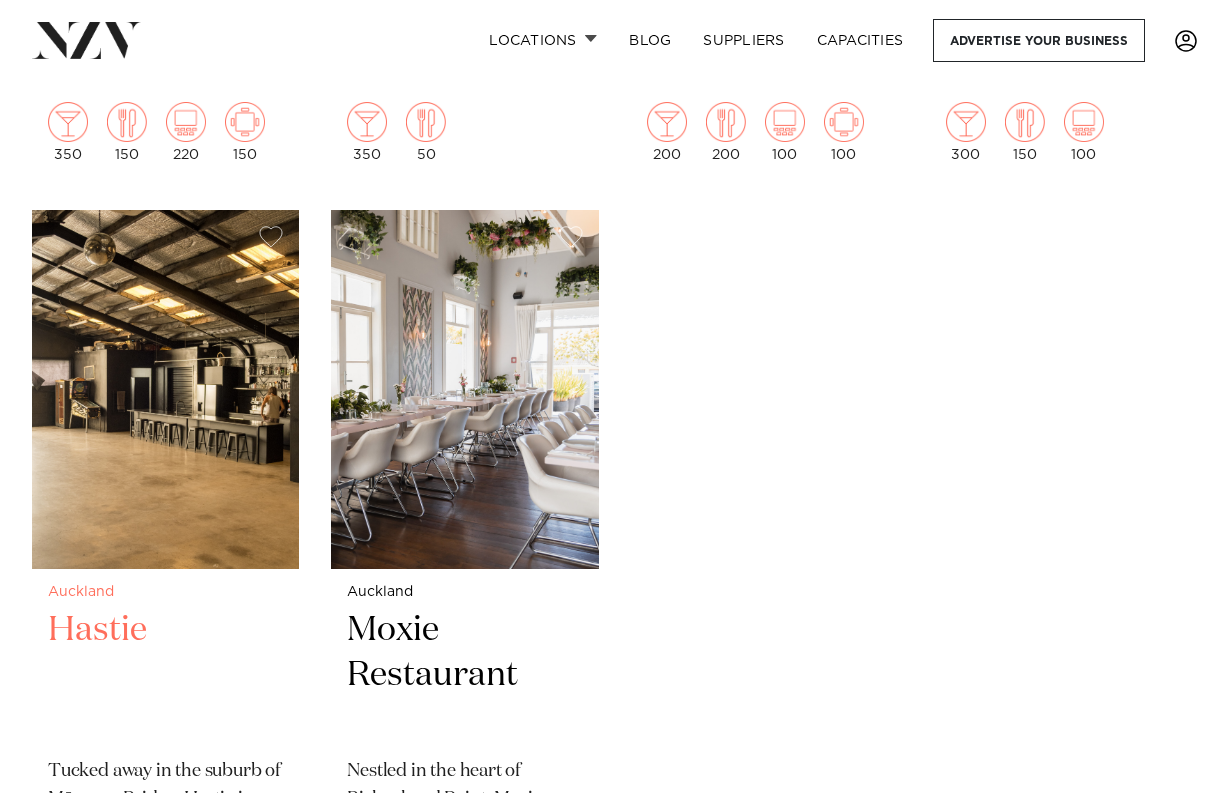 click at bounding box center [165, 389] 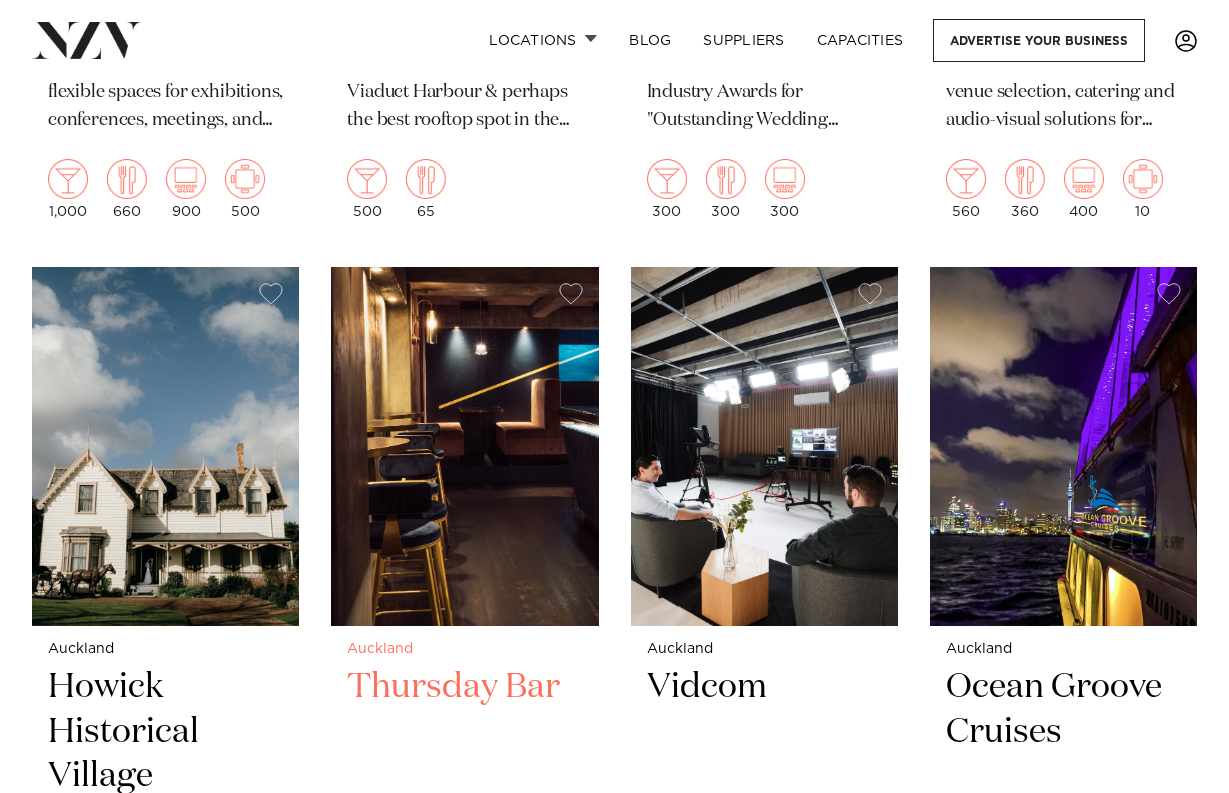 scroll, scrollTop: 12620, scrollLeft: 0, axis: vertical 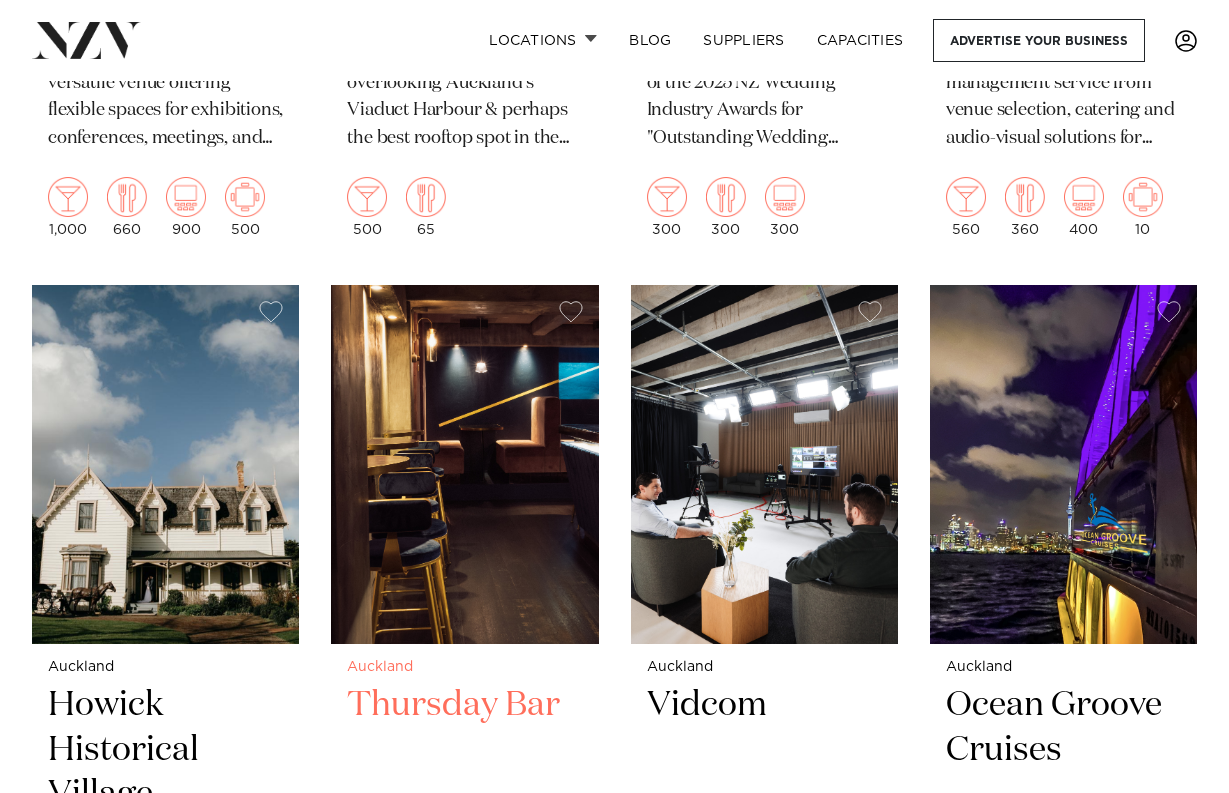 click at bounding box center (464, 464) 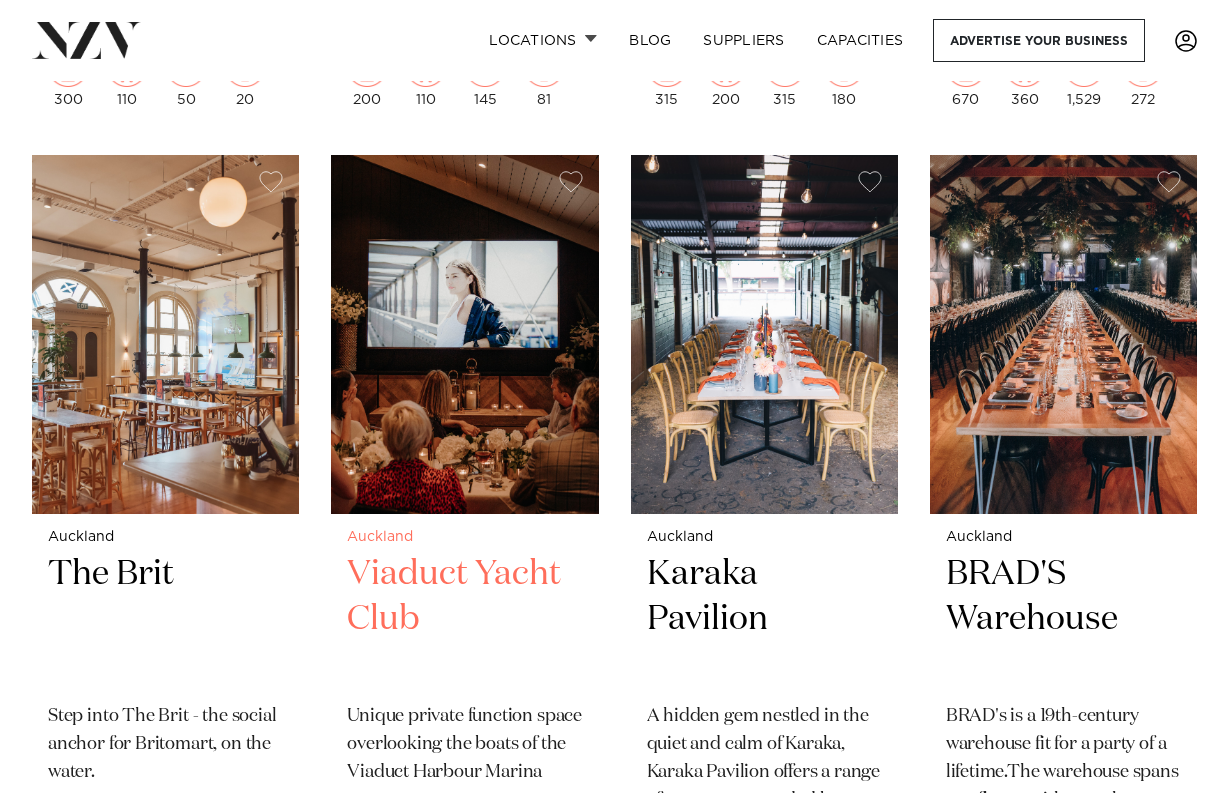 scroll, scrollTop: 18300, scrollLeft: 0, axis: vertical 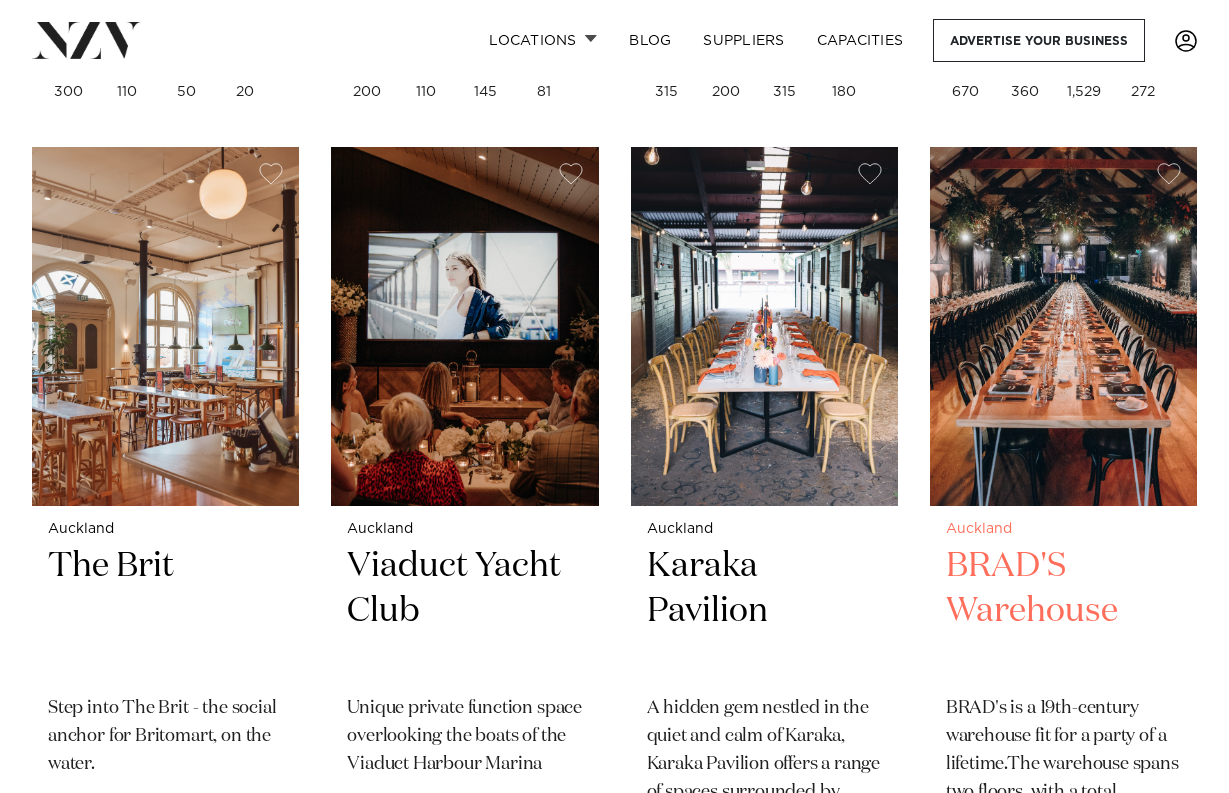 click at bounding box center [1063, 326] 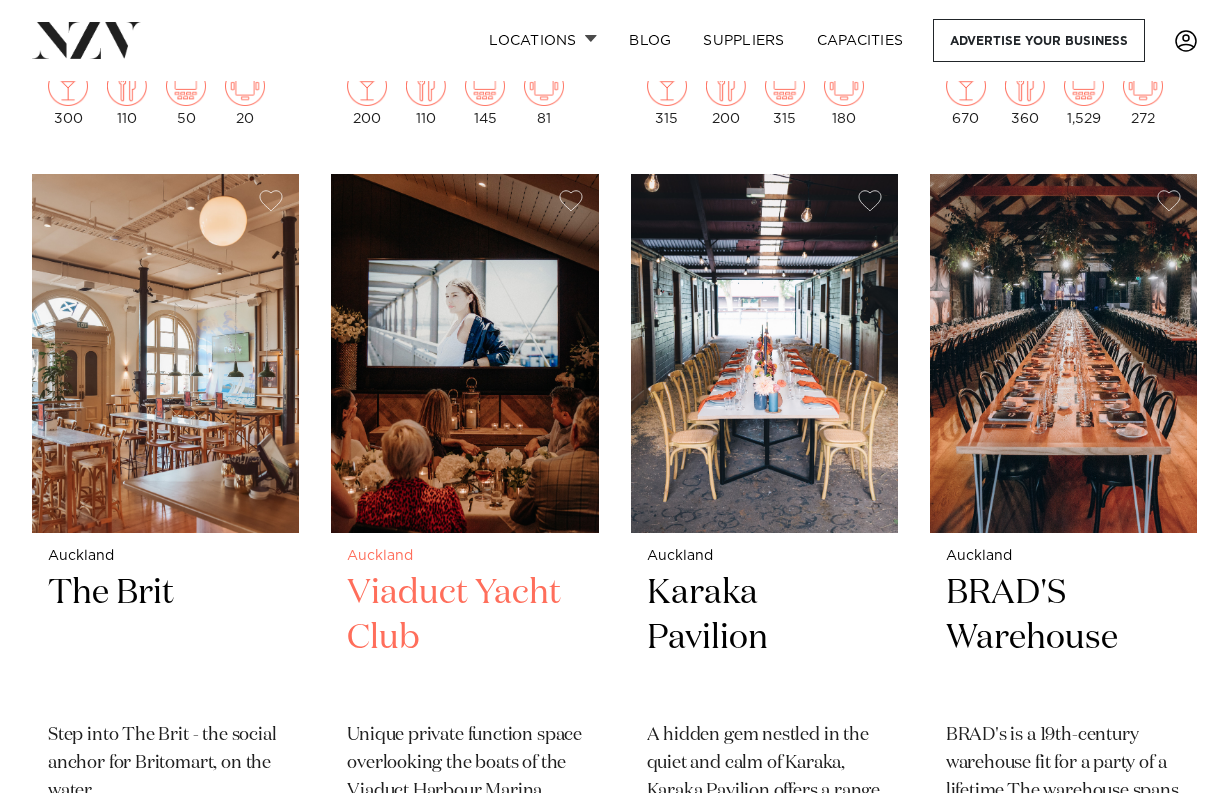 scroll, scrollTop: 18249, scrollLeft: 0, axis: vertical 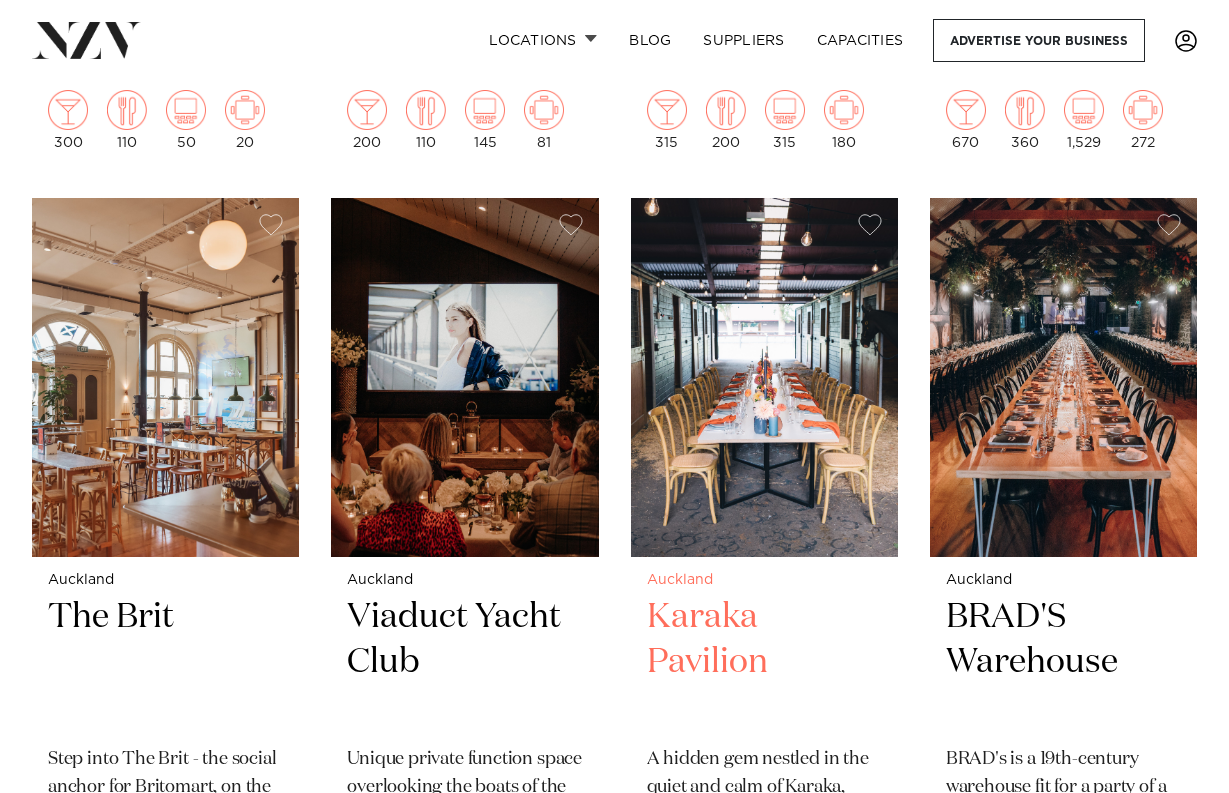 click at bounding box center [764, 377] 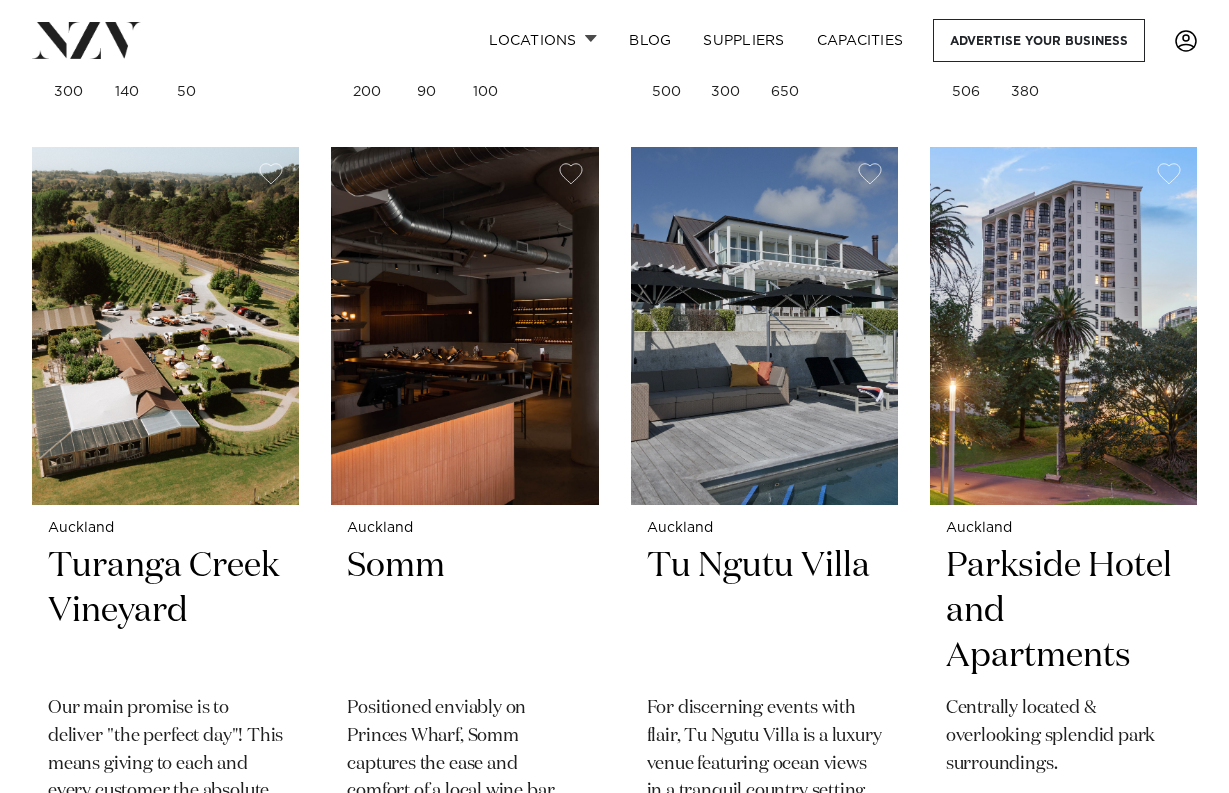 scroll, scrollTop: 19100, scrollLeft: 0, axis: vertical 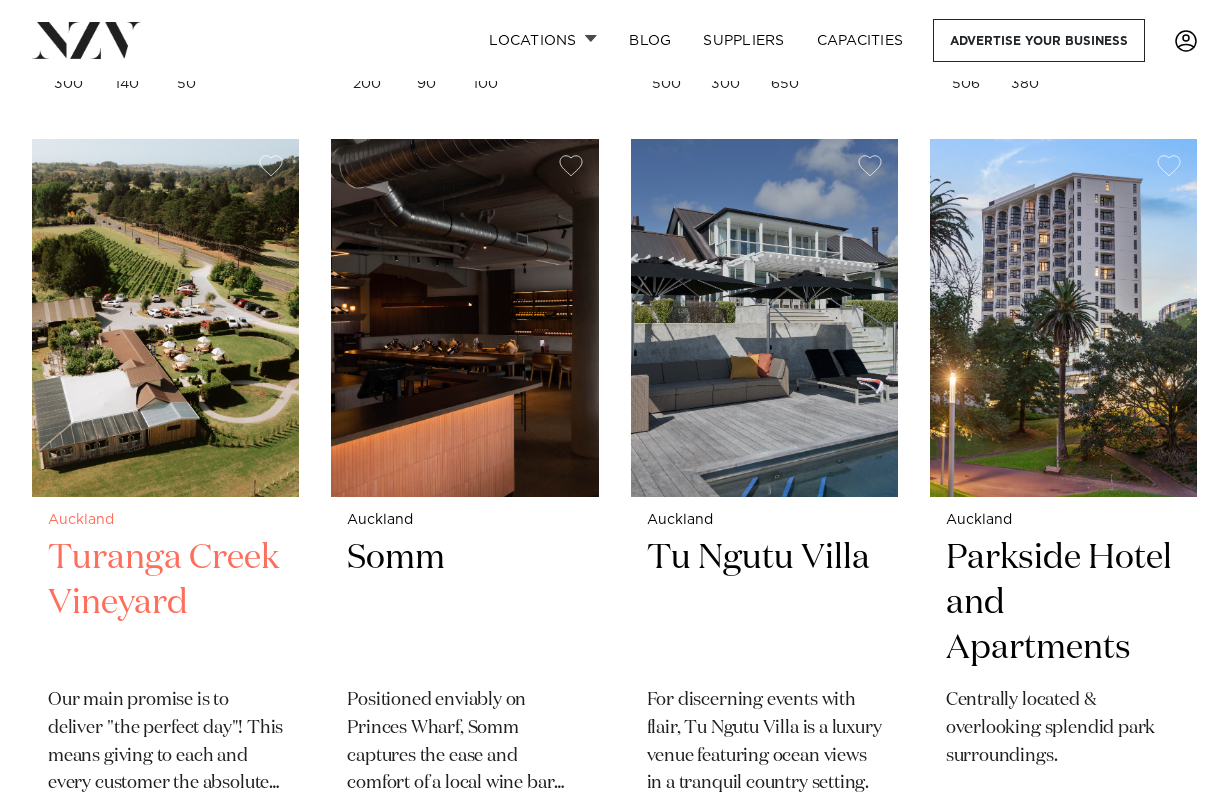 click at bounding box center (165, 318) 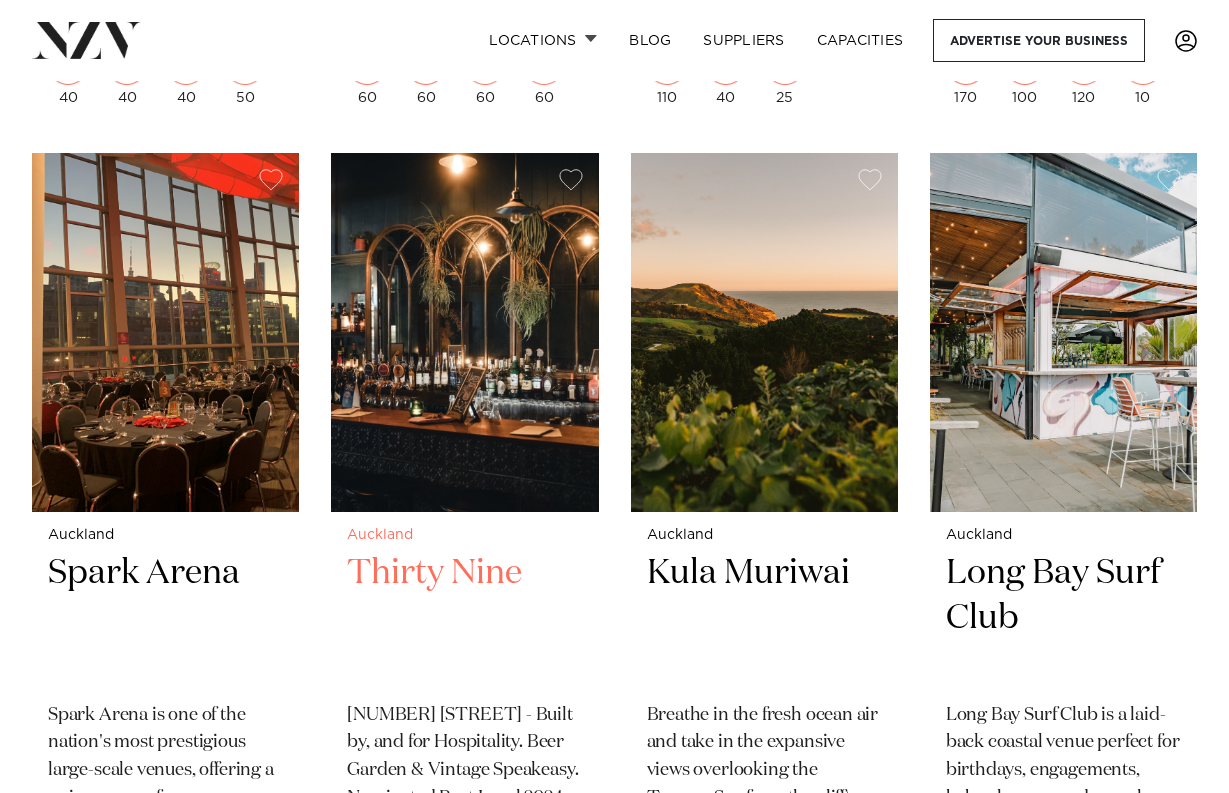scroll, scrollTop: 22258, scrollLeft: 0, axis: vertical 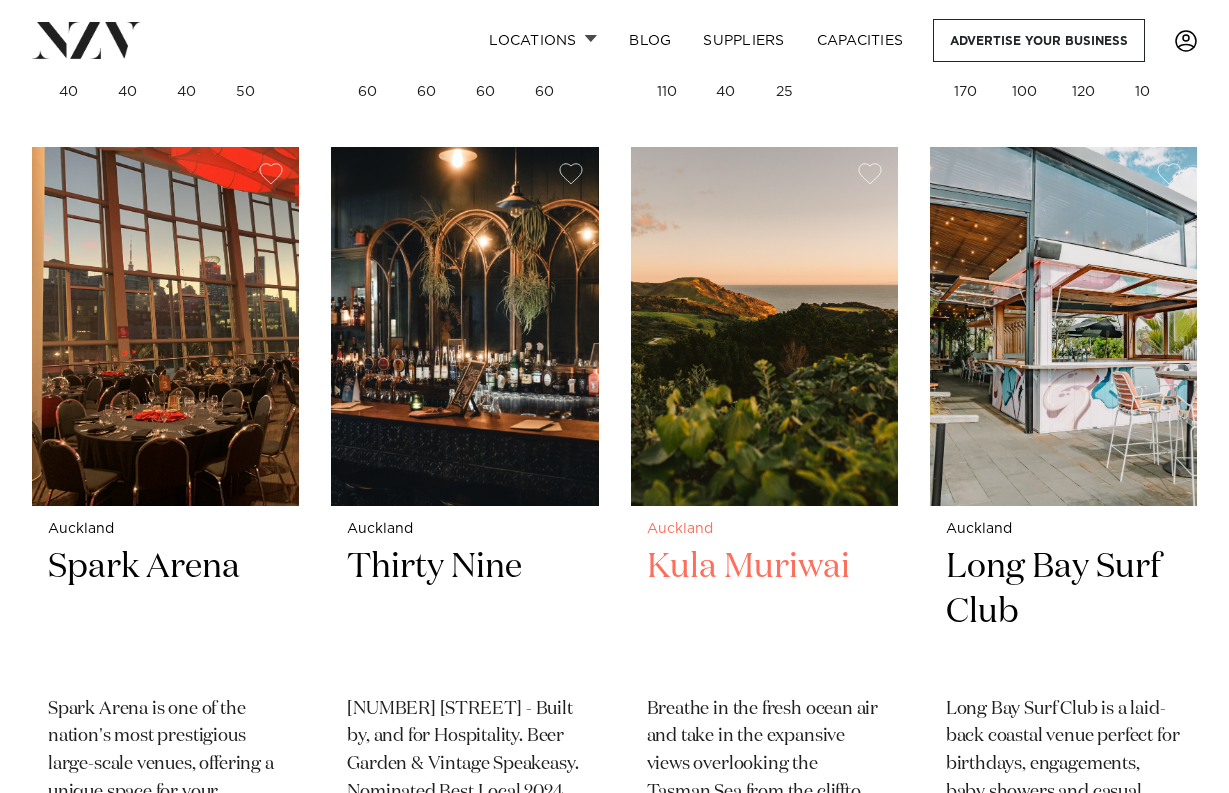 click at bounding box center (764, 326) 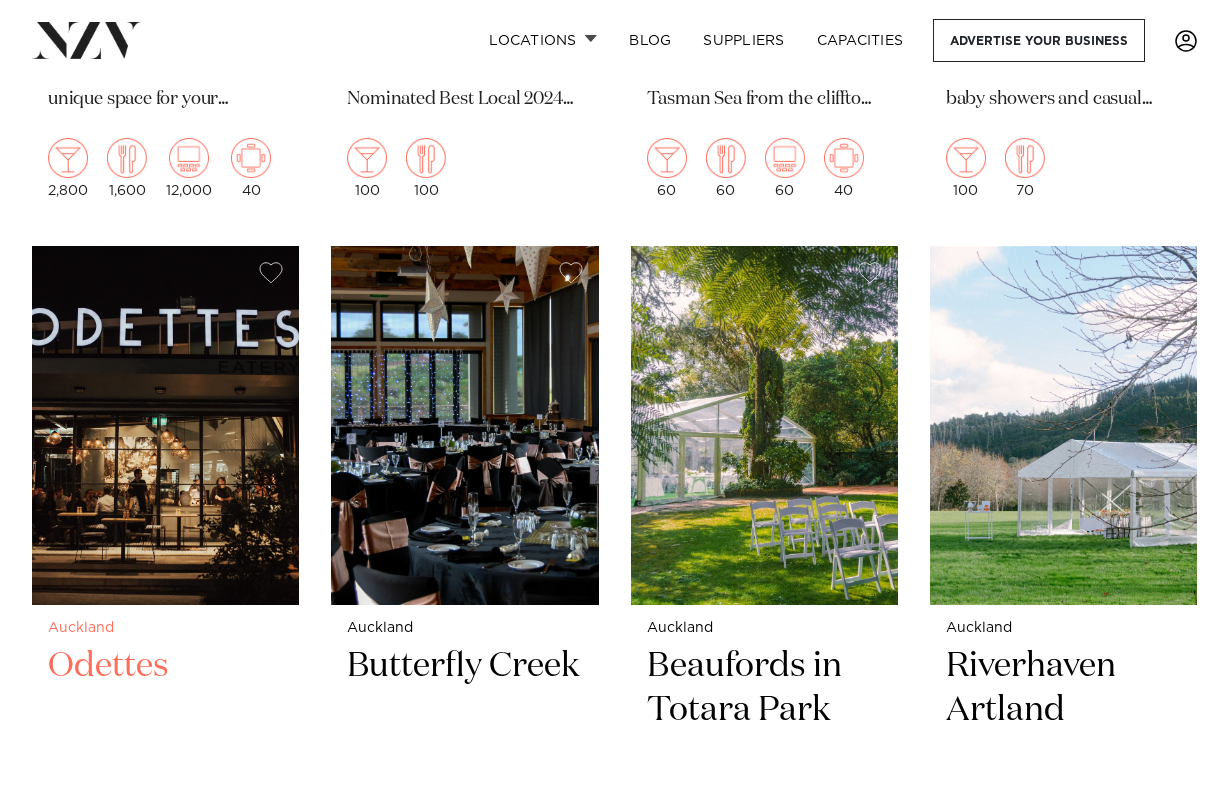 scroll, scrollTop: 22943, scrollLeft: 0, axis: vertical 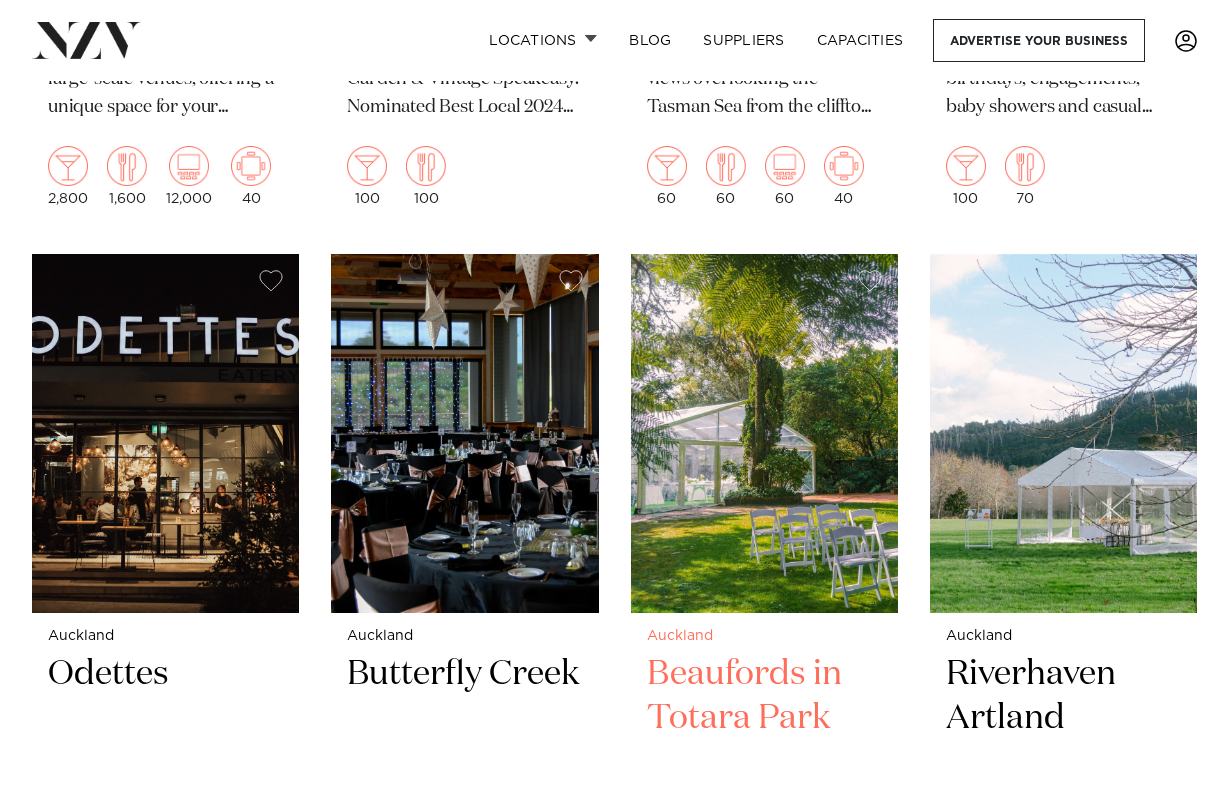 click at bounding box center (764, 433) 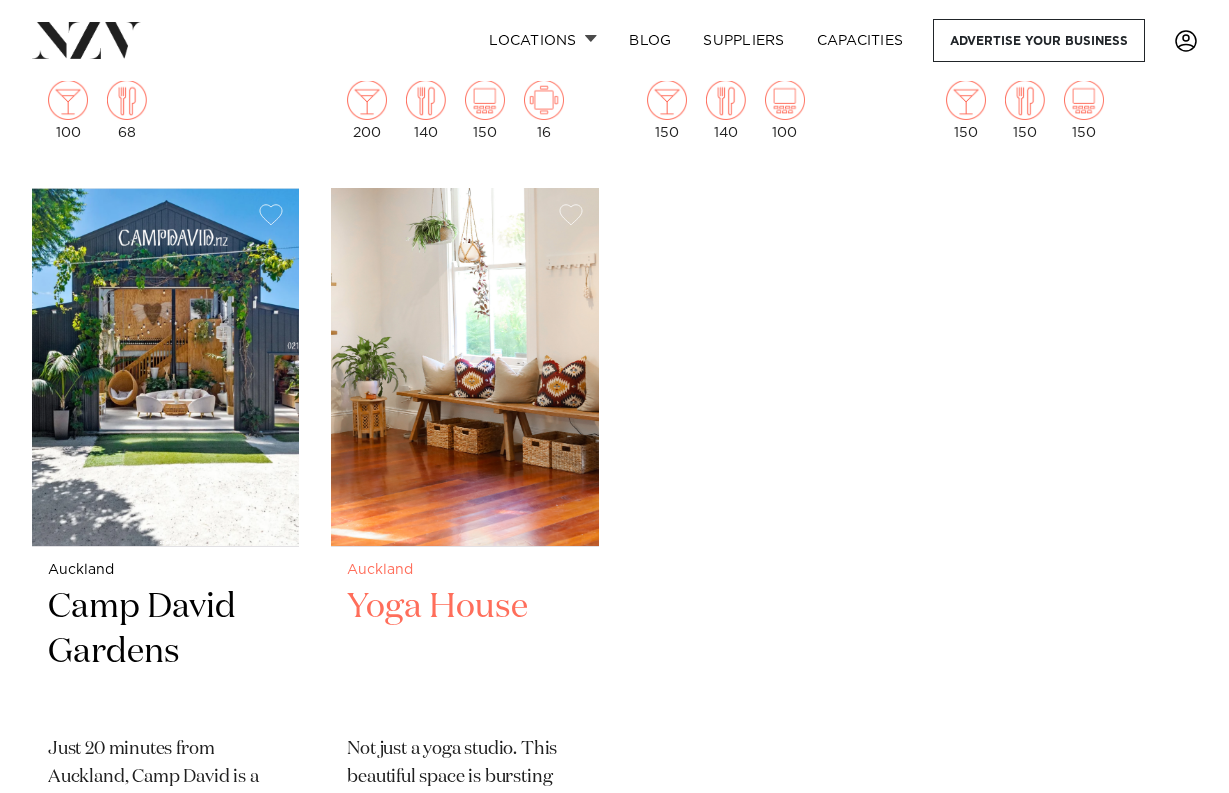 scroll, scrollTop: 23802, scrollLeft: 0, axis: vertical 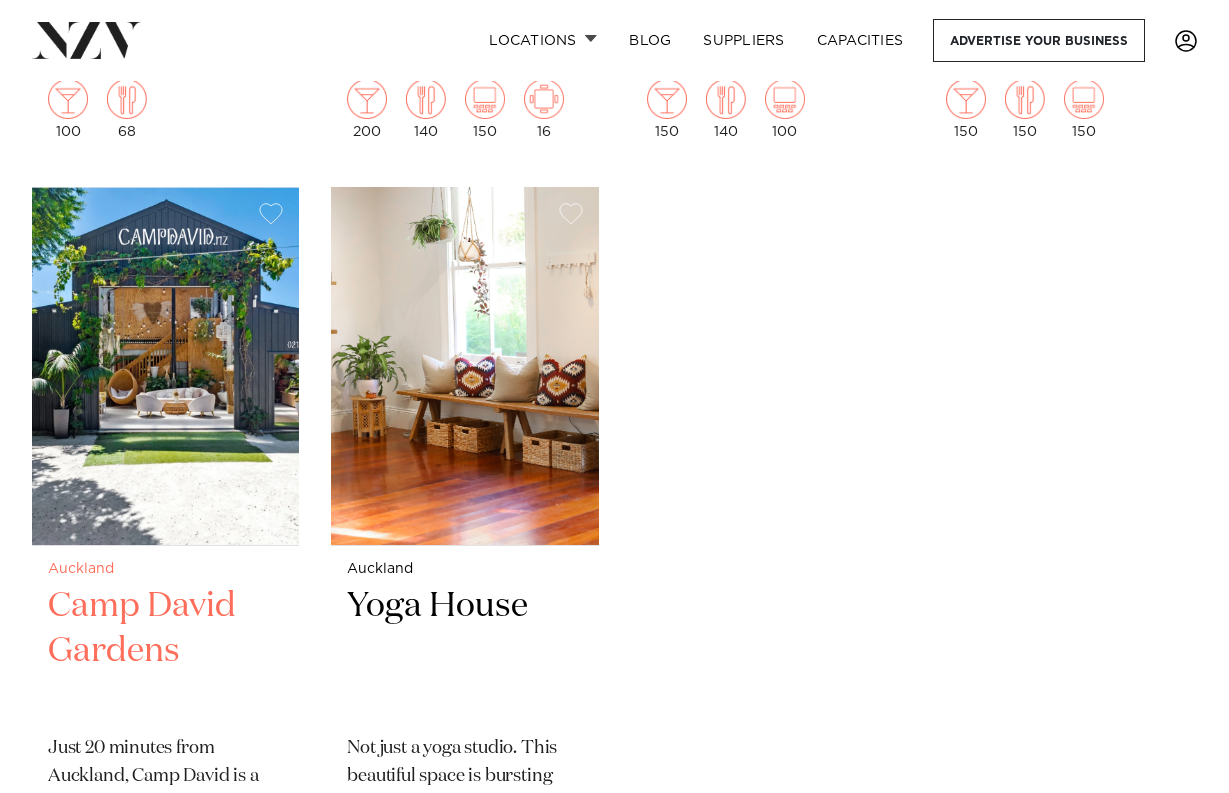 click at bounding box center [165, 366] 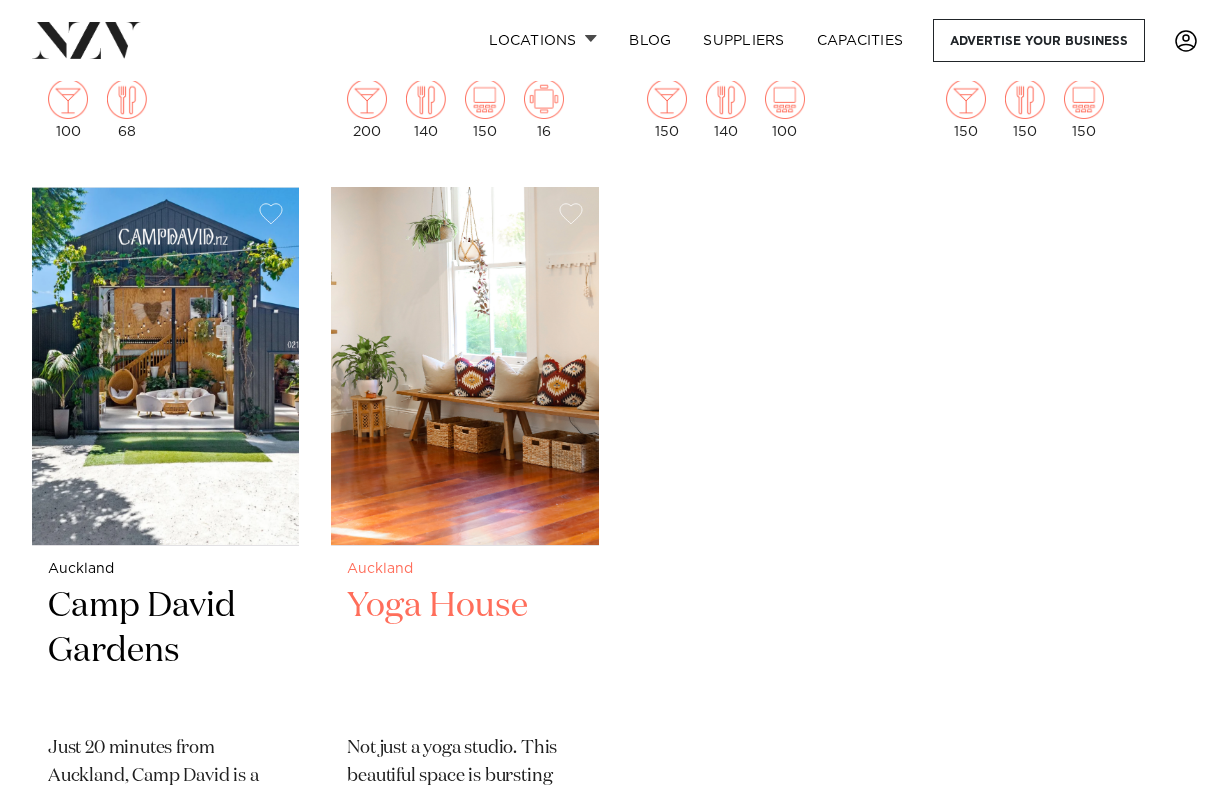 click at bounding box center [464, 366] 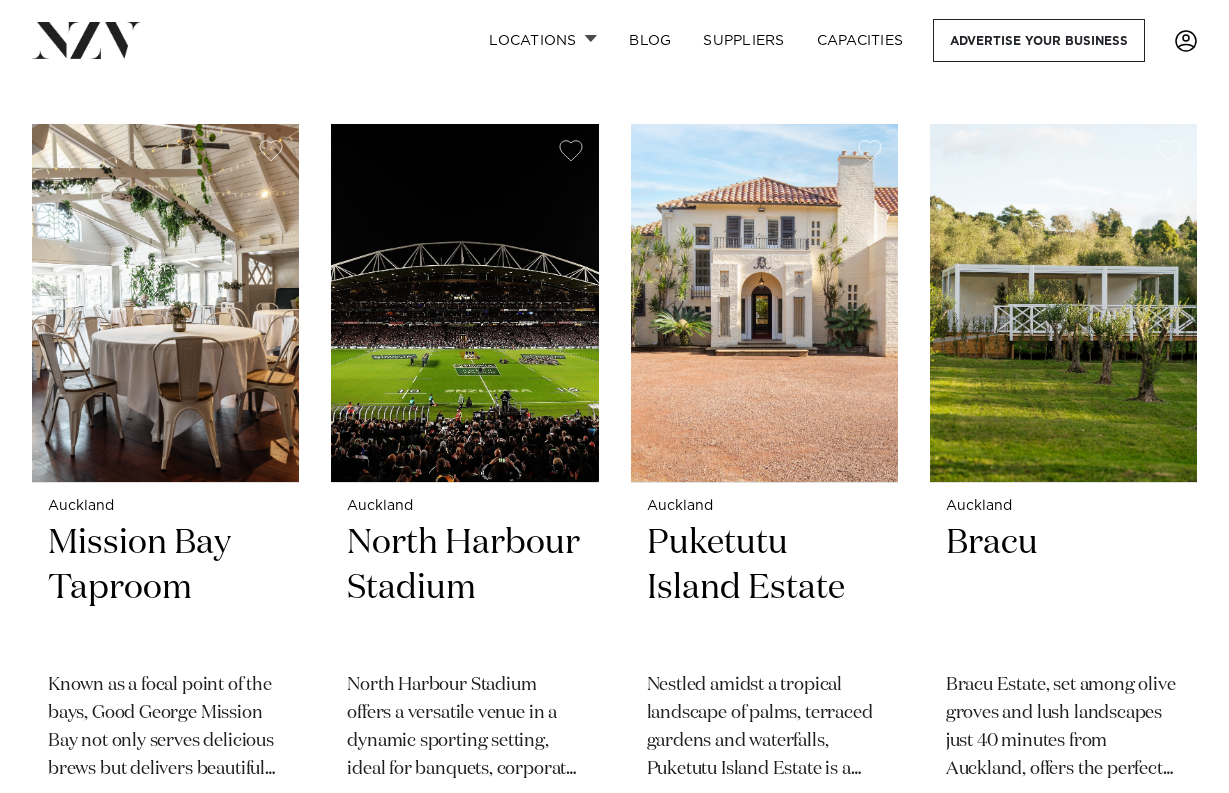 scroll, scrollTop: 15077, scrollLeft: 0, axis: vertical 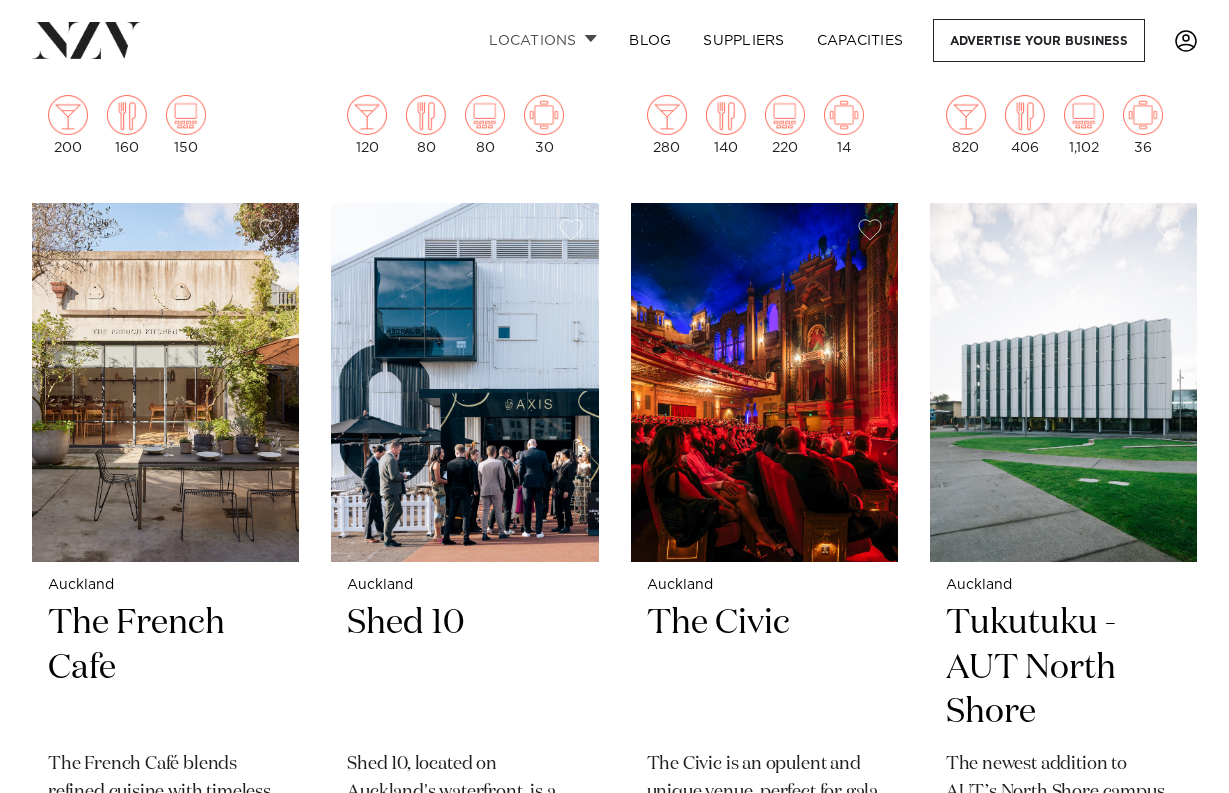 click on "Locations" at bounding box center [543, 40] 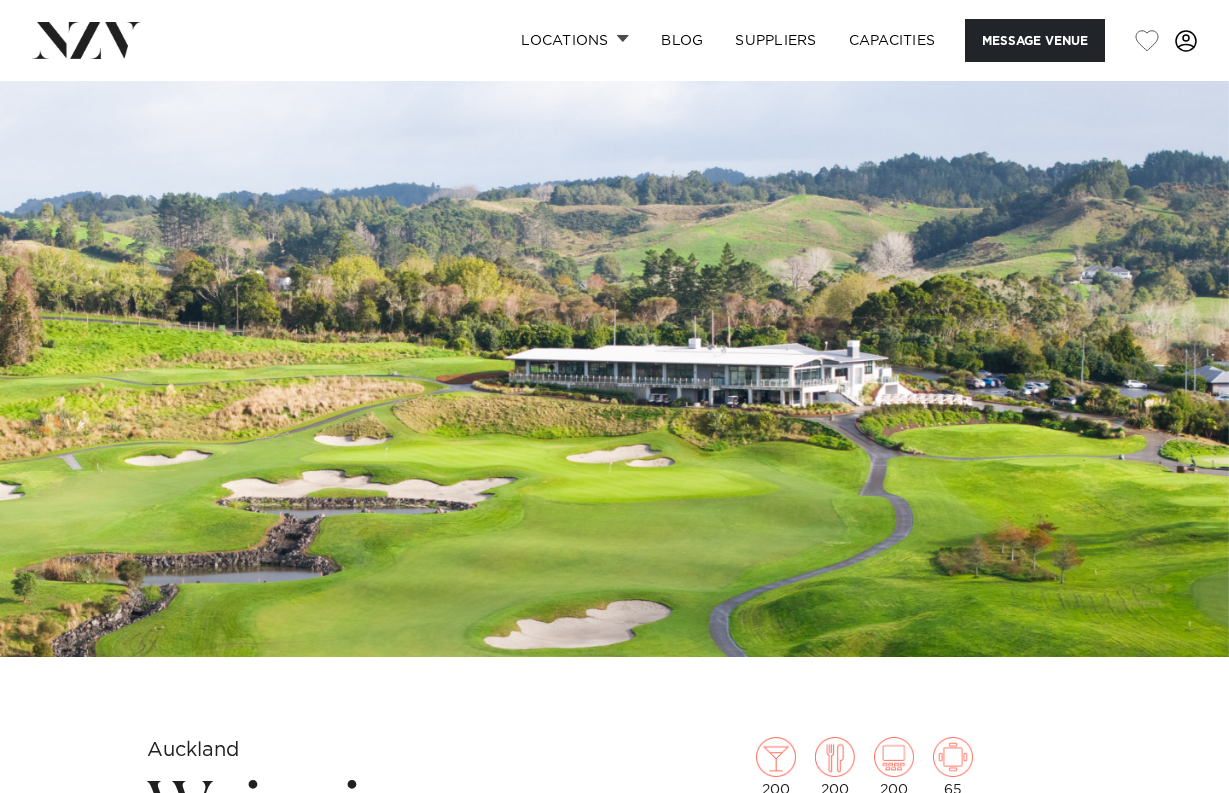 scroll, scrollTop: 0, scrollLeft: 0, axis: both 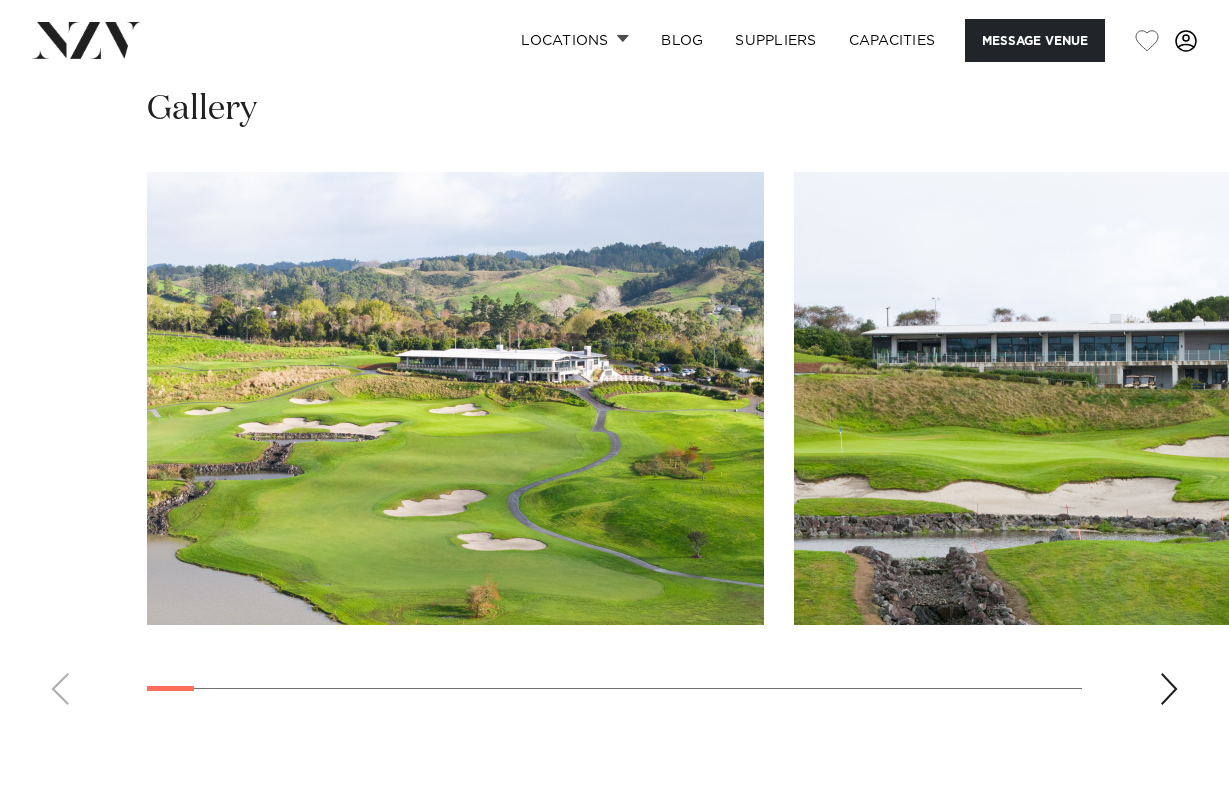 click at bounding box center [455, 398] 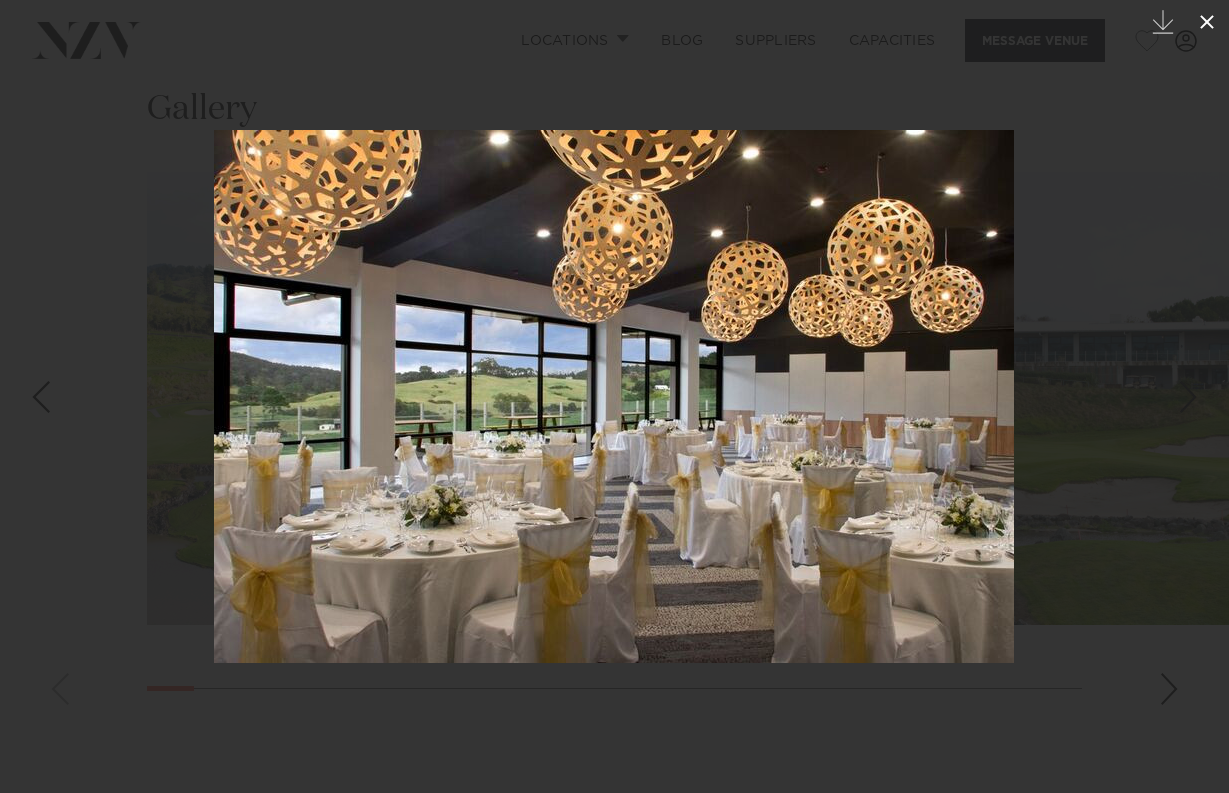 click 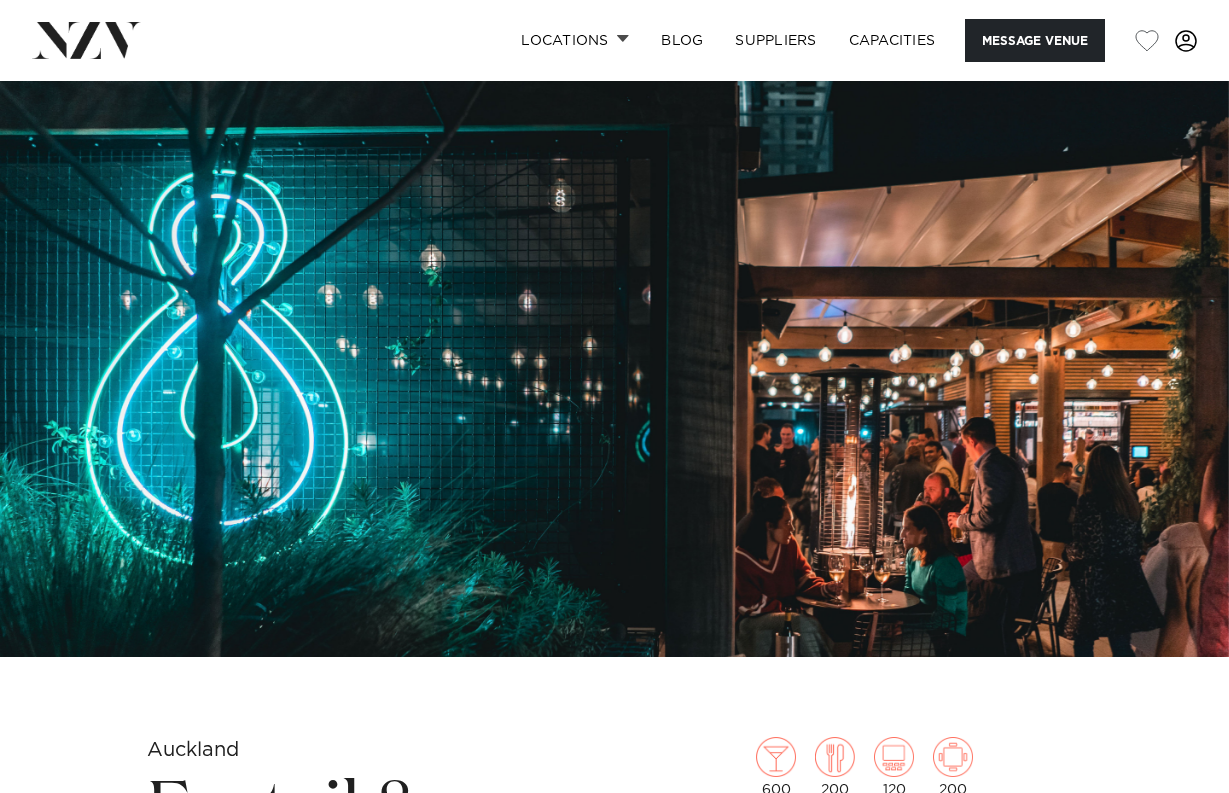 scroll, scrollTop: 0, scrollLeft: 0, axis: both 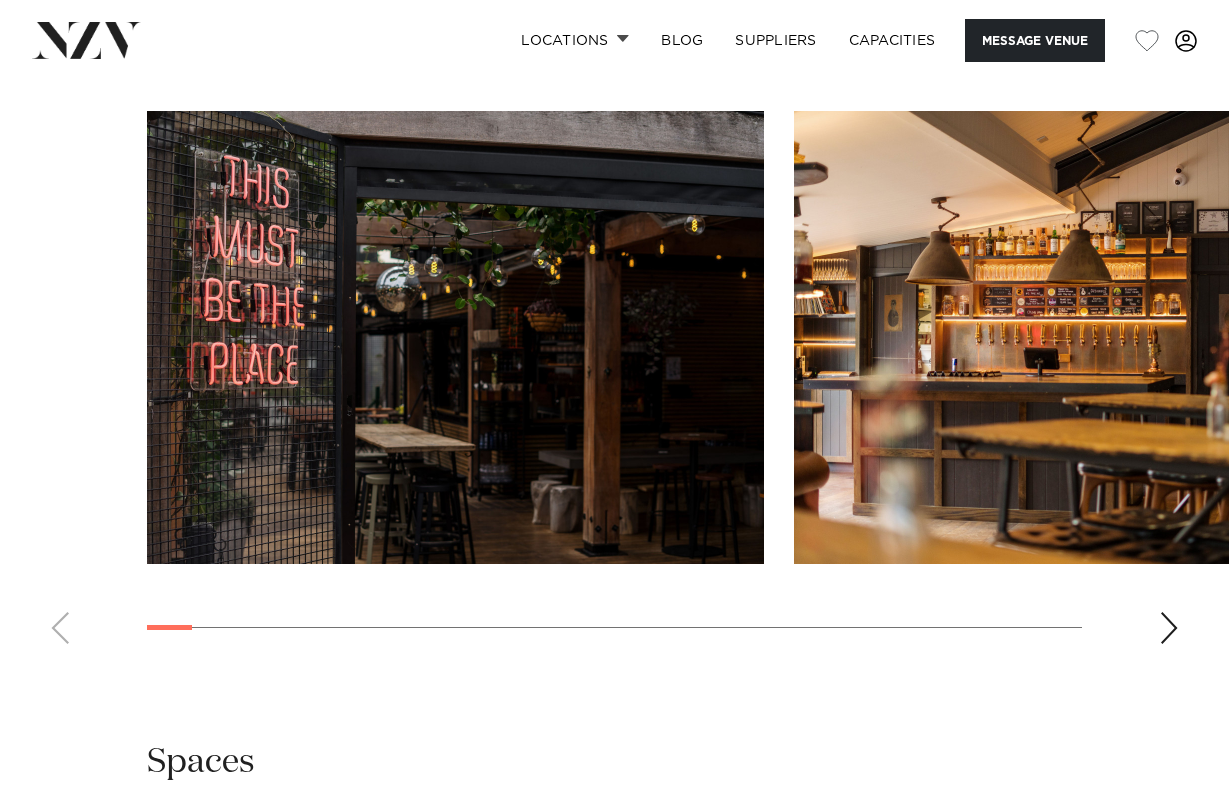 click at bounding box center [455, 337] 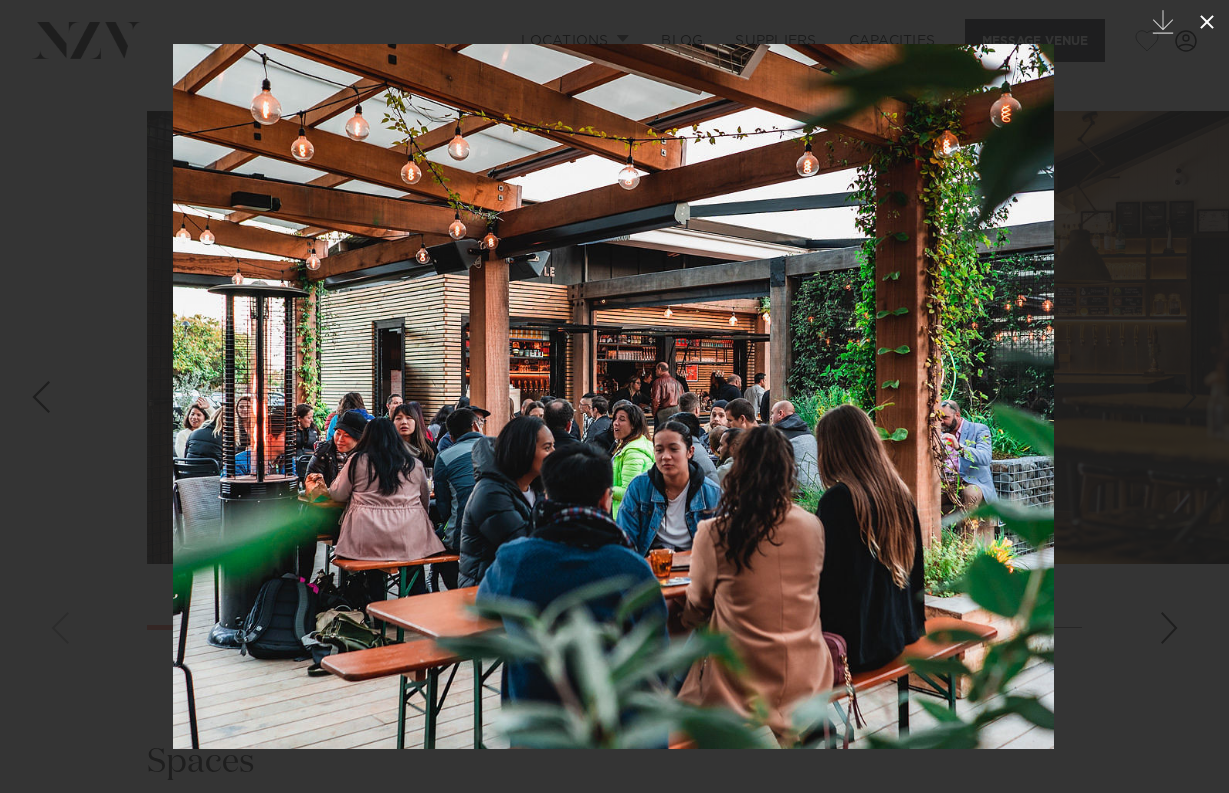 click 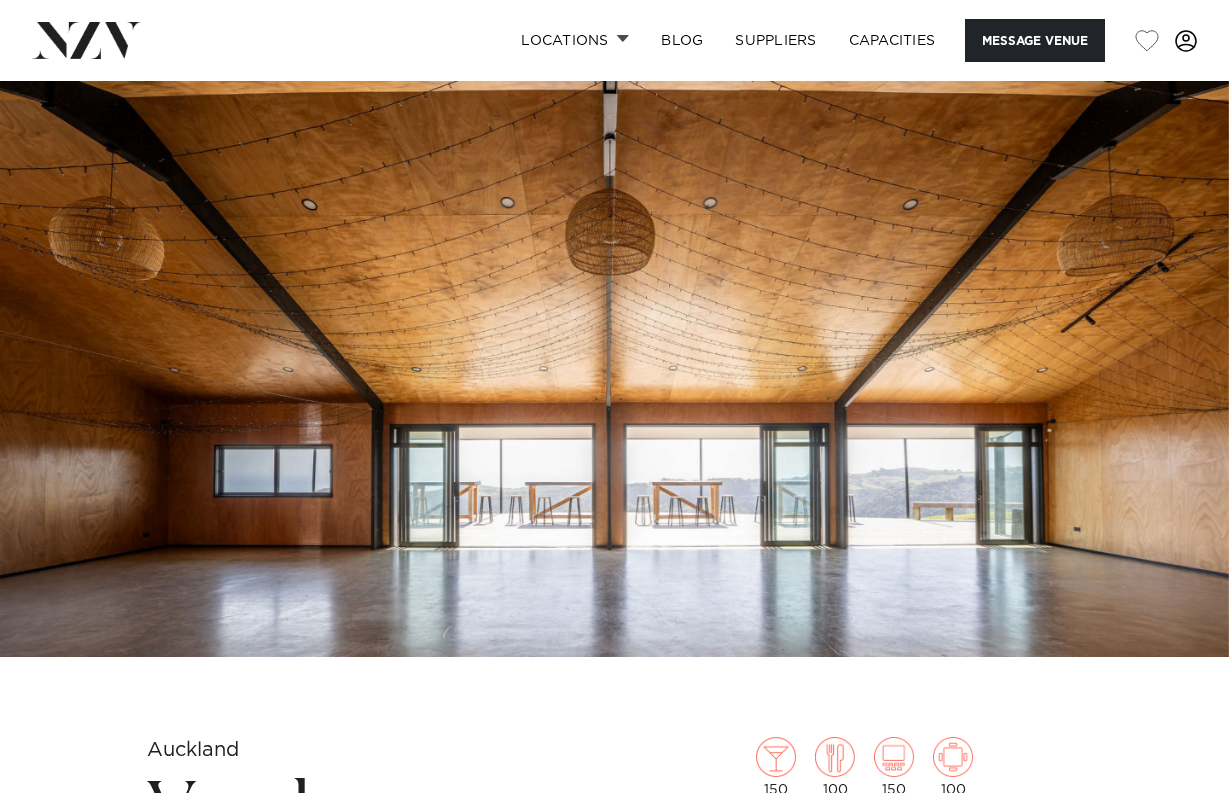 scroll, scrollTop: 0, scrollLeft: 0, axis: both 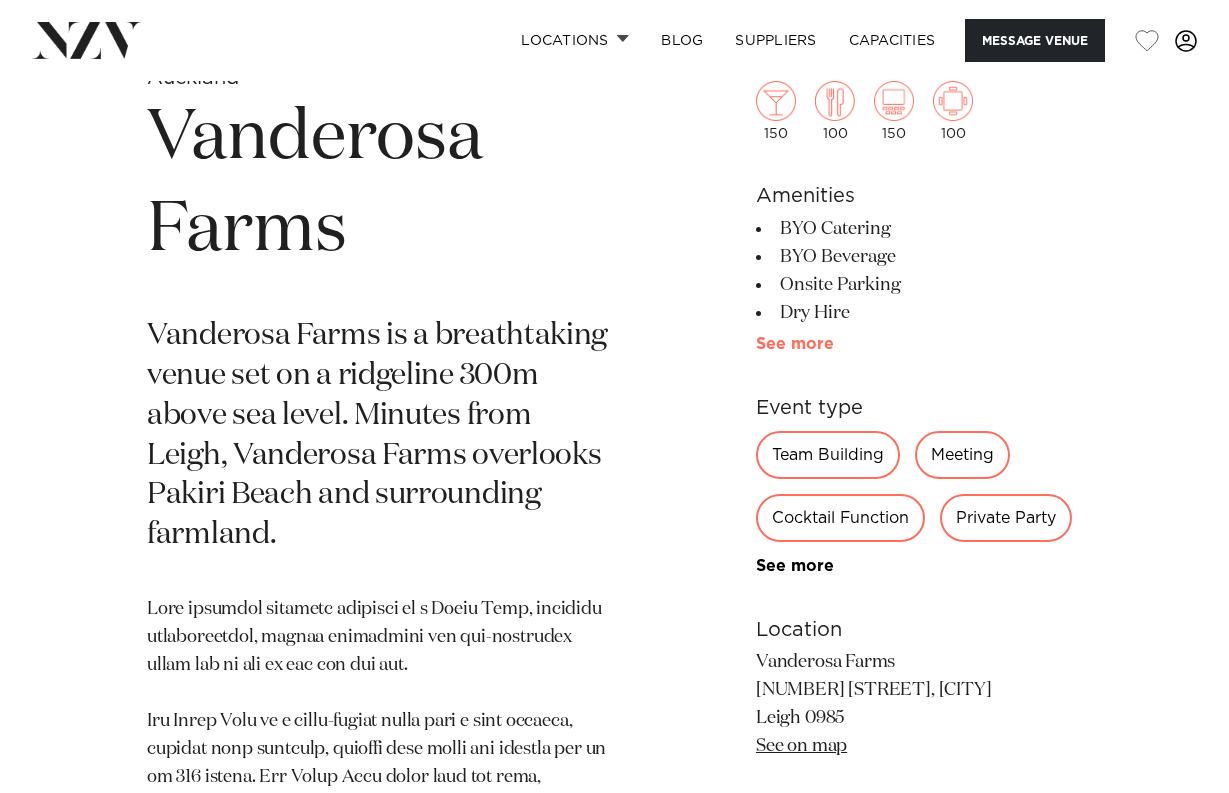 click on "See more" at bounding box center [834, 344] 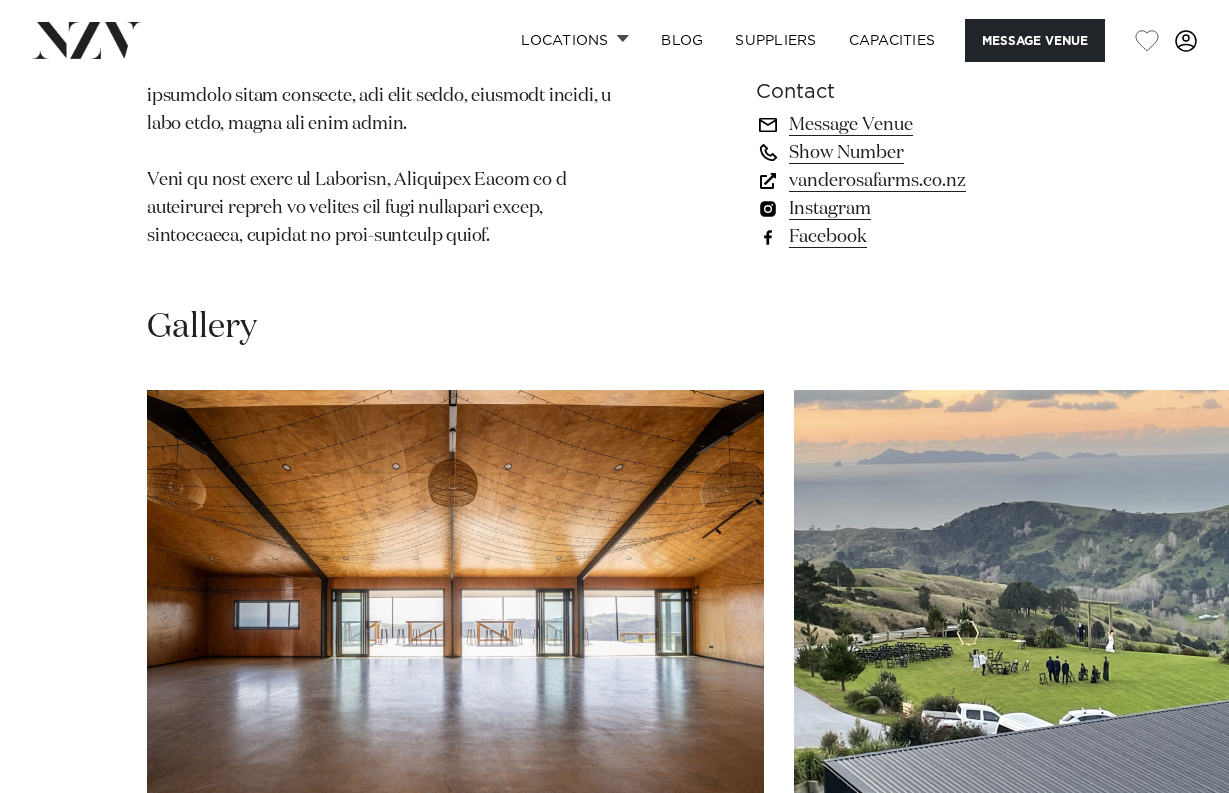 scroll, scrollTop: 1900, scrollLeft: 0, axis: vertical 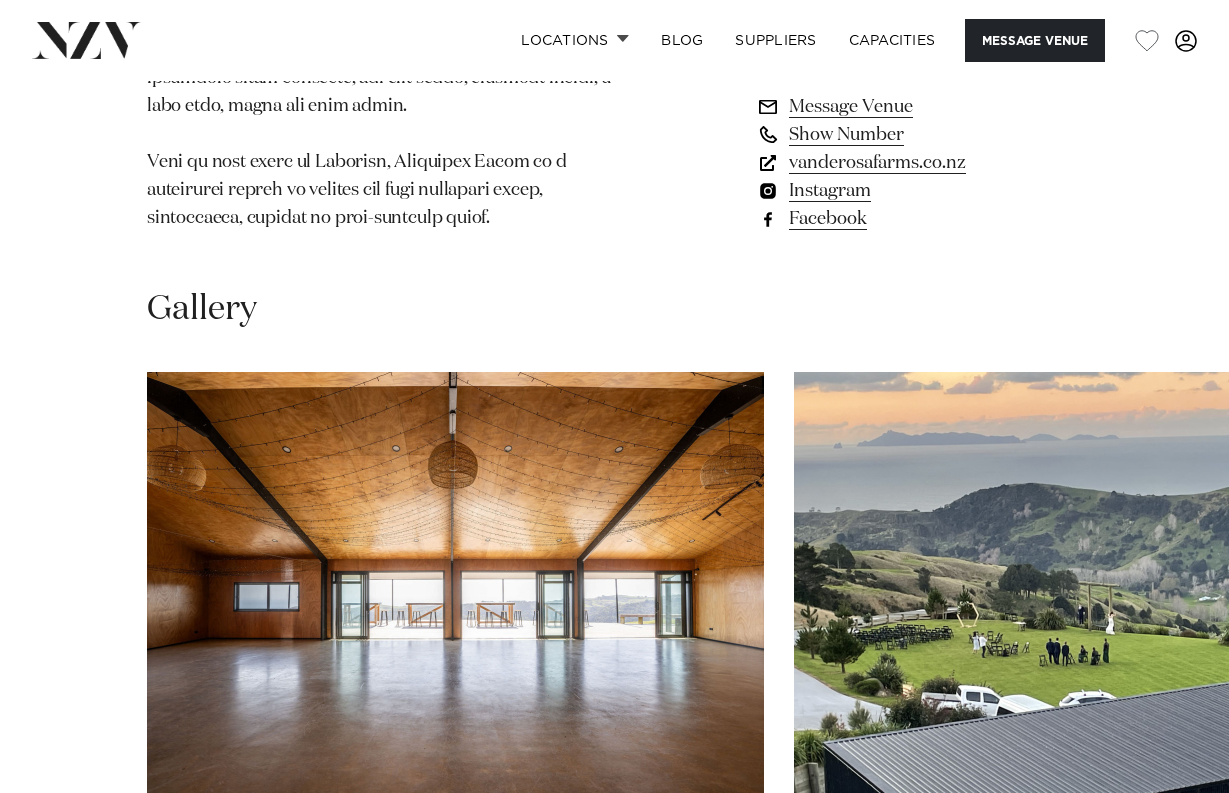 click at bounding box center (455, 598) 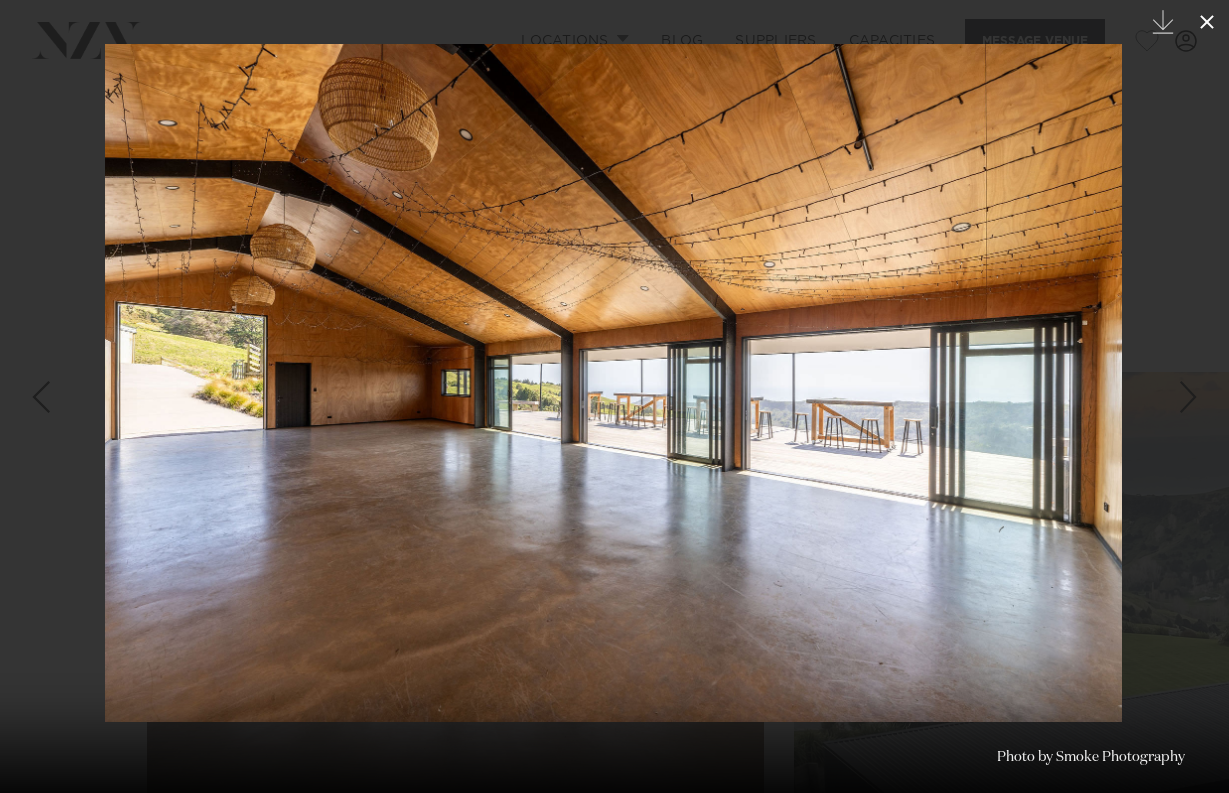 click 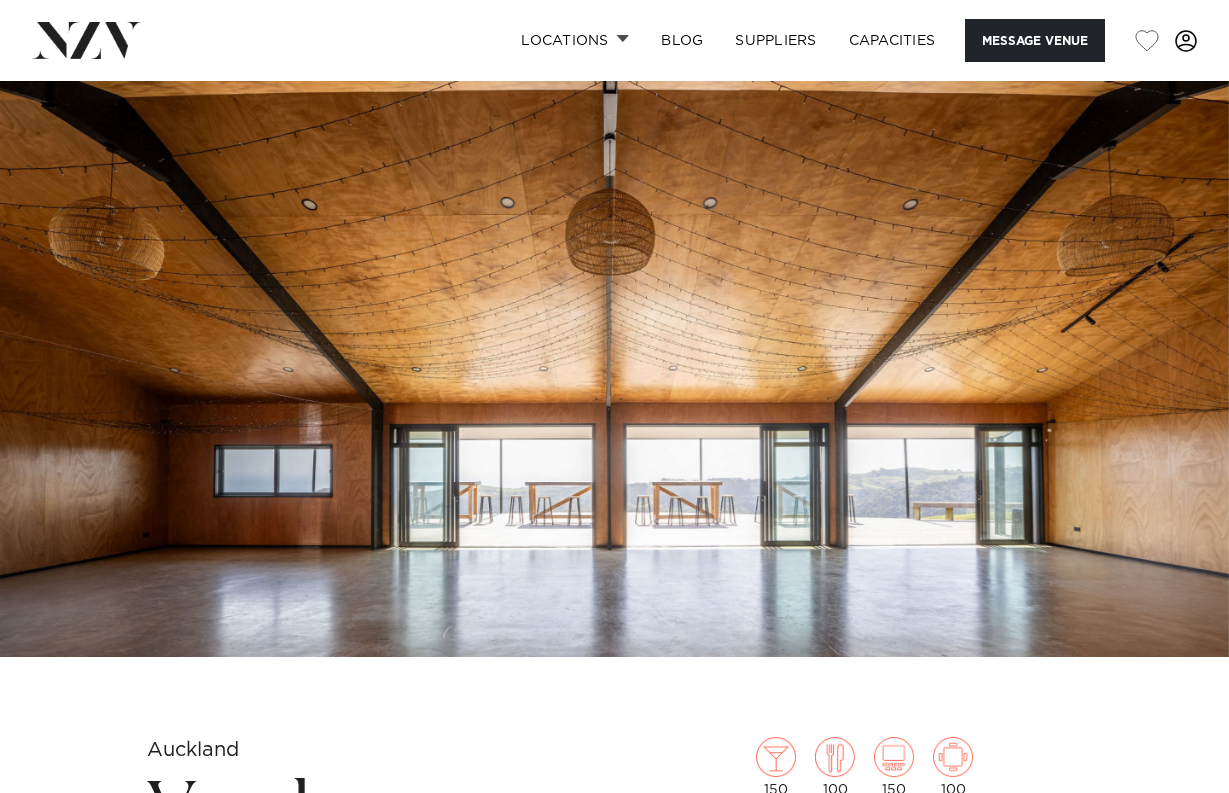 scroll, scrollTop: 0, scrollLeft: 0, axis: both 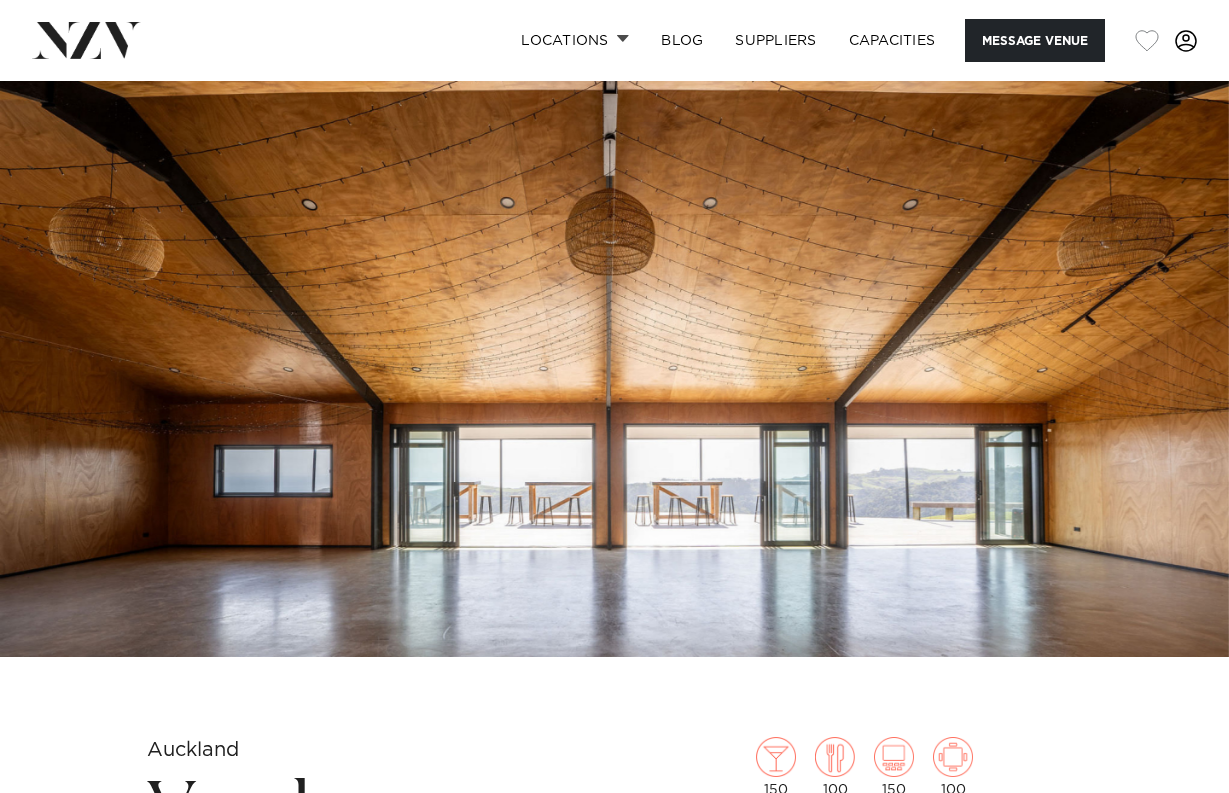 click at bounding box center [1147, 41] 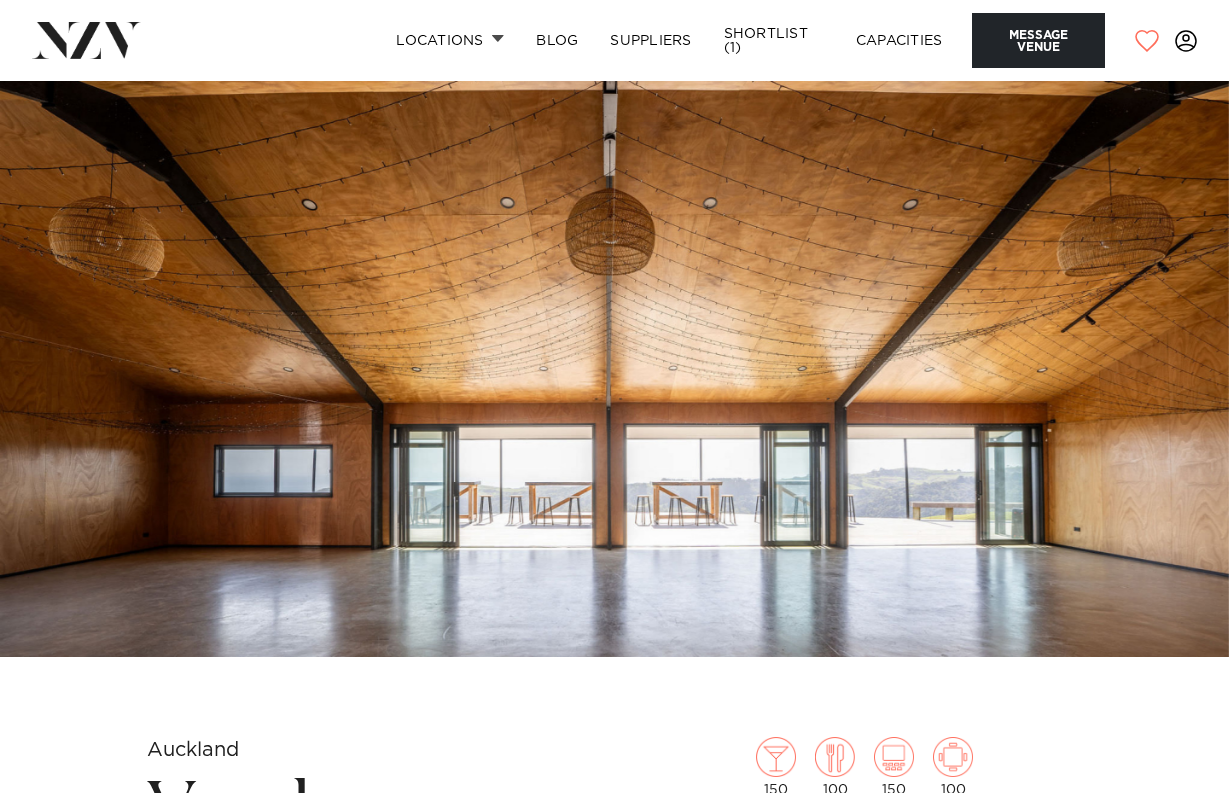 scroll, scrollTop: 0, scrollLeft: 0, axis: both 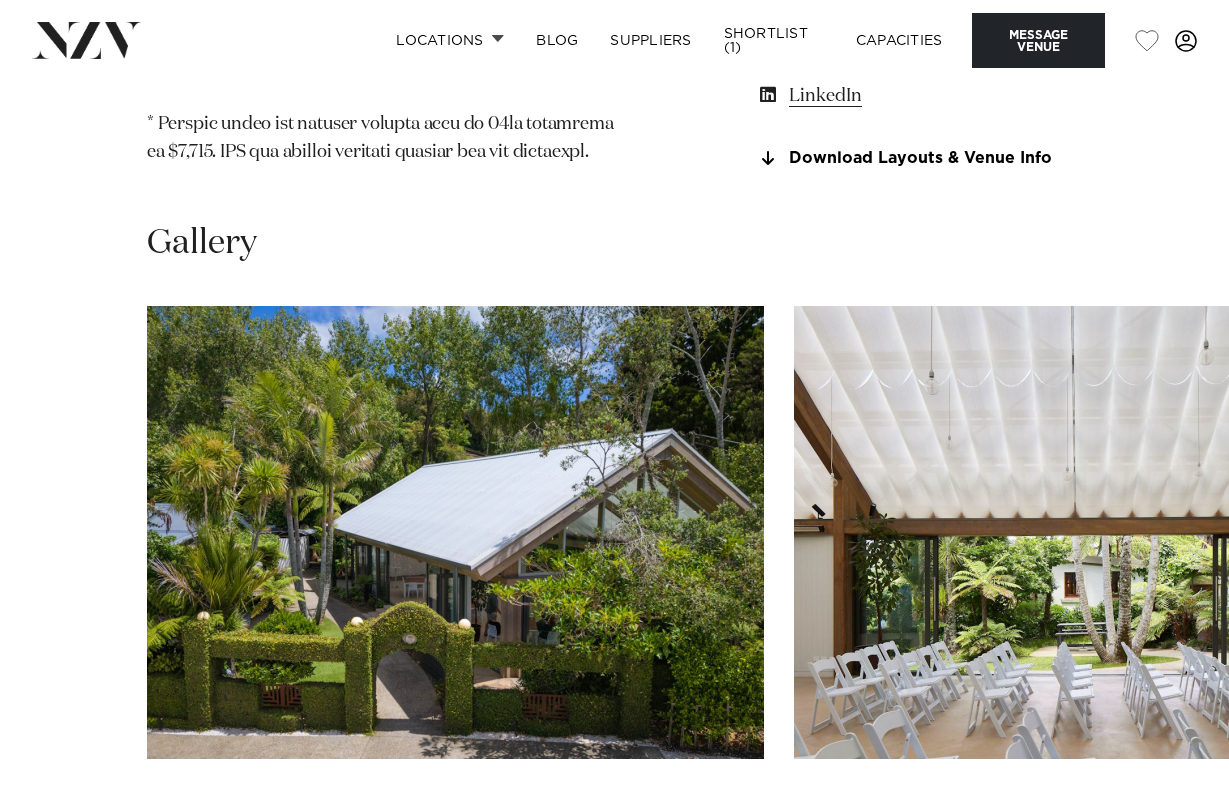 click at bounding box center (455, 532) 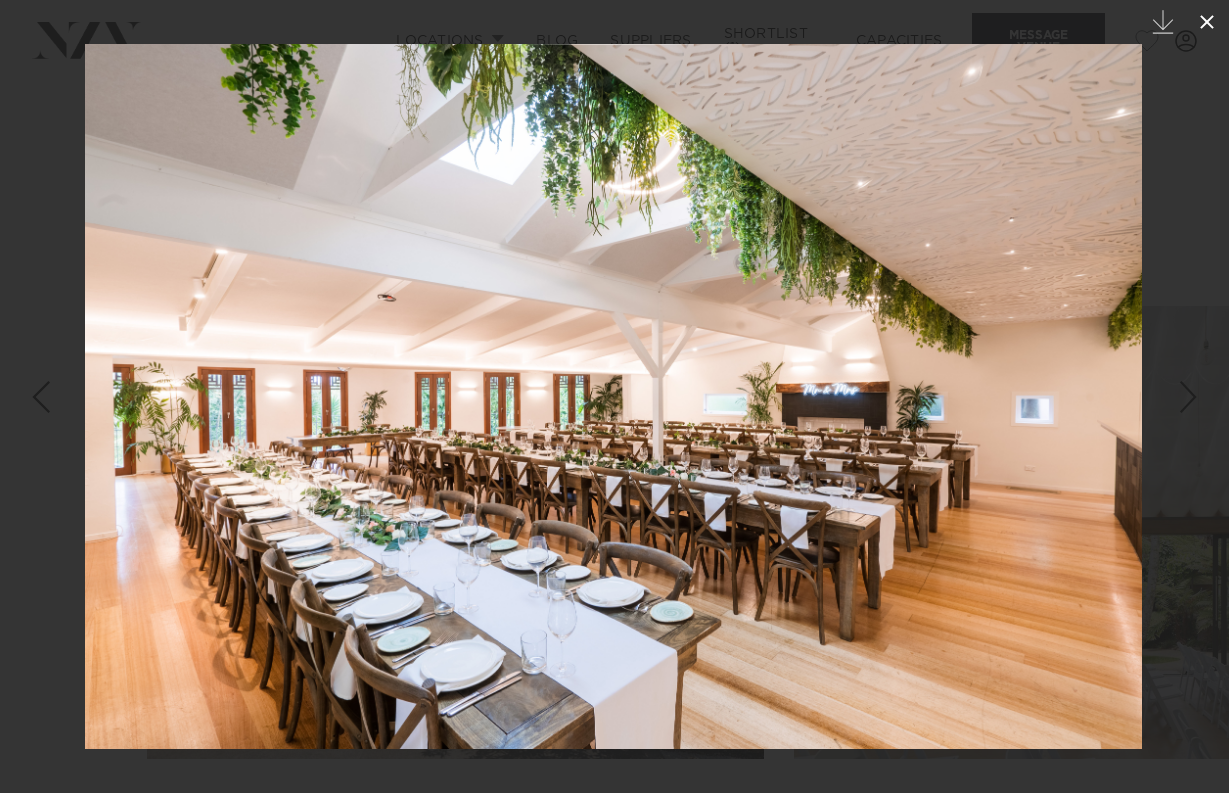 click 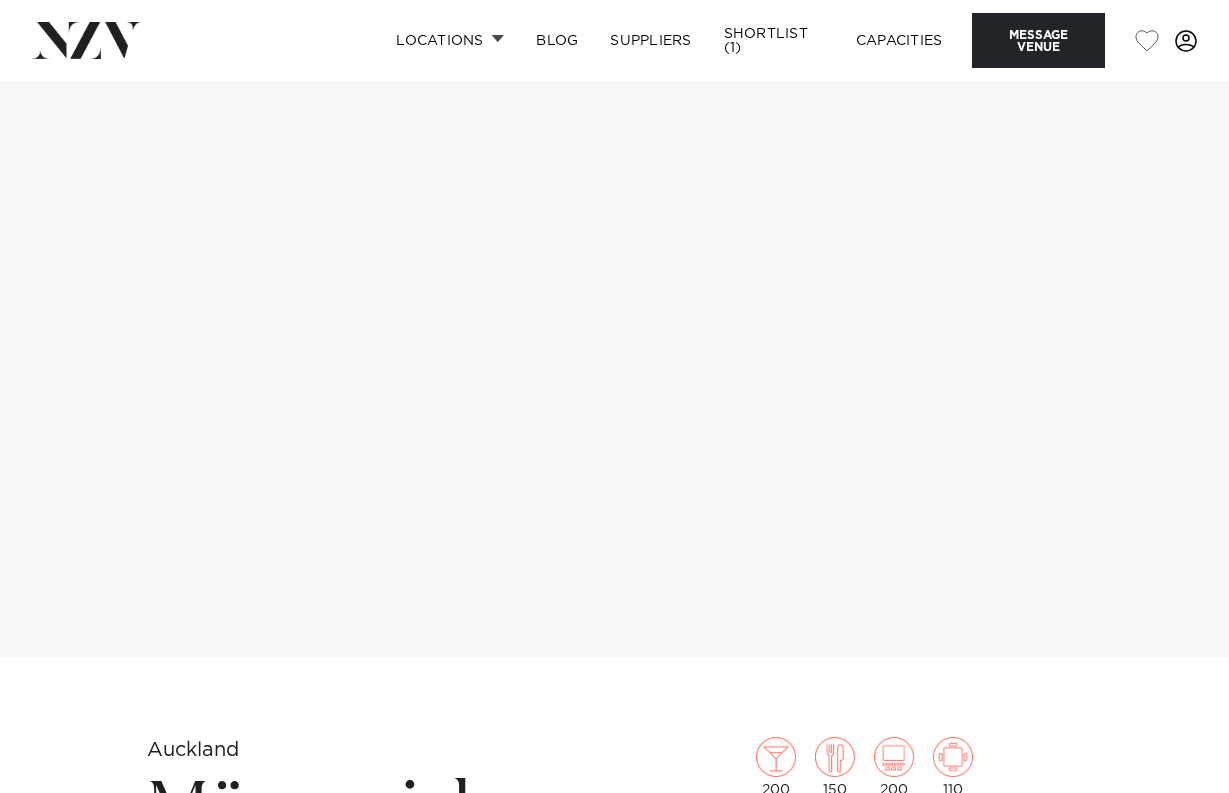 scroll, scrollTop: 0, scrollLeft: 0, axis: both 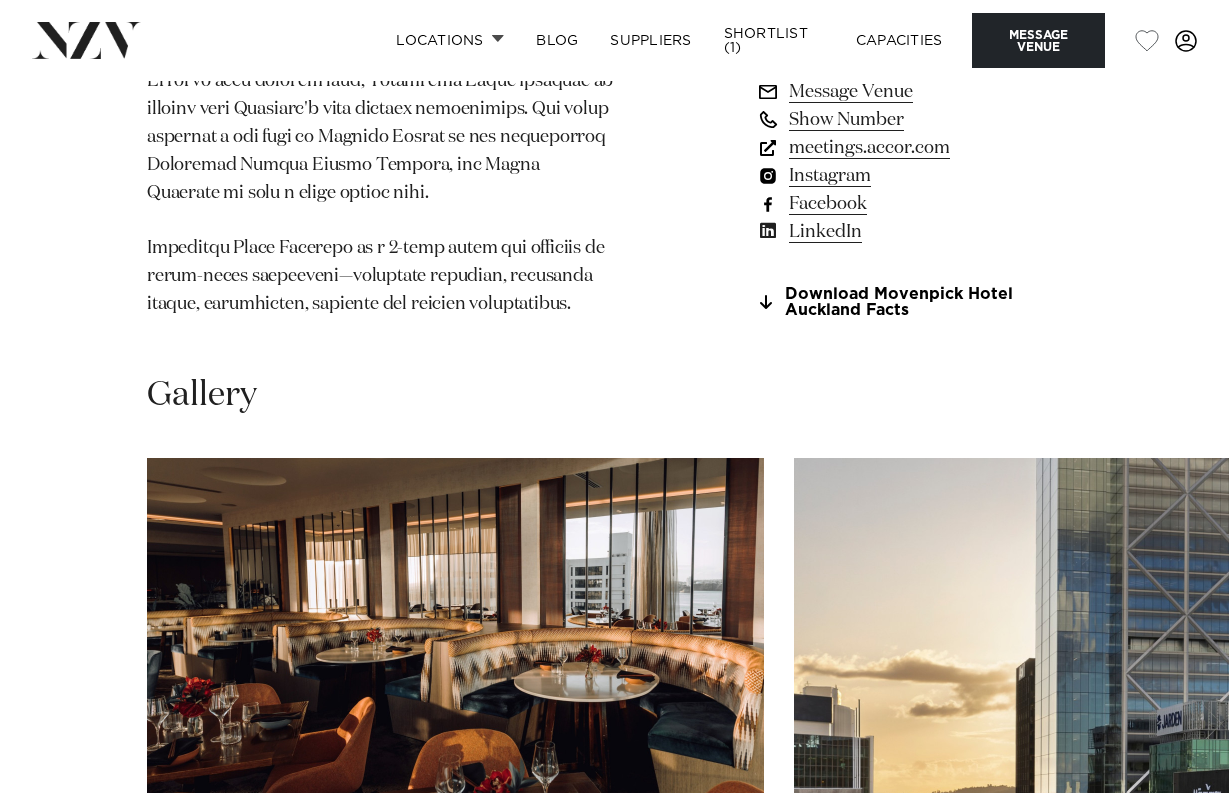click at bounding box center [455, 684] 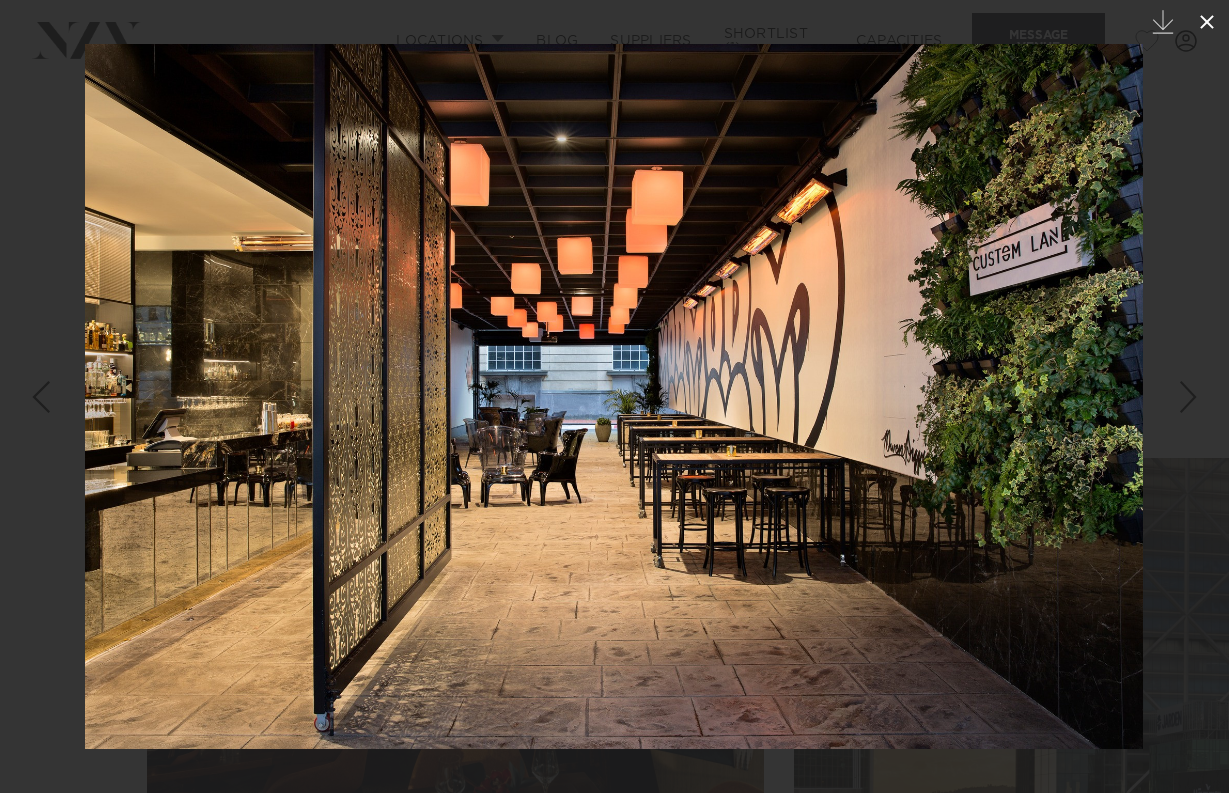 click 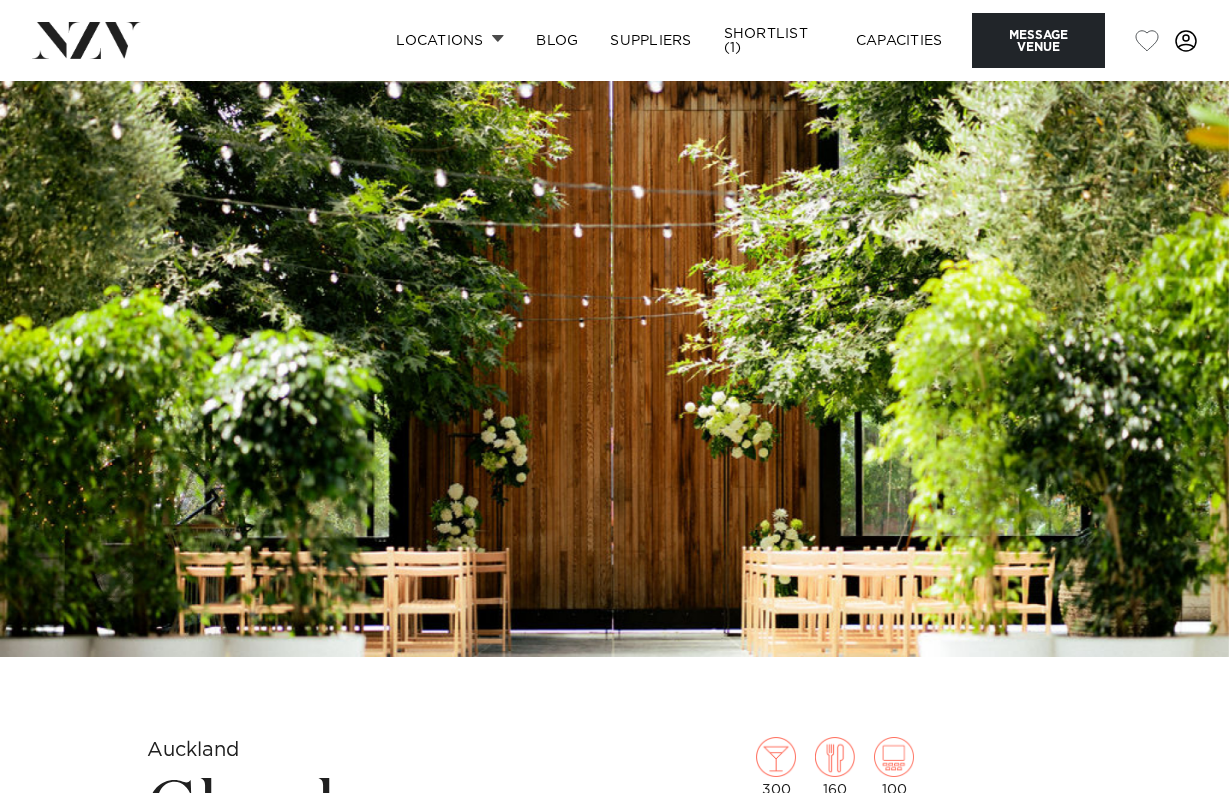 scroll, scrollTop: 0, scrollLeft: 0, axis: both 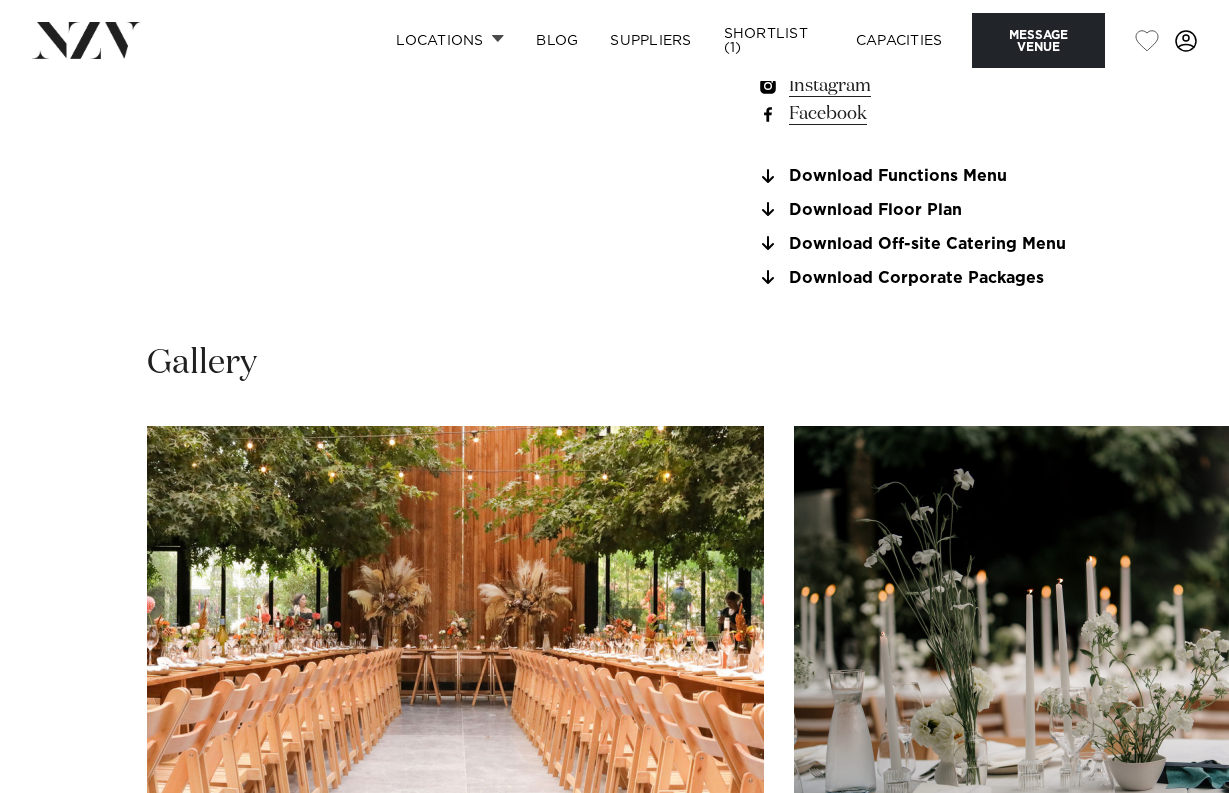 click at bounding box center (455, 652) 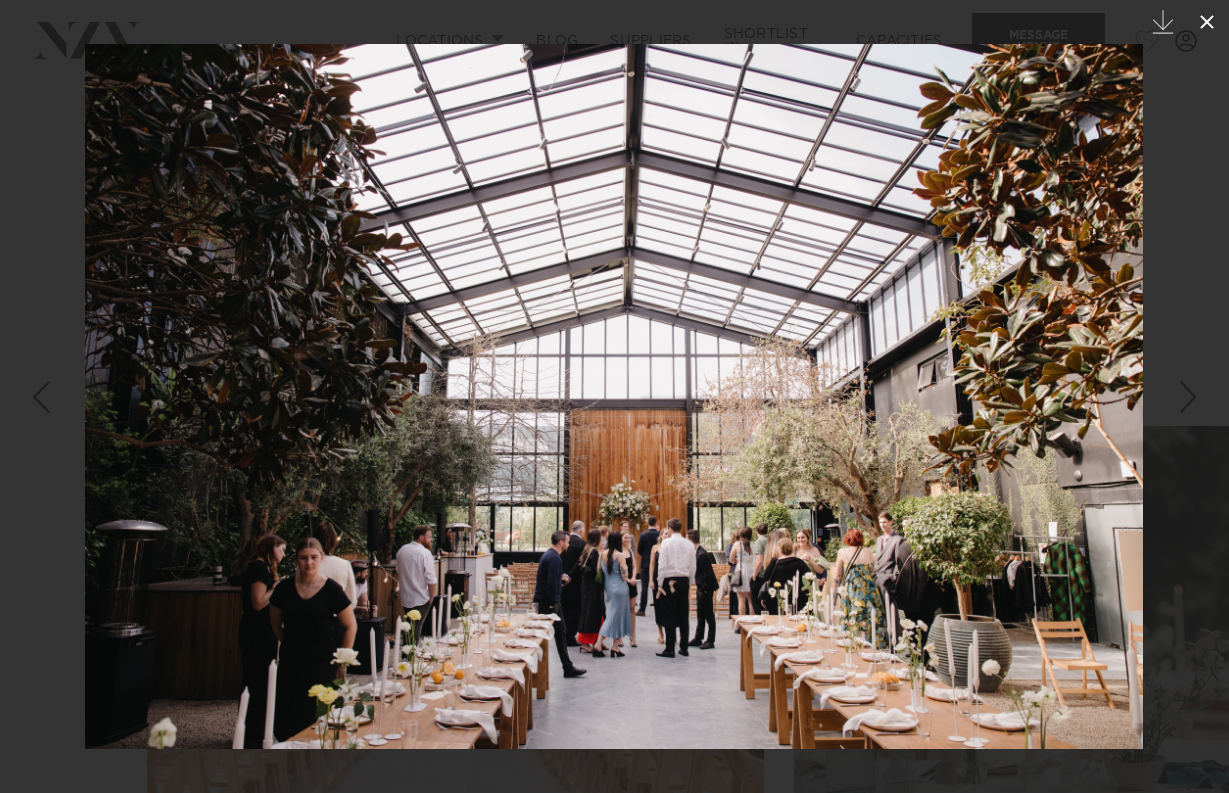 click 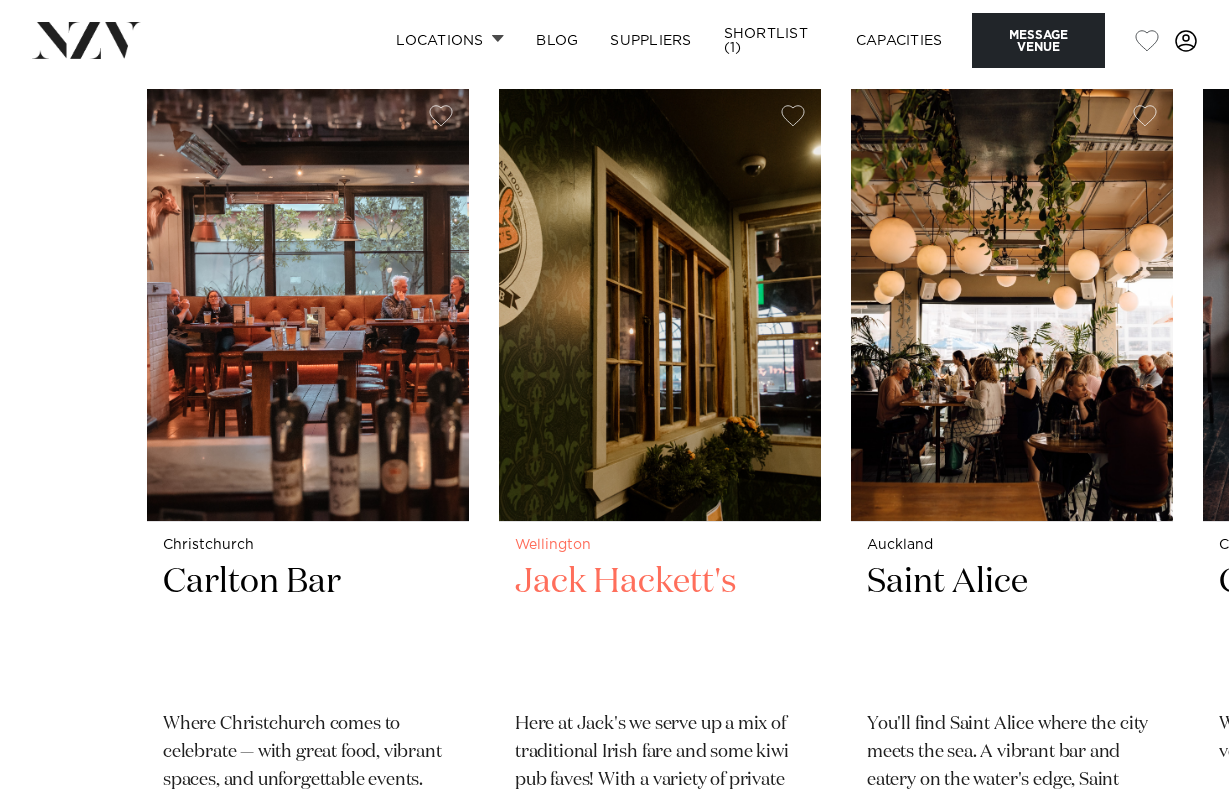 scroll, scrollTop: 3943, scrollLeft: 0, axis: vertical 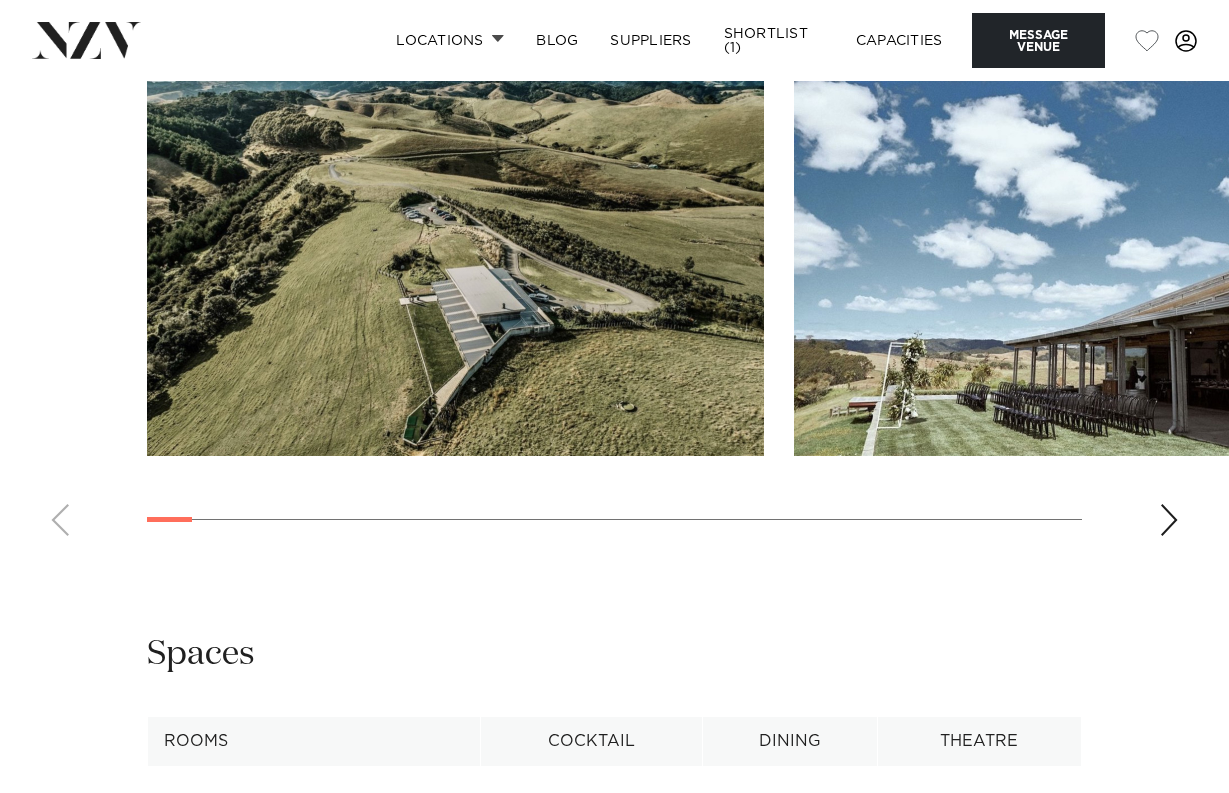 click at bounding box center (455, 229) 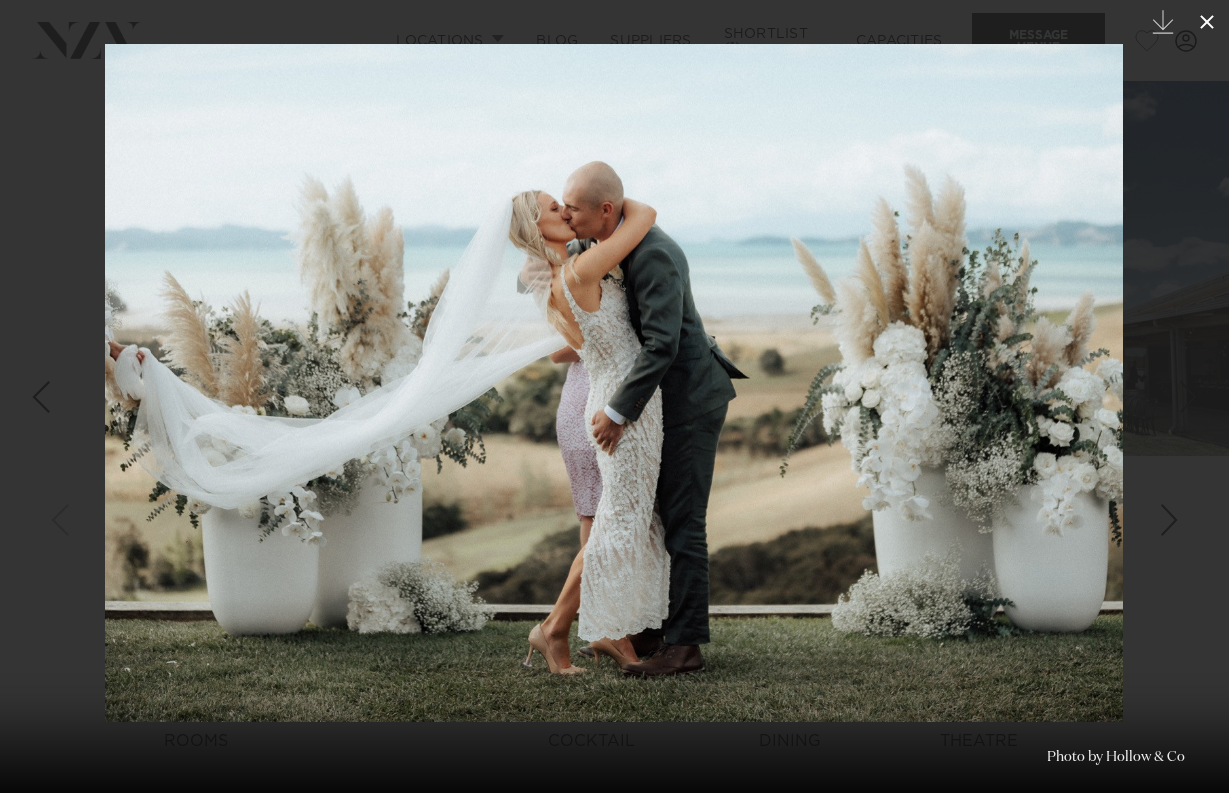 click 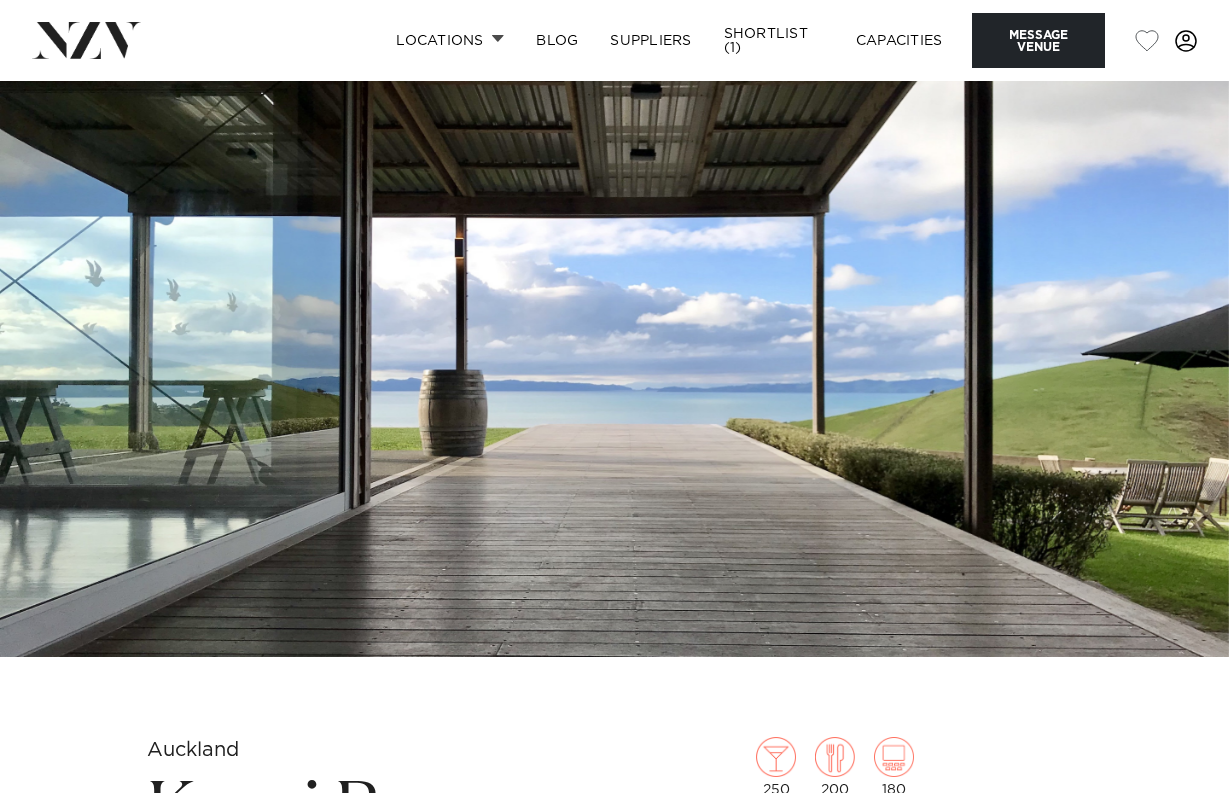 scroll, scrollTop: 0, scrollLeft: 0, axis: both 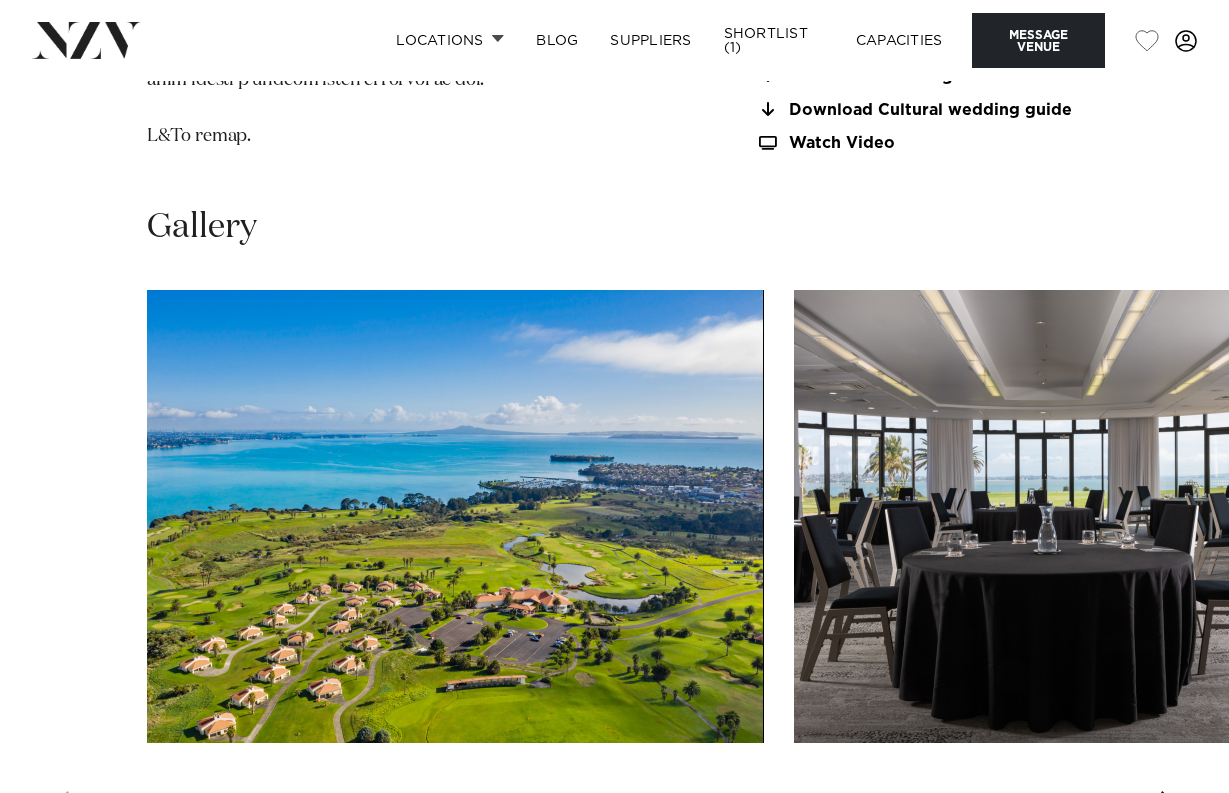 click at bounding box center [455, 516] 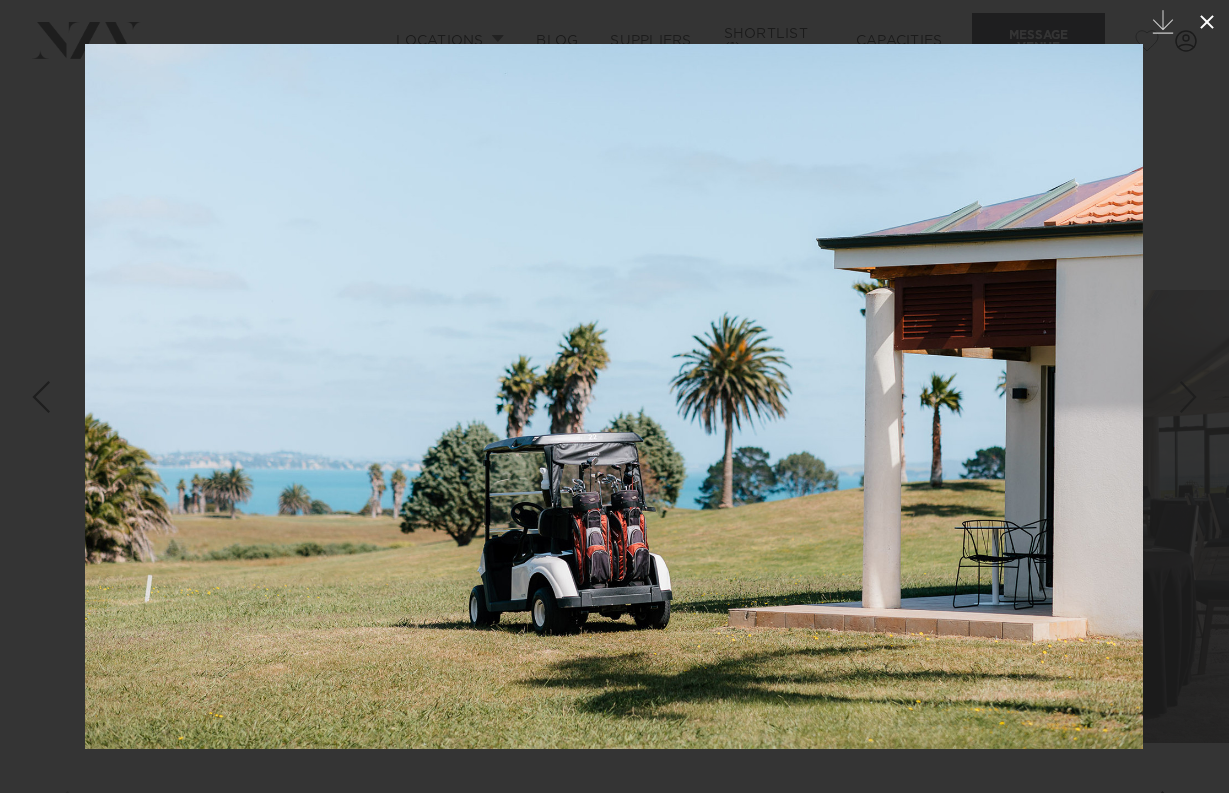 click 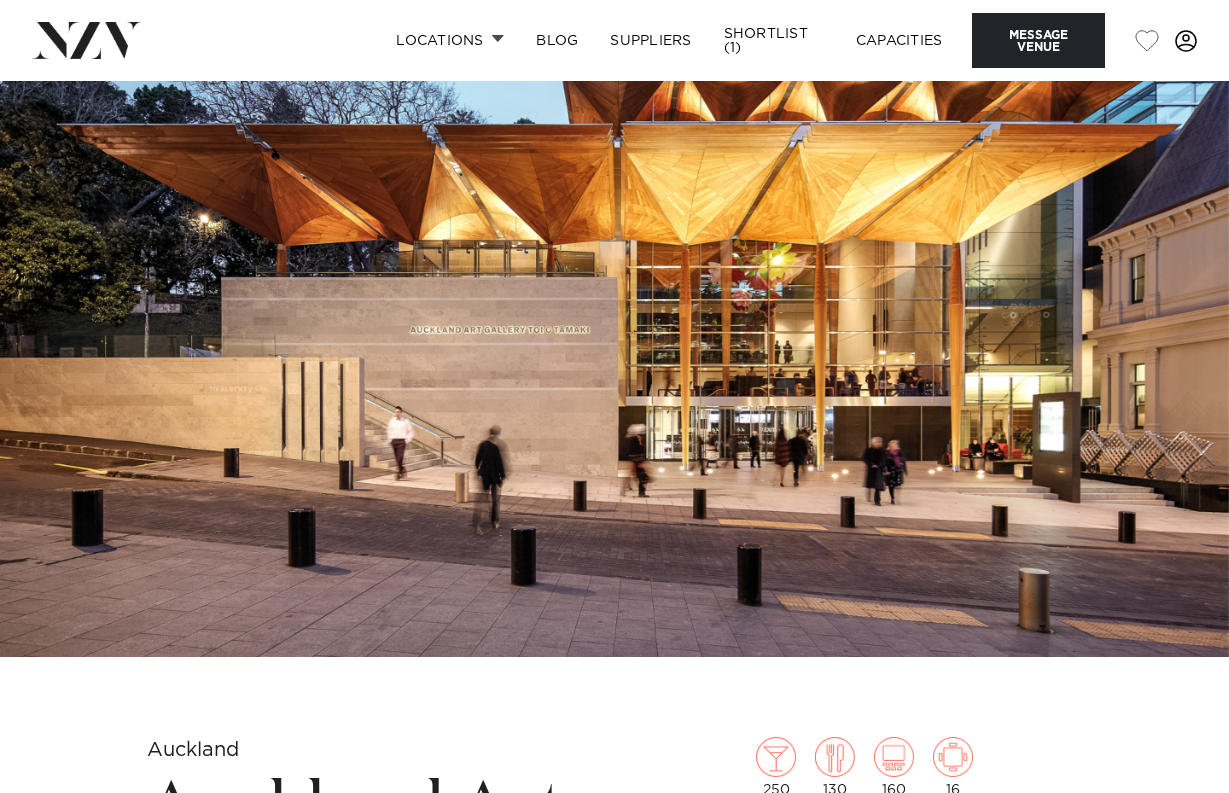scroll, scrollTop: 0, scrollLeft: 0, axis: both 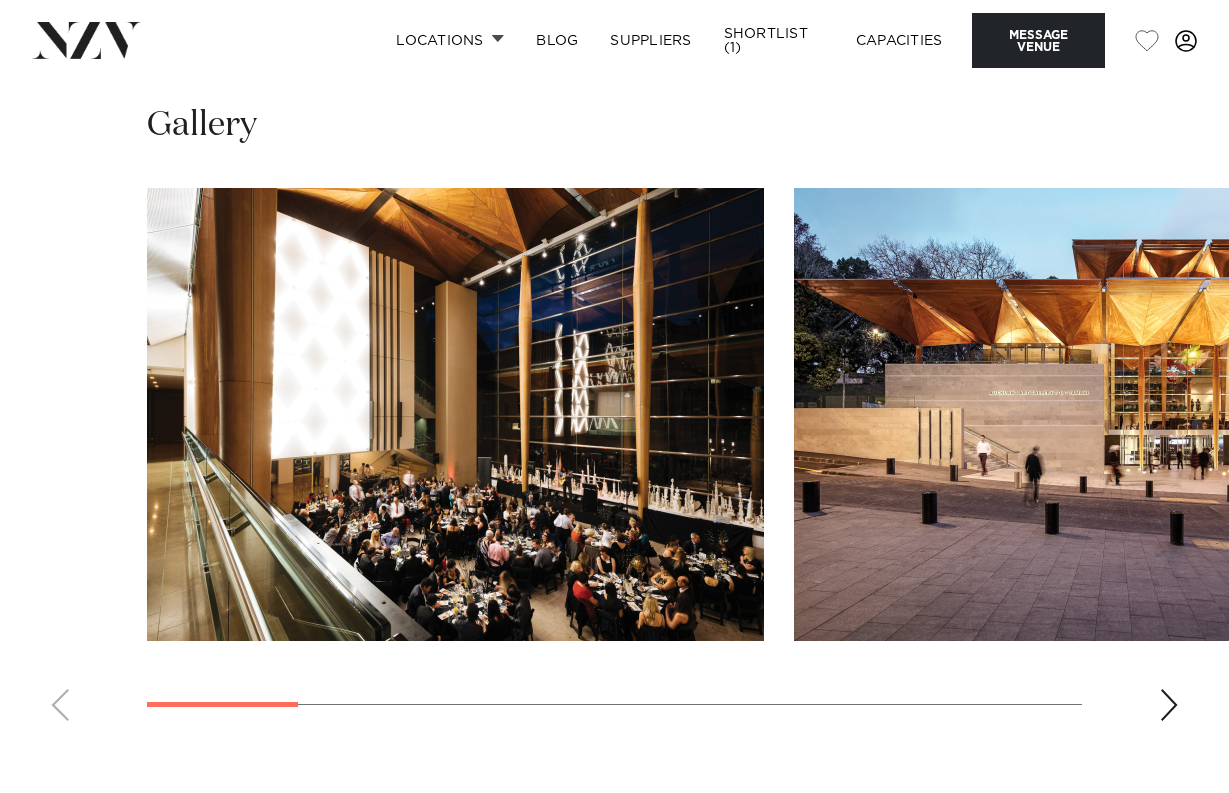 click at bounding box center (455, 414) 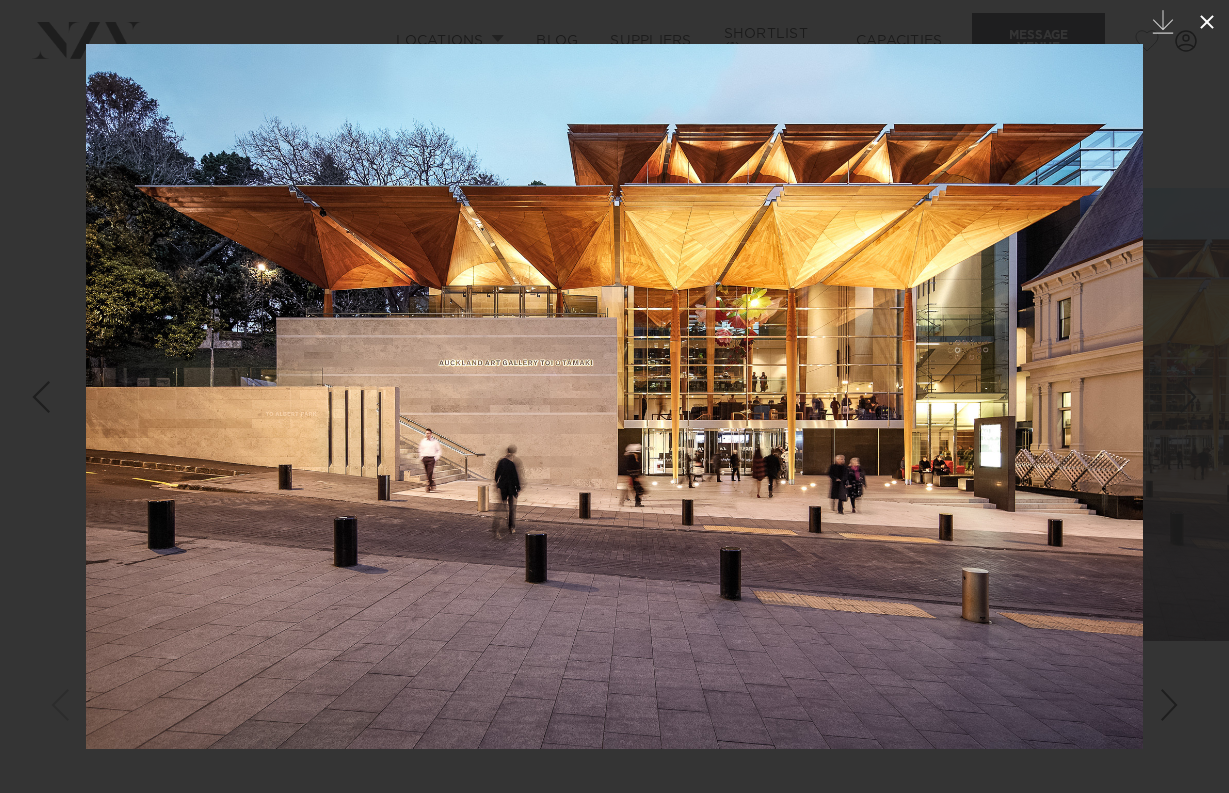 click 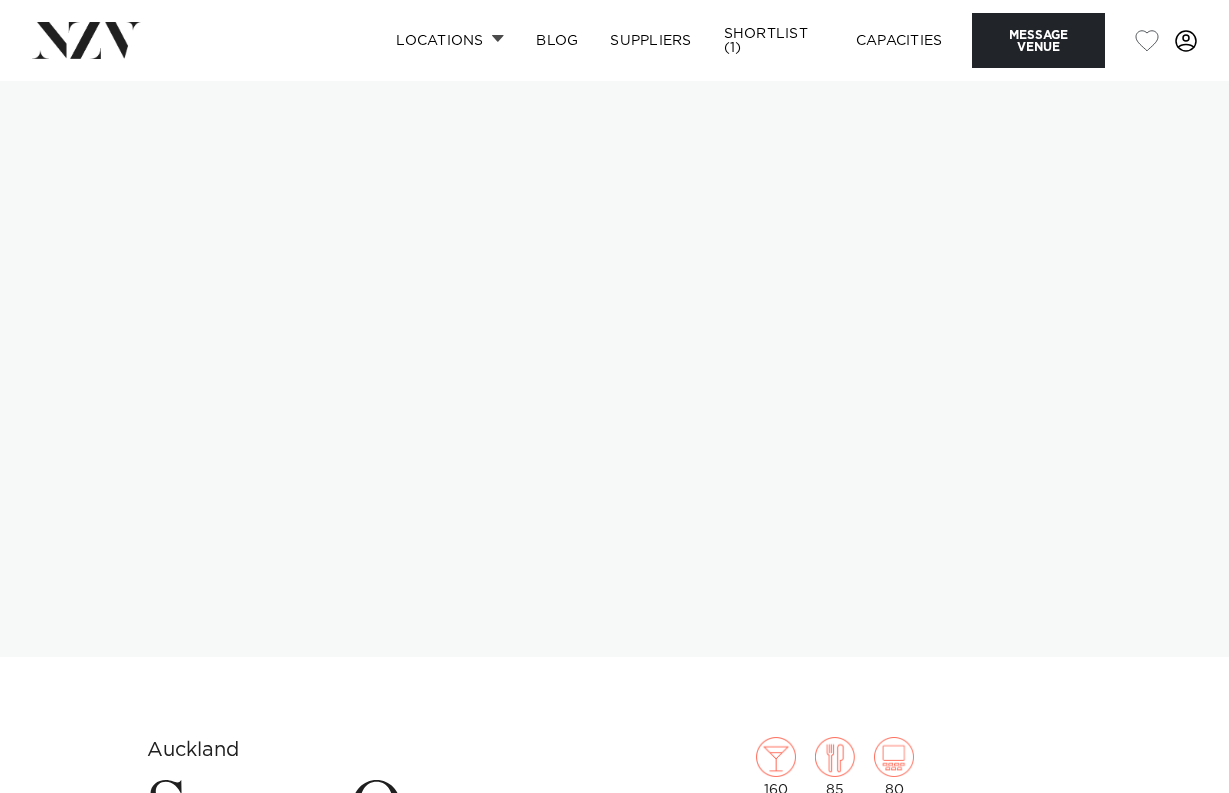 scroll, scrollTop: 0, scrollLeft: 0, axis: both 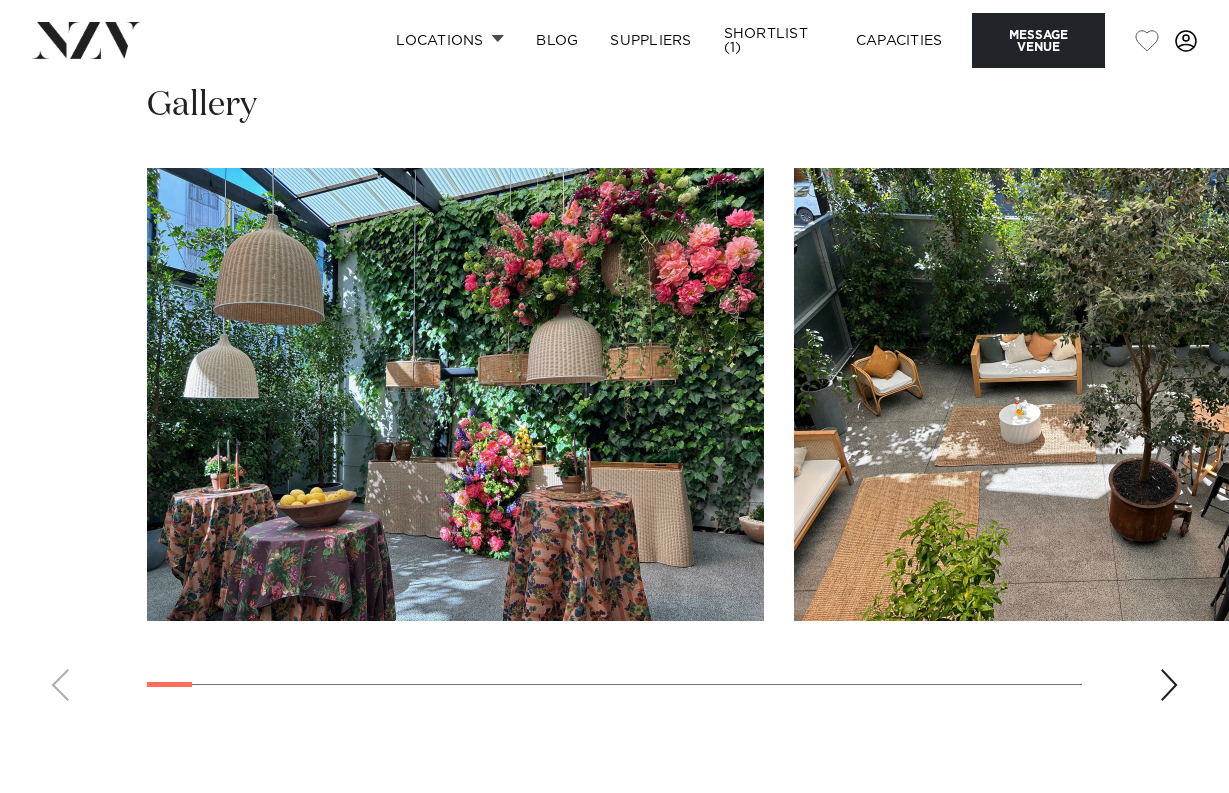 click at bounding box center [455, 394] 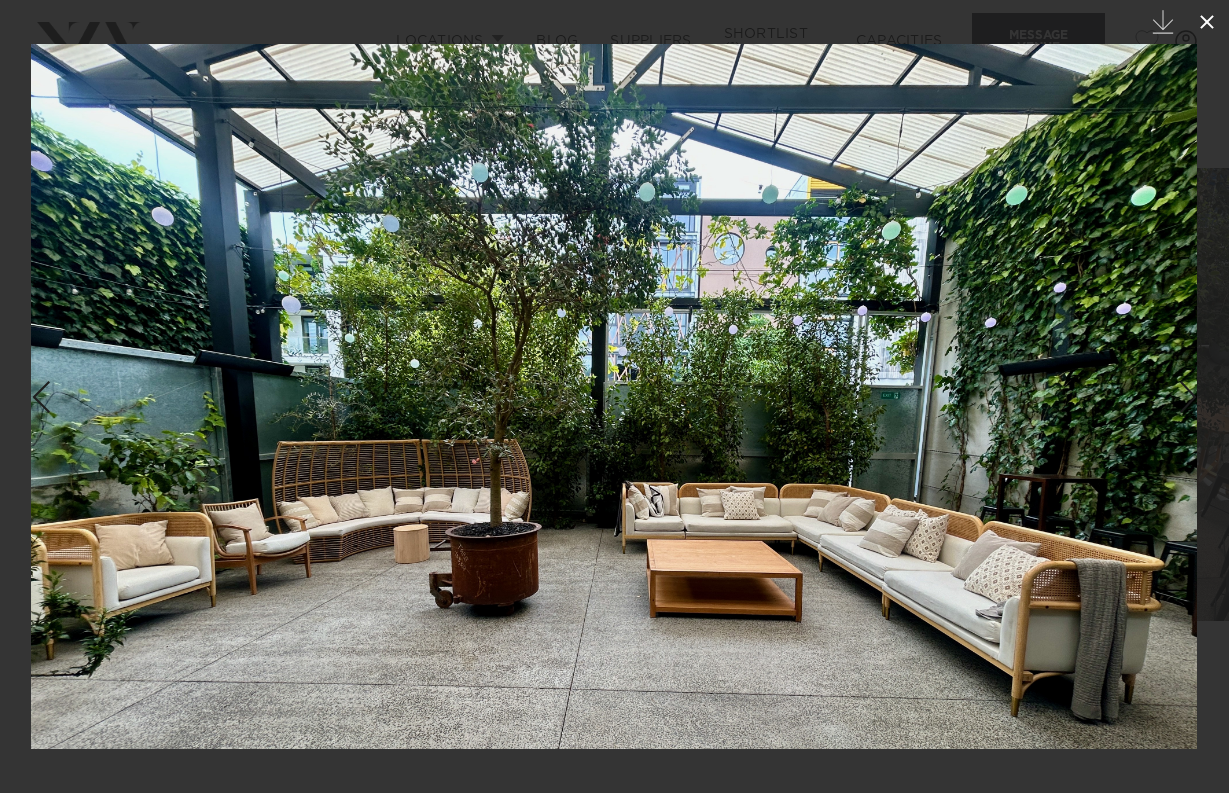 click 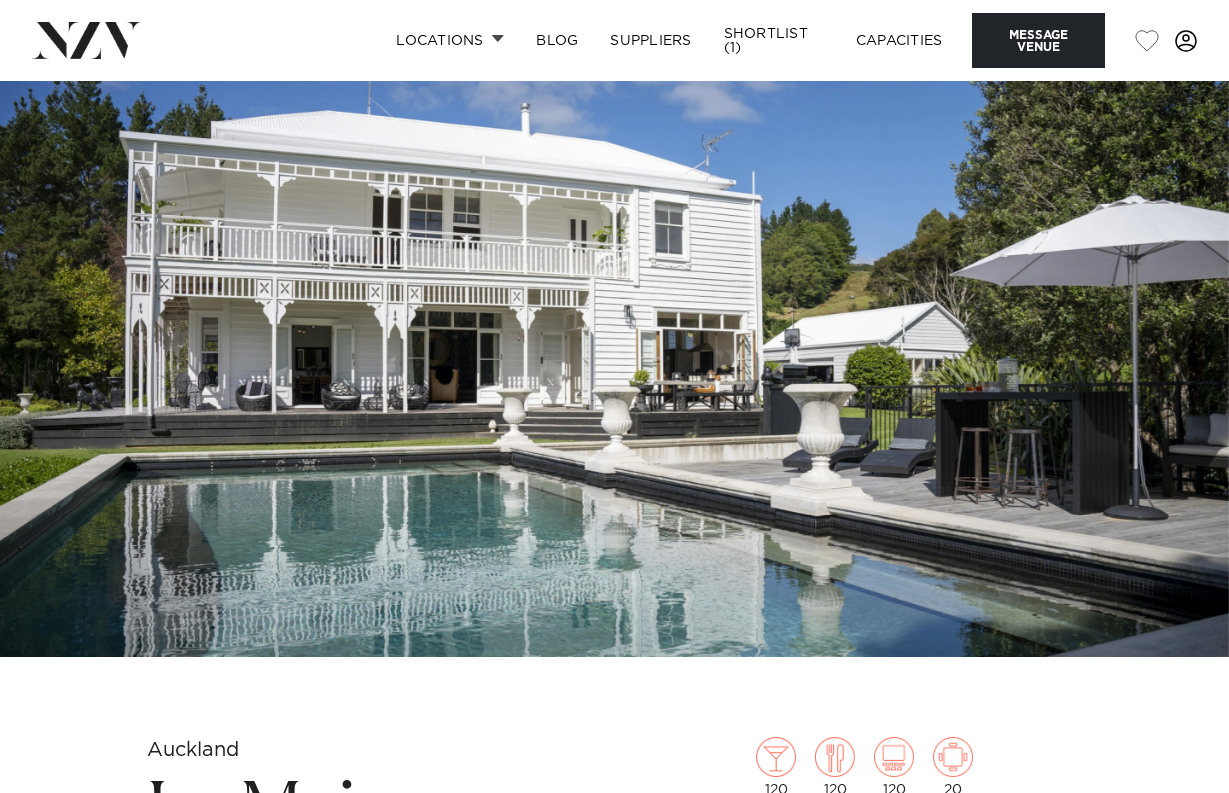 scroll, scrollTop: 0, scrollLeft: 0, axis: both 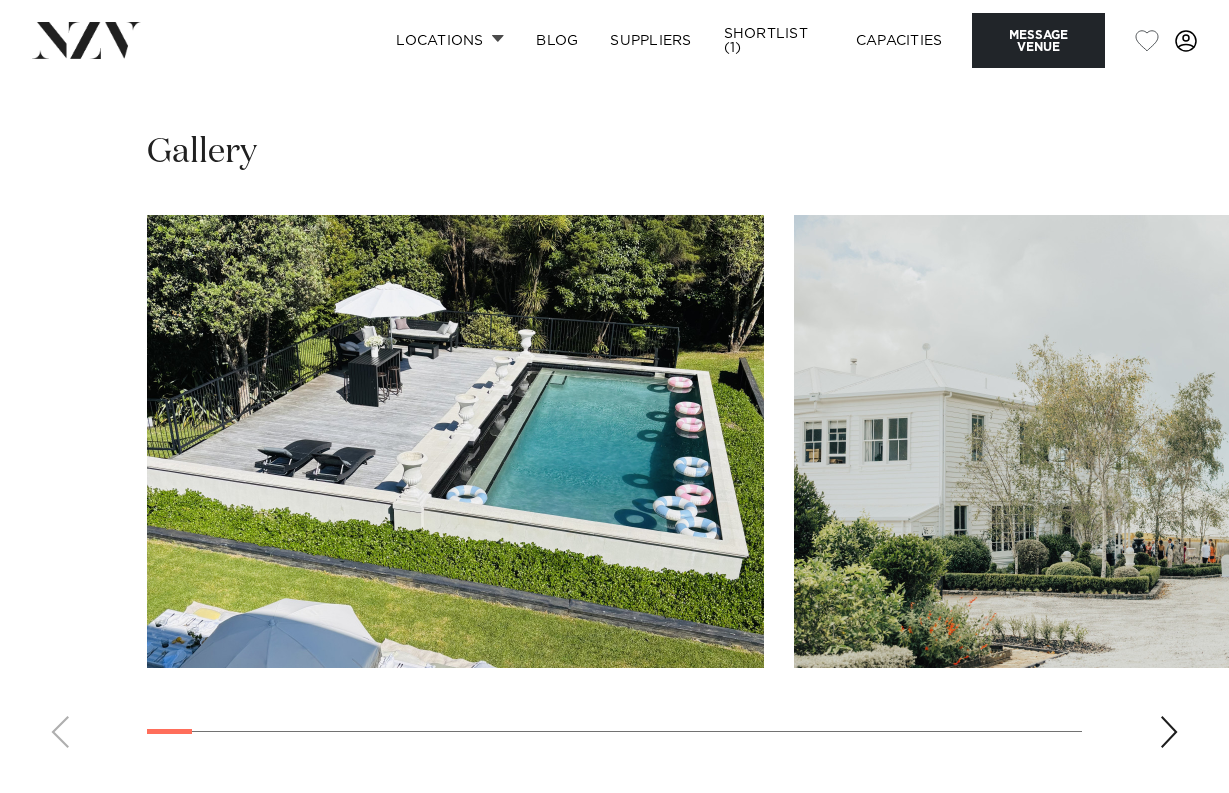 click at bounding box center [455, 441] 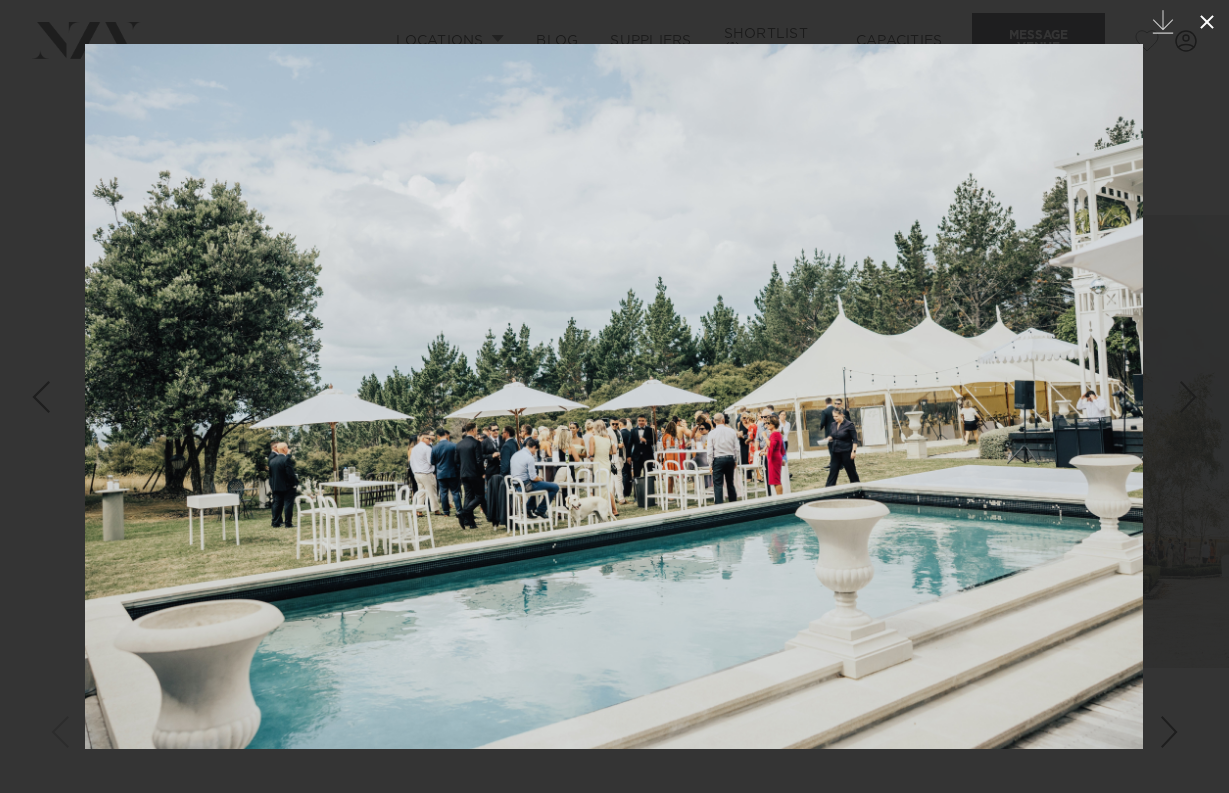 click 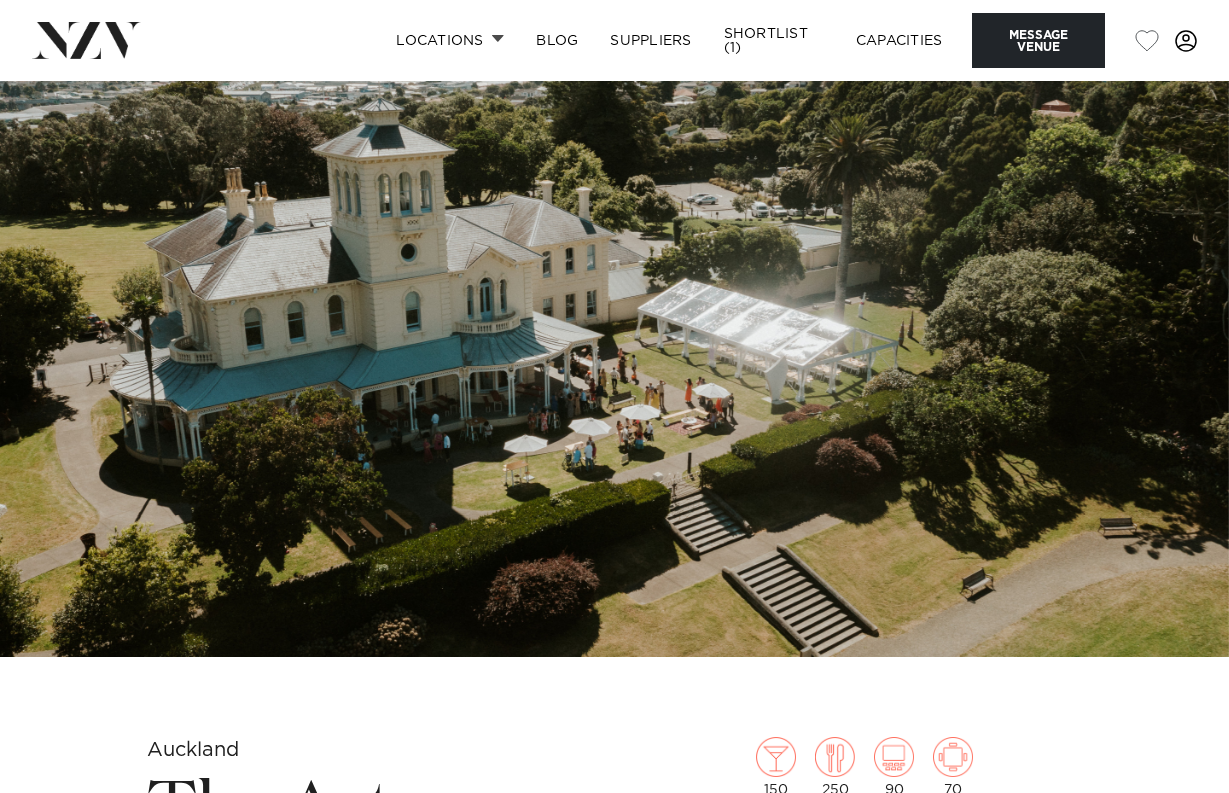 scroll, scrollTop: 0, scrollLeft: 0, axis: both 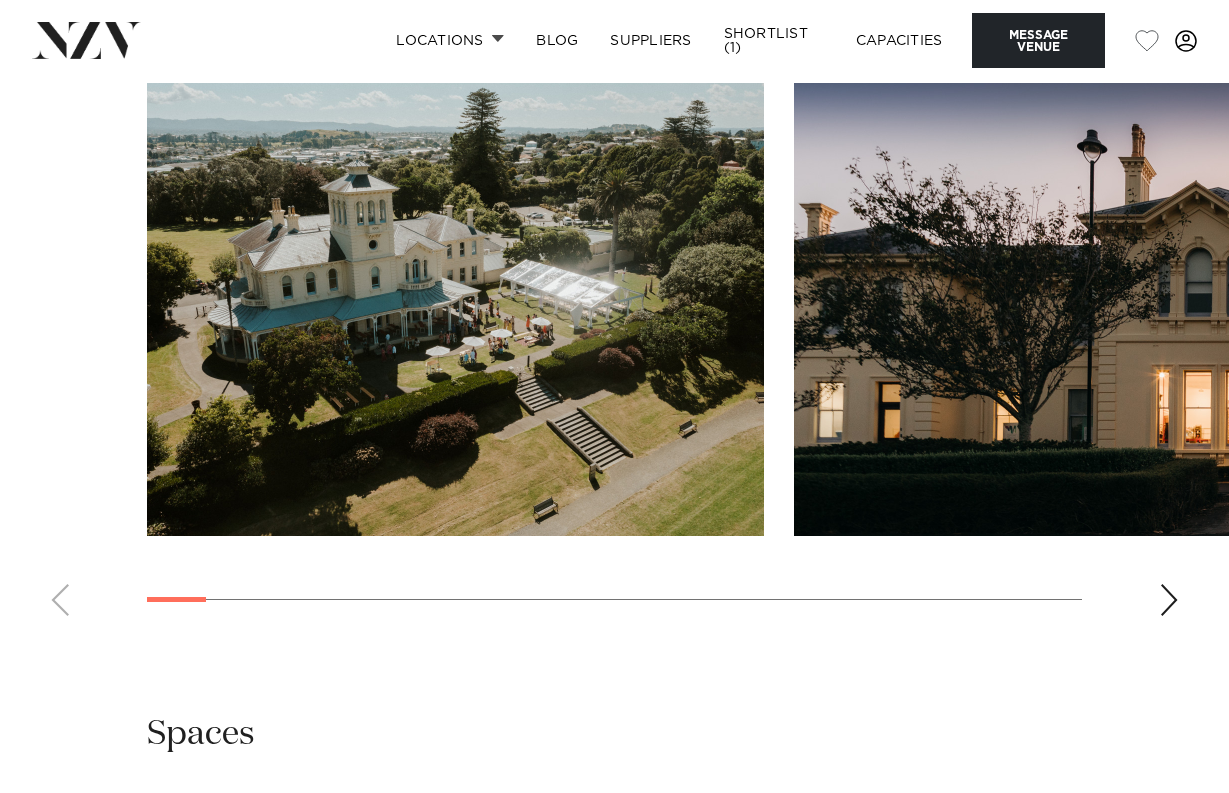 click at bounding box center (455, 309) 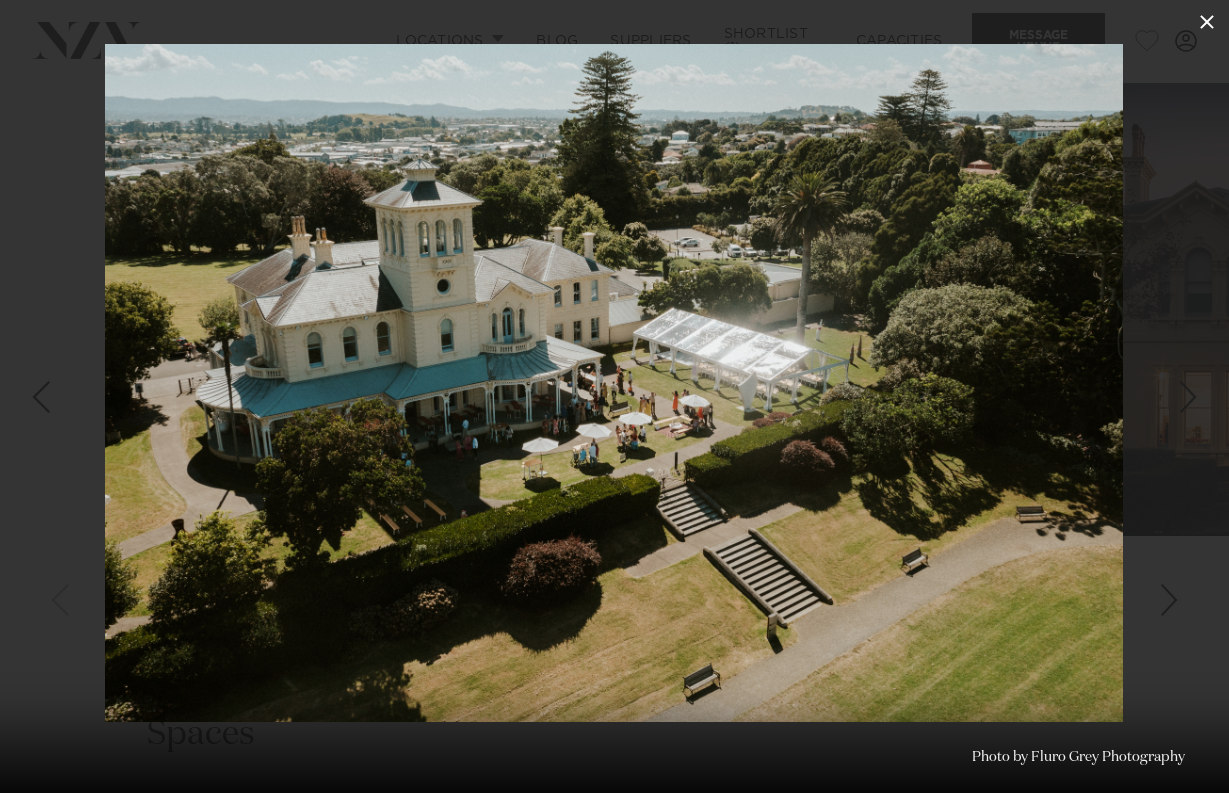 click 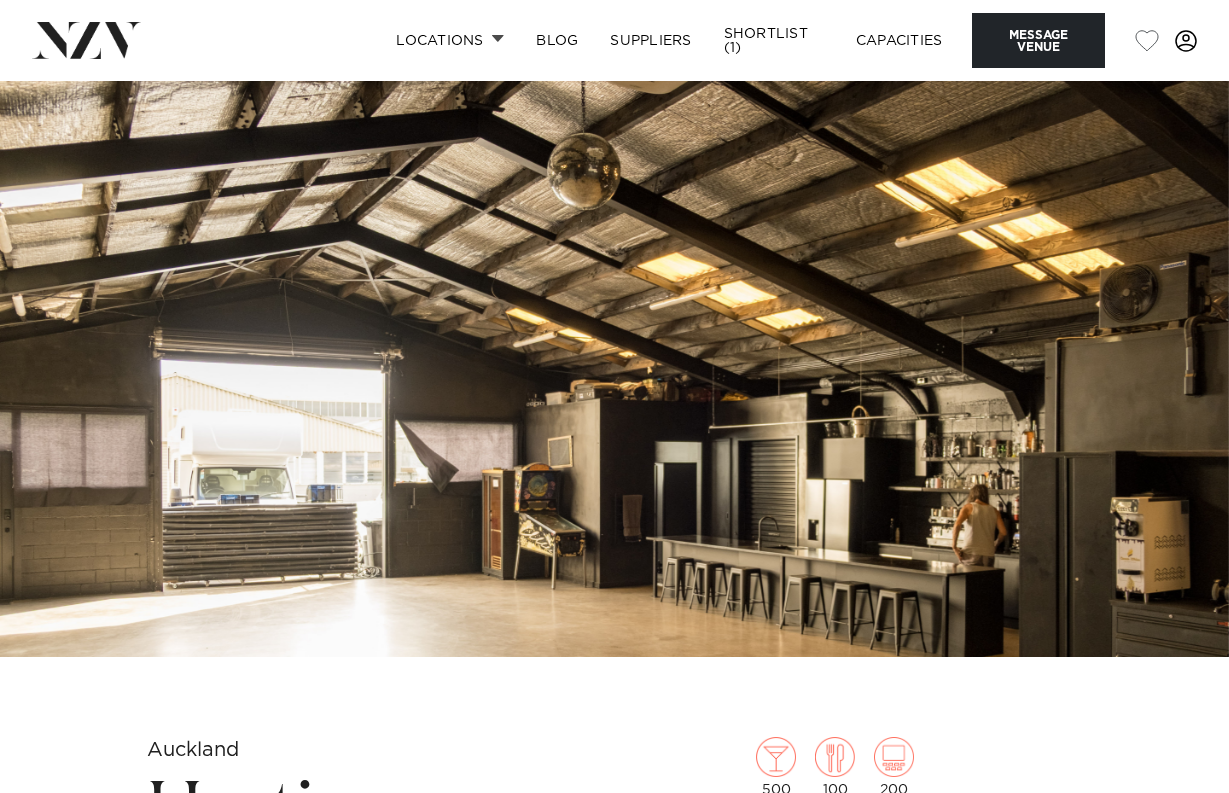 scroll, scrollTop: 0, scrollLeft: 0, axis: both 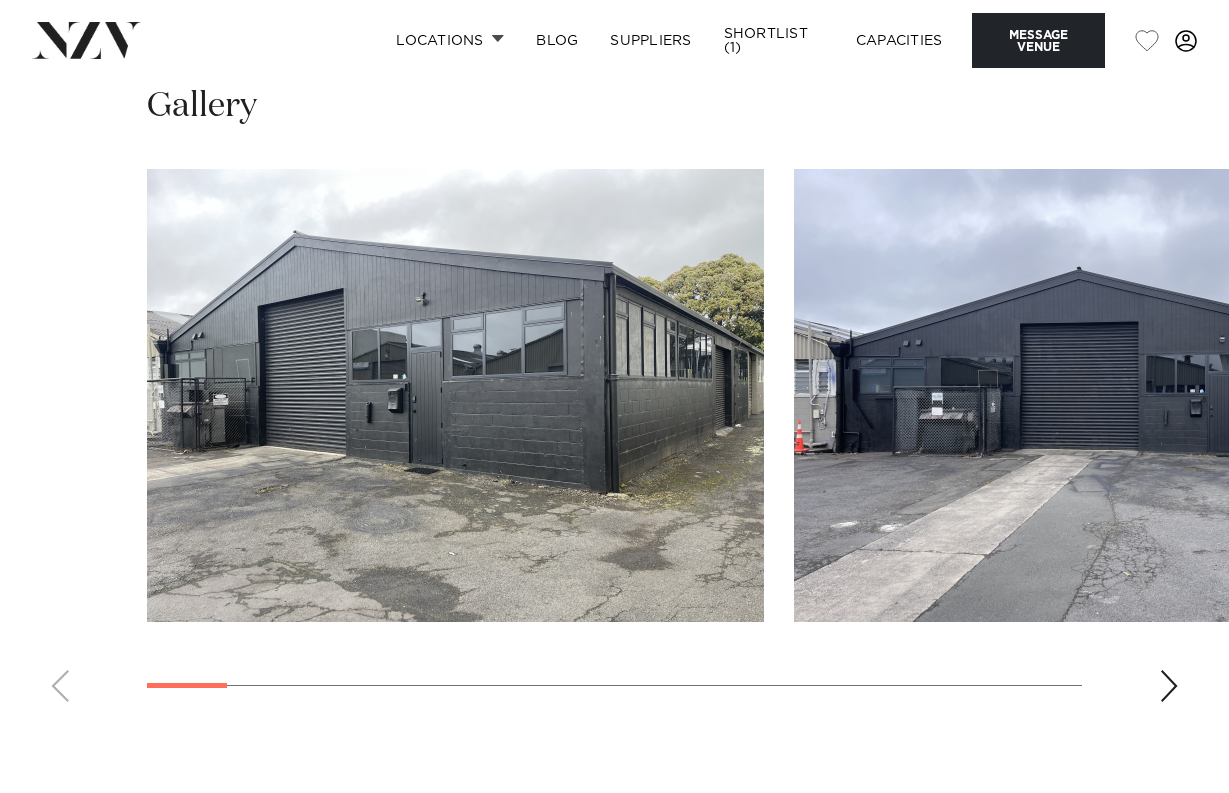 click at bounding box center (455, 395) 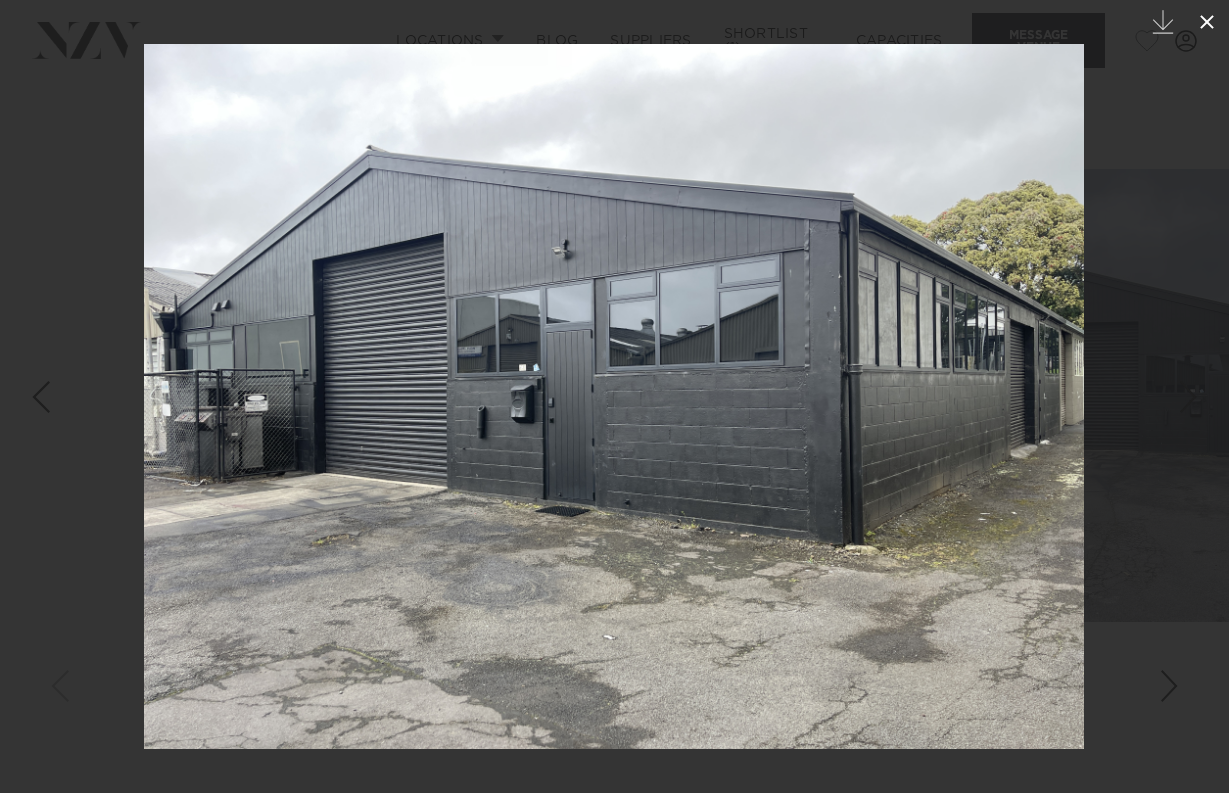 click 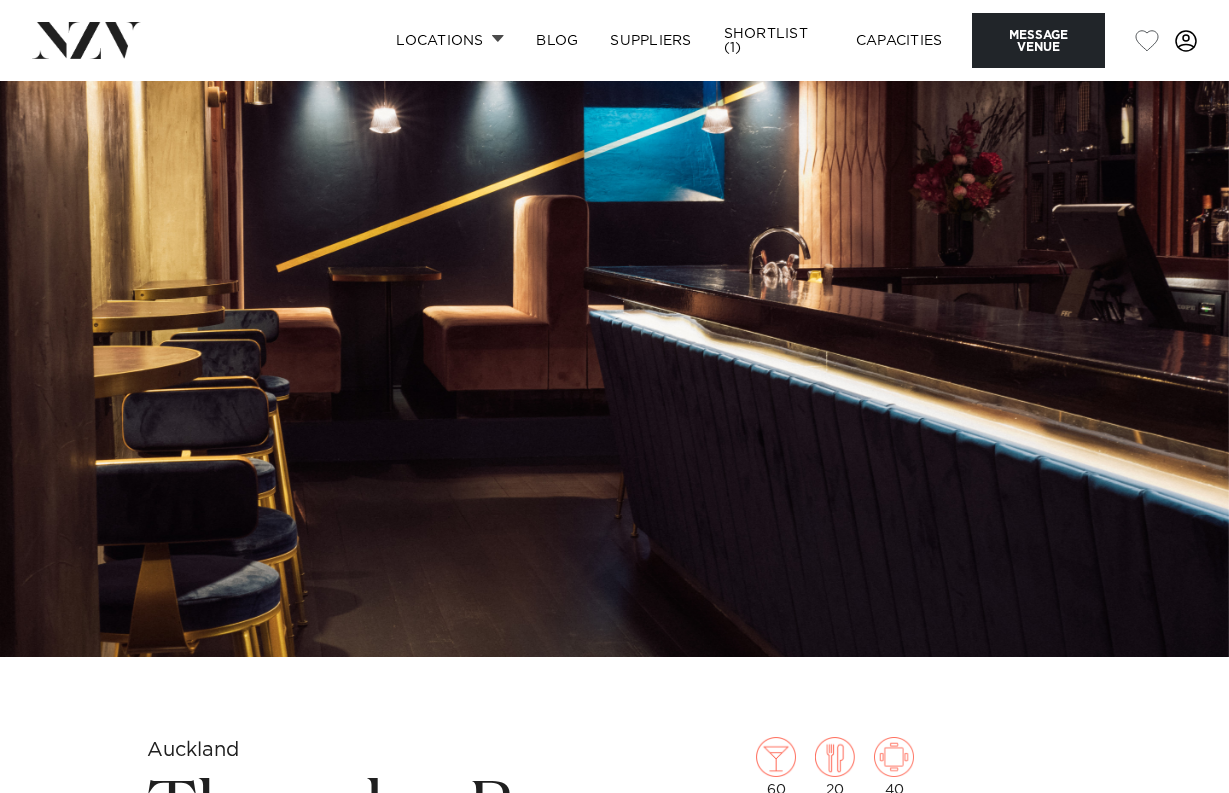 scroll, scrollTop: 0, scrollLeft: 0, axis: both 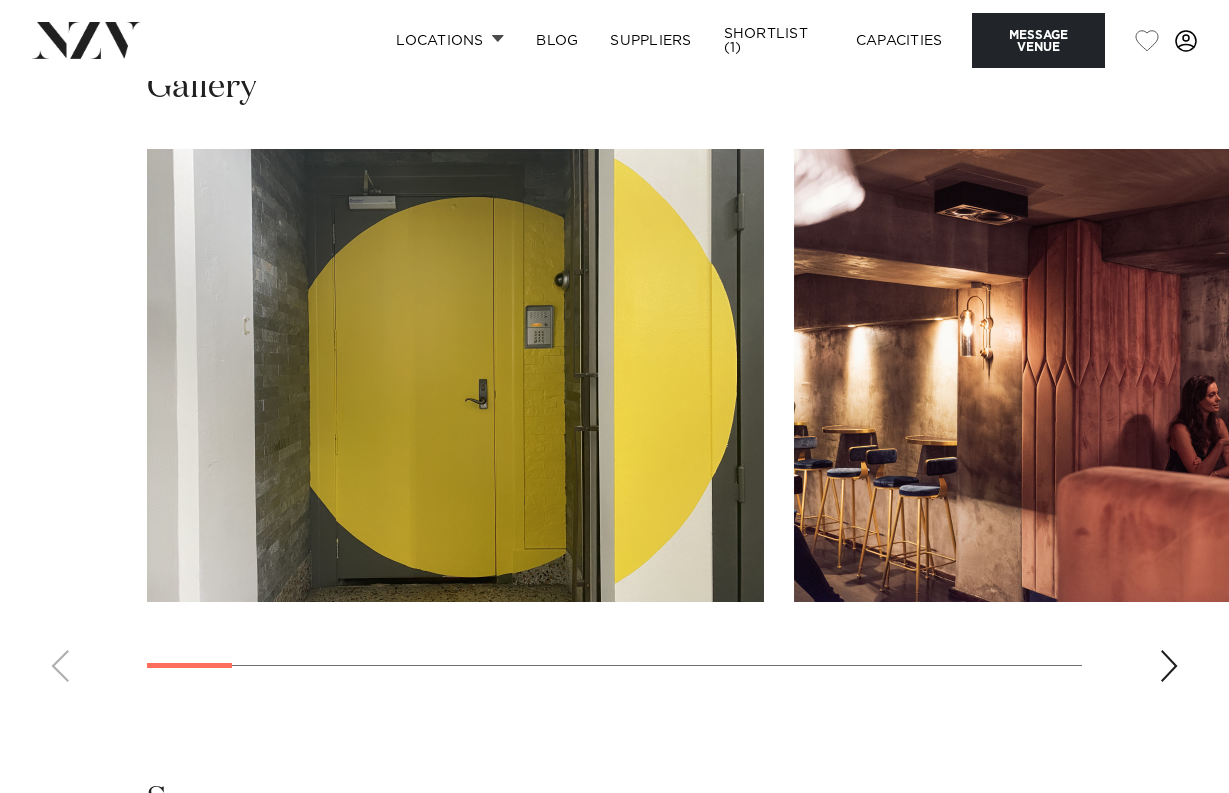 click at bounding box center [455, 375] 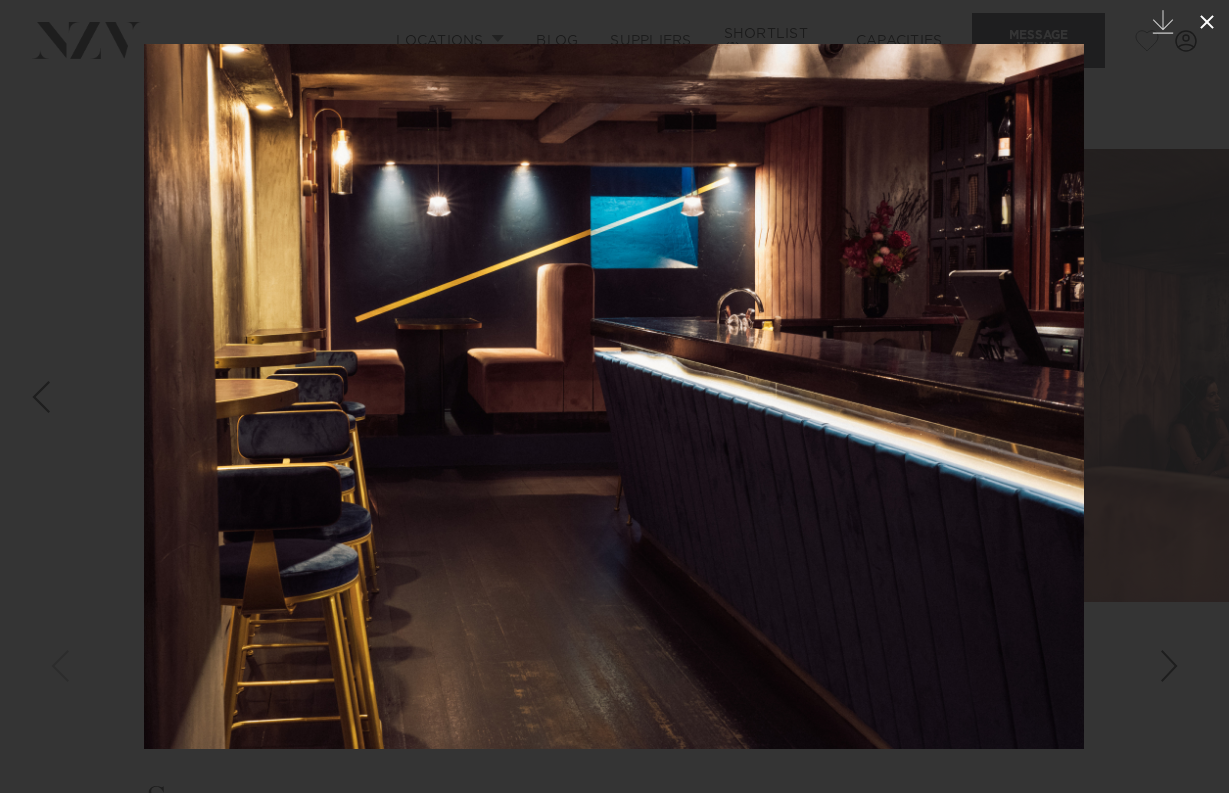 click 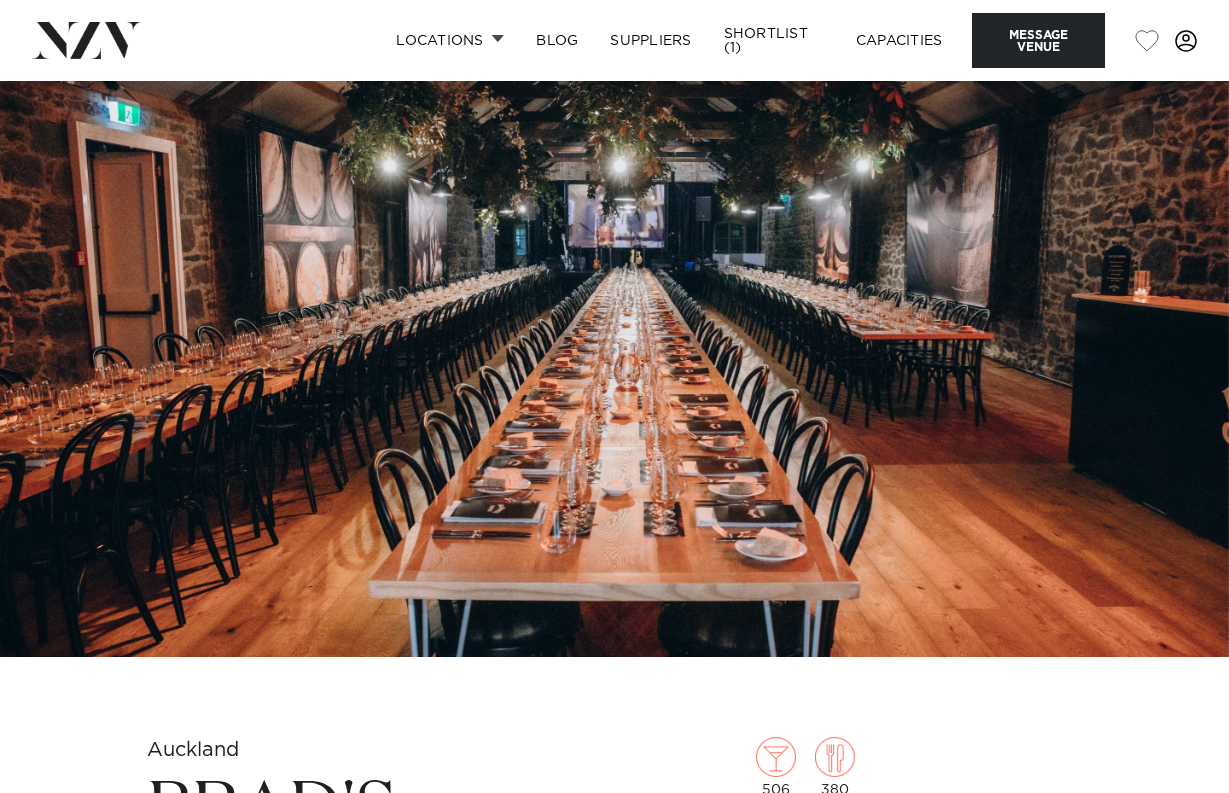 scroll, scrollTop: 0, scrollLeft: 0, axis: both 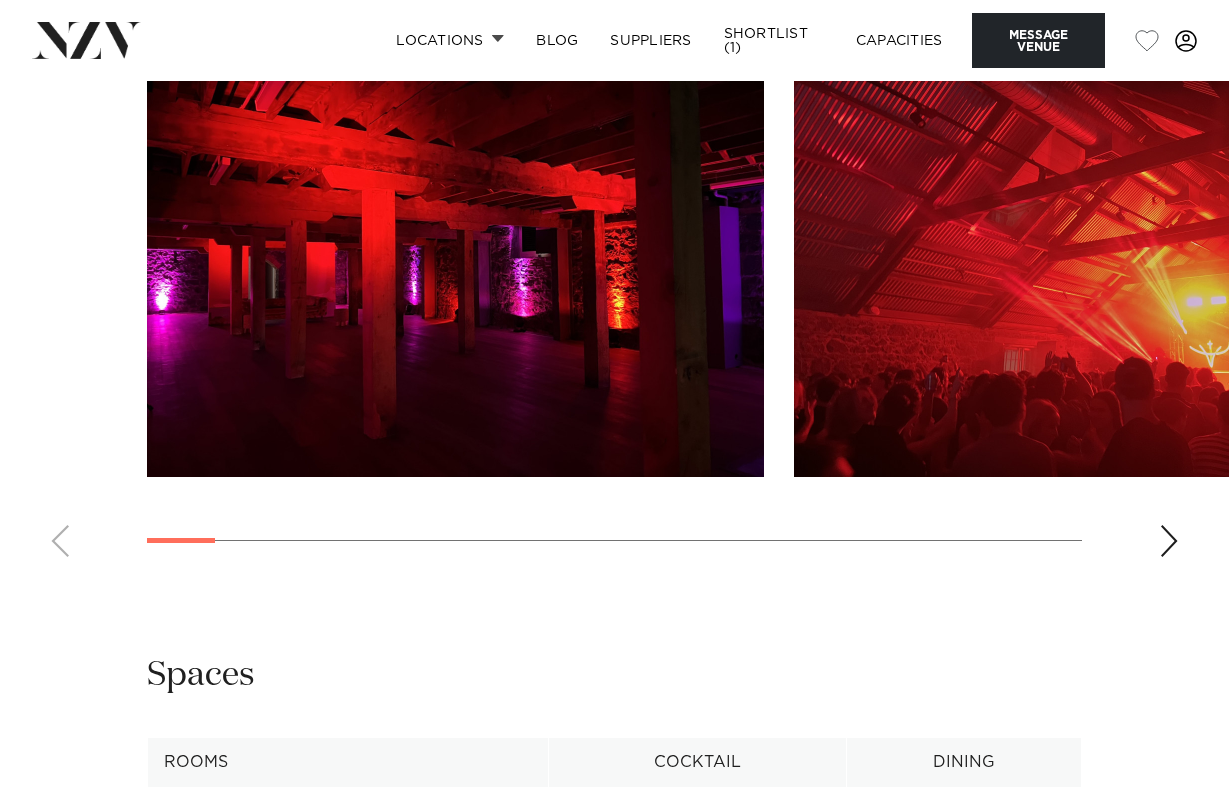 click at bounding box center [455, 250] 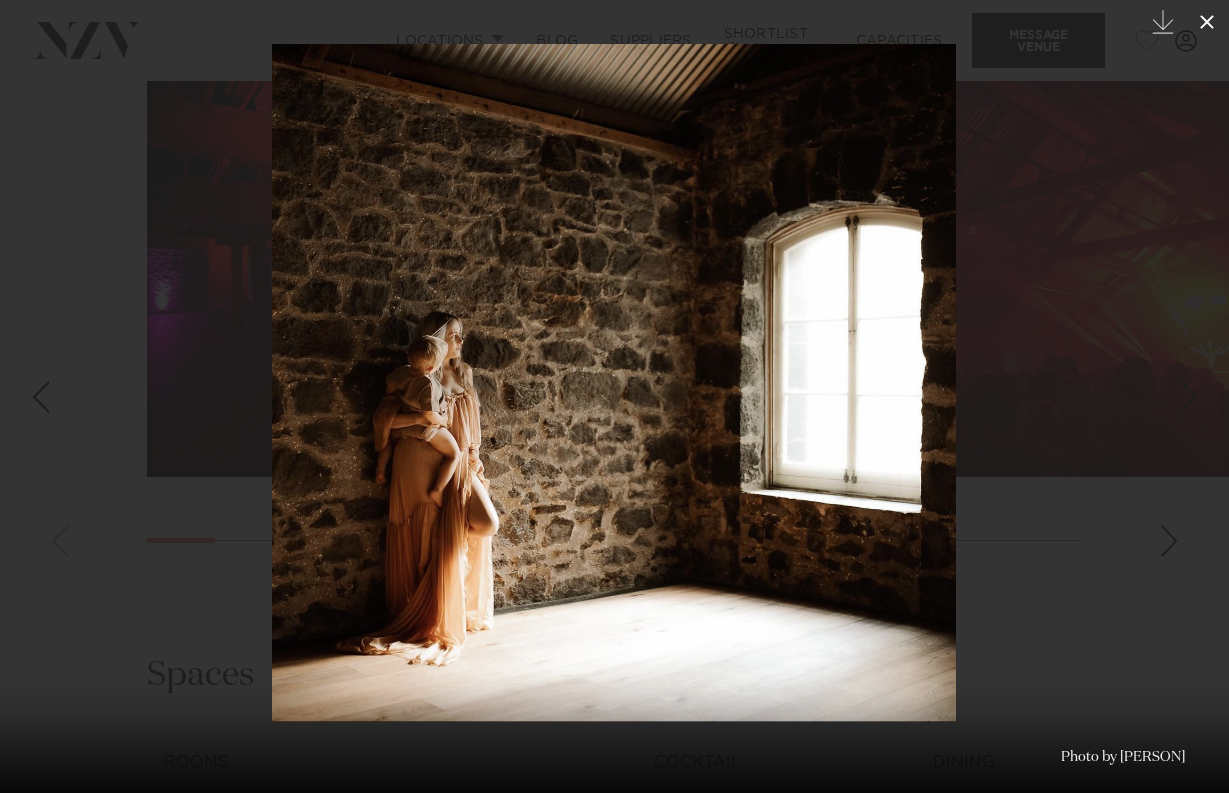 click 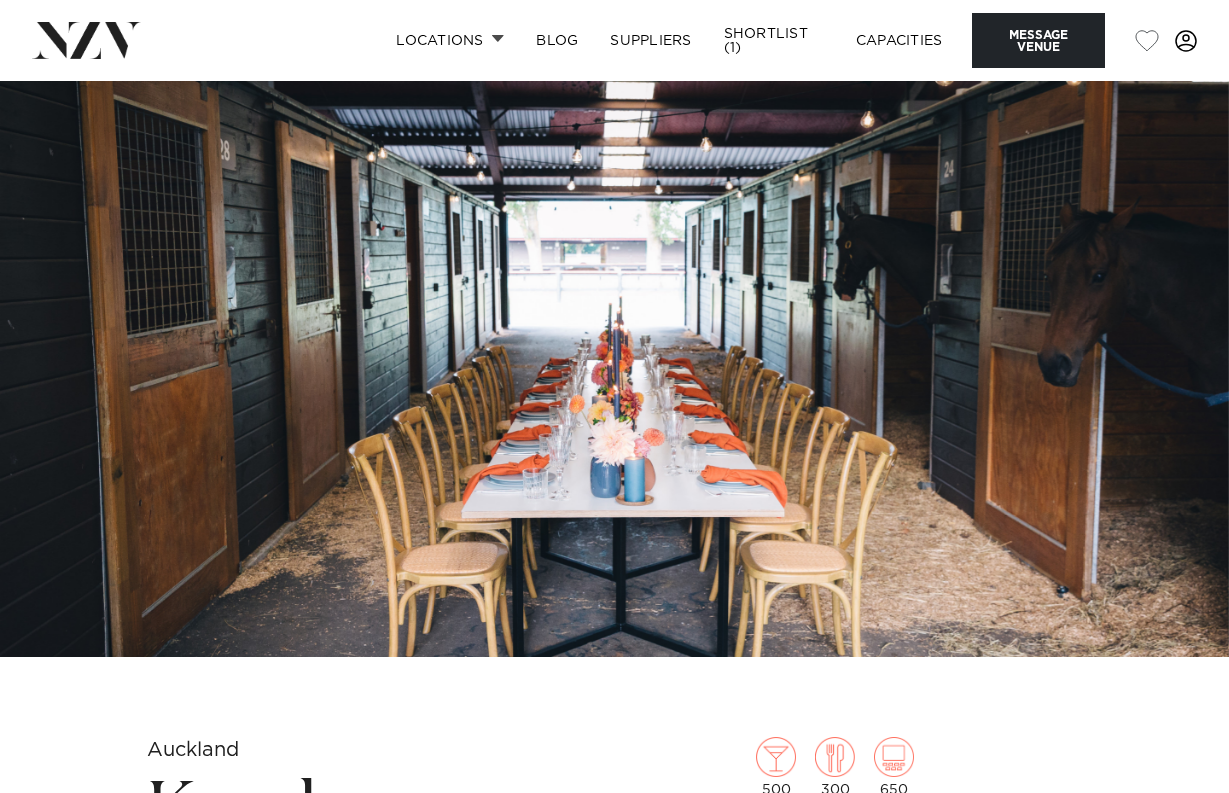 scroll, scrollTop: 0, scrollLeft: 0, axis: both 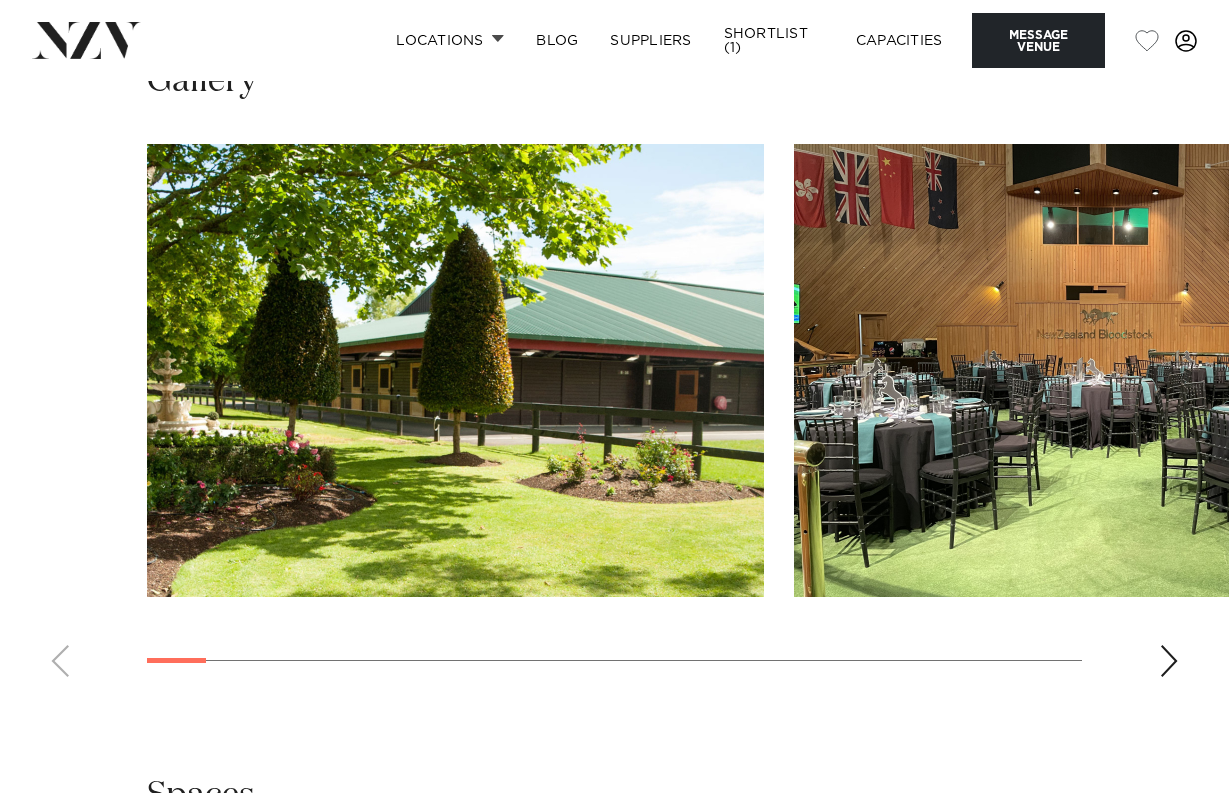 click at bounding box center [455, 370] 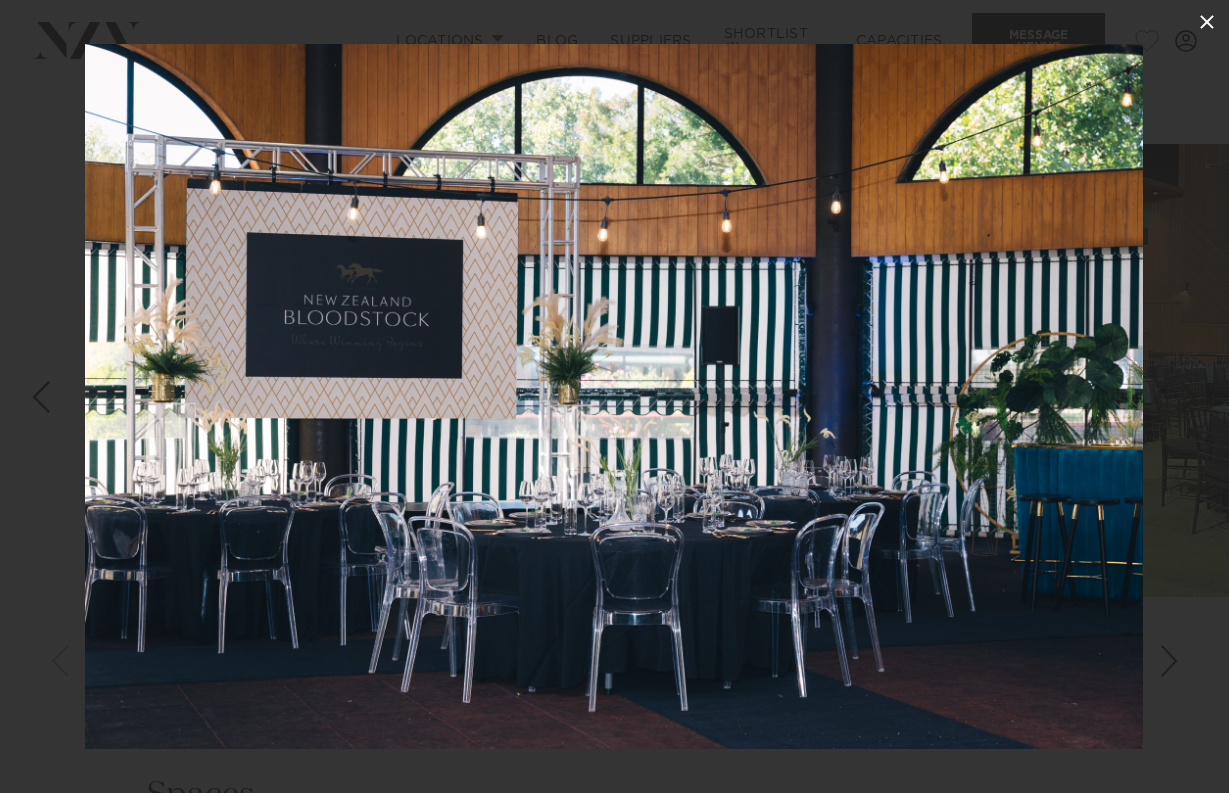 click 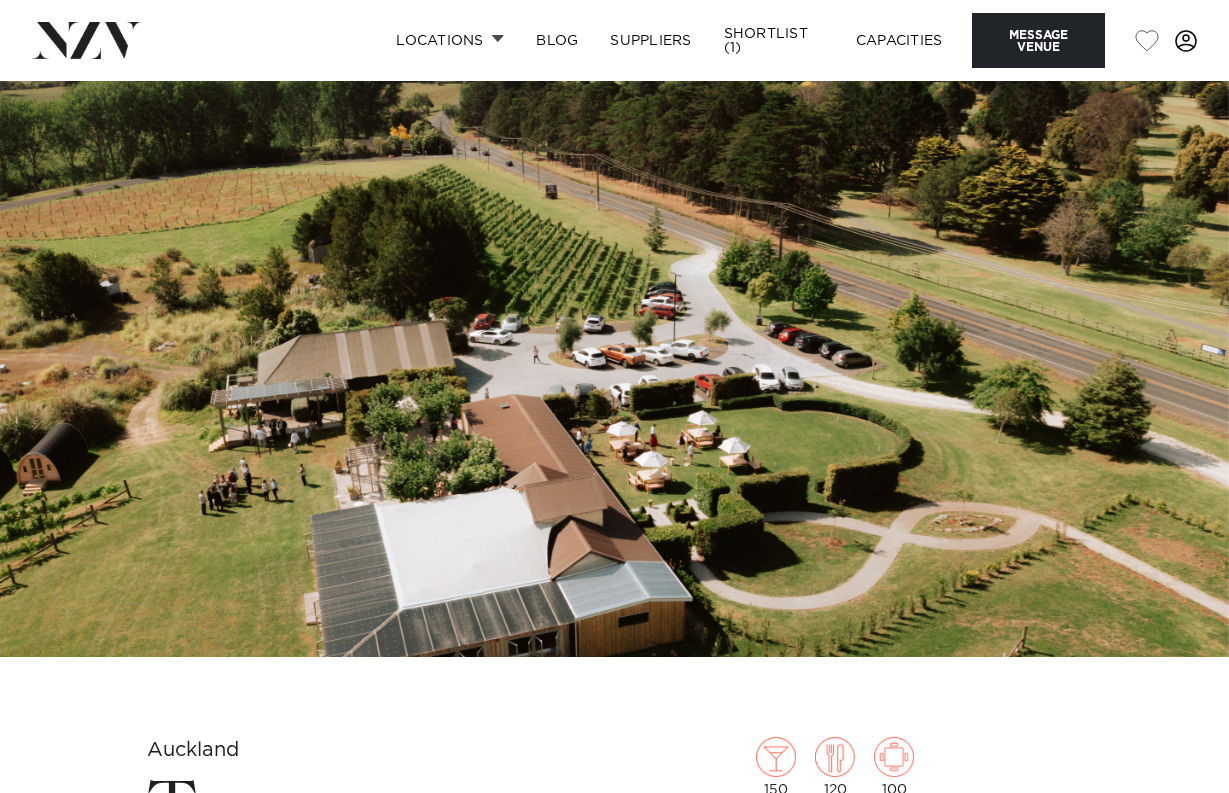 scroll, scrollTop: 0, scrollLeft: 0, axis: both 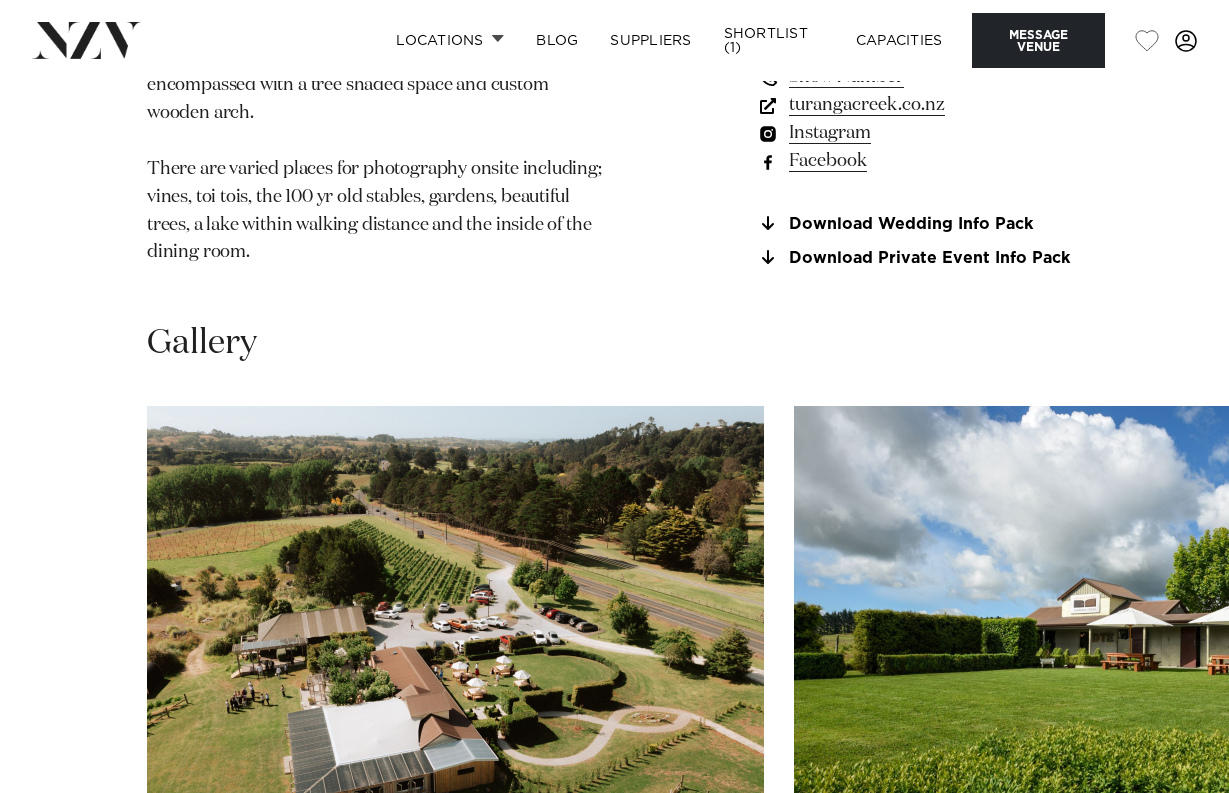 click at bounding box center (455, 632) 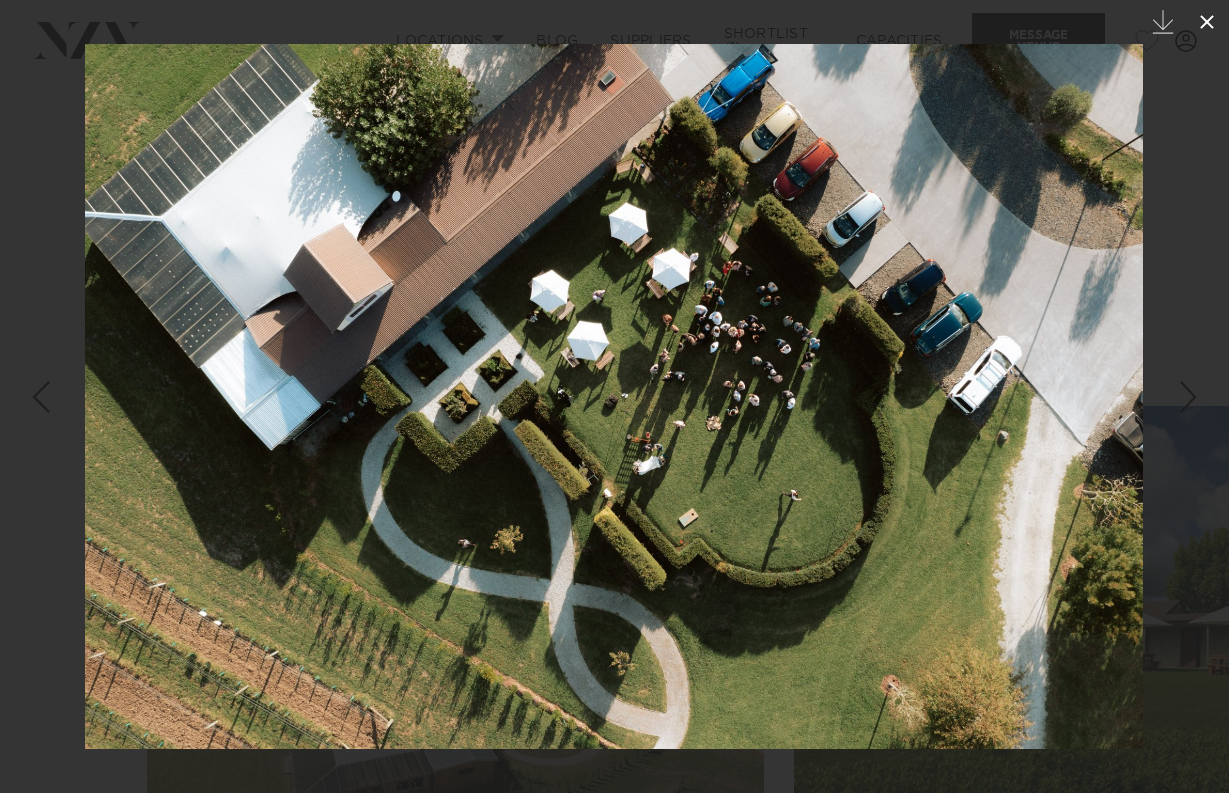 click 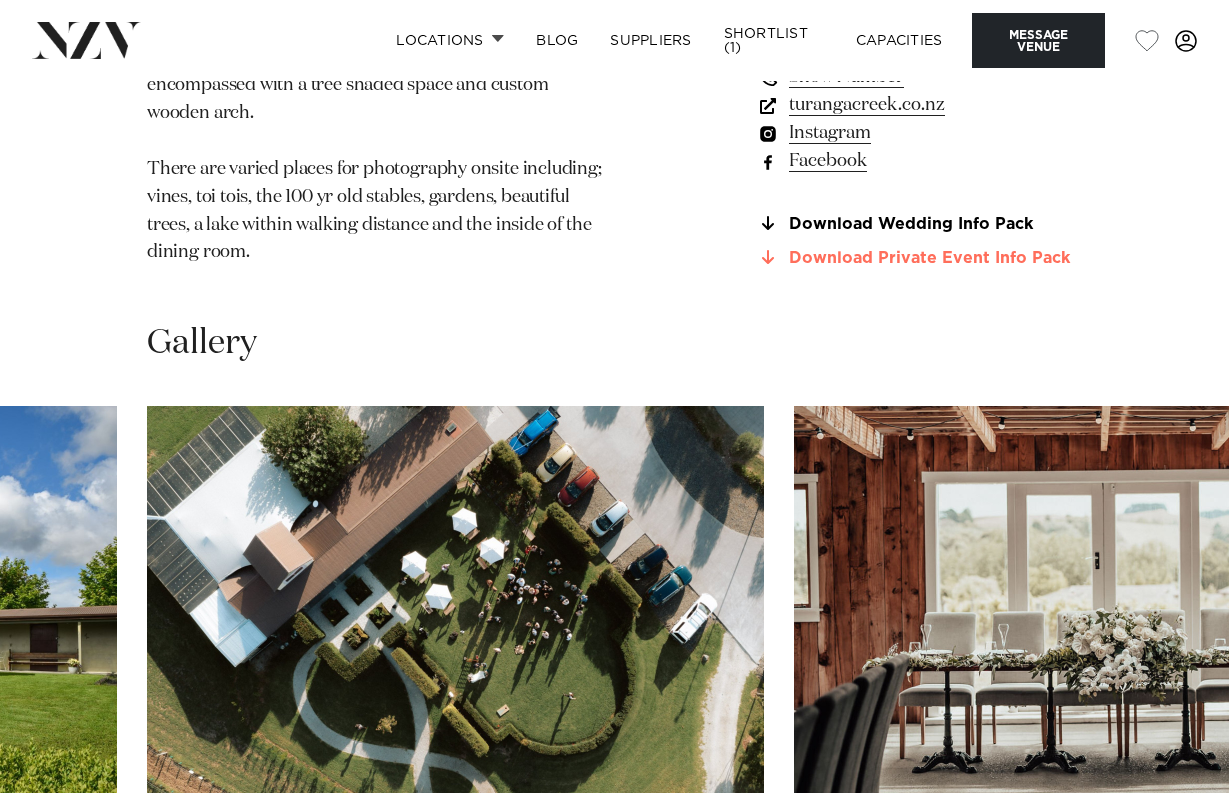 click on "Download Private Event Info Pack" at bounding box center [919, 259] 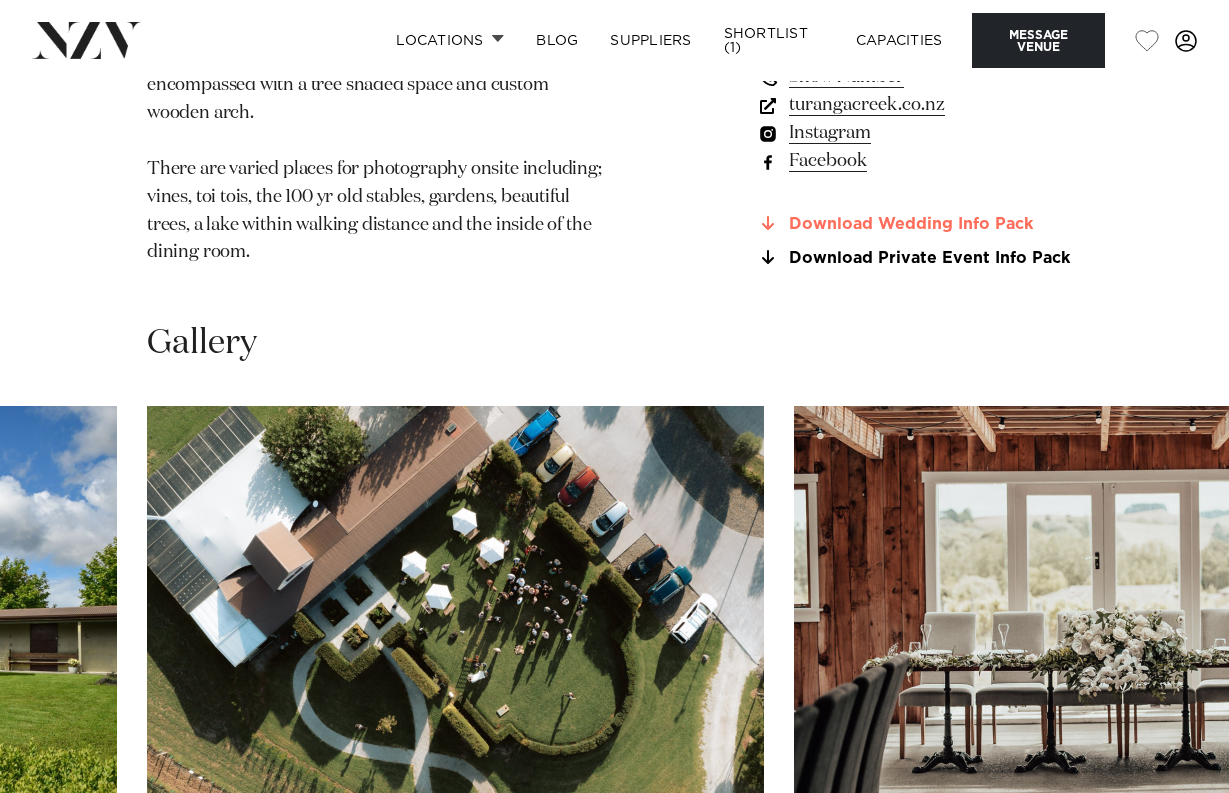 click on "Download Wedding Info Pack" at bounding box center [919, 225] 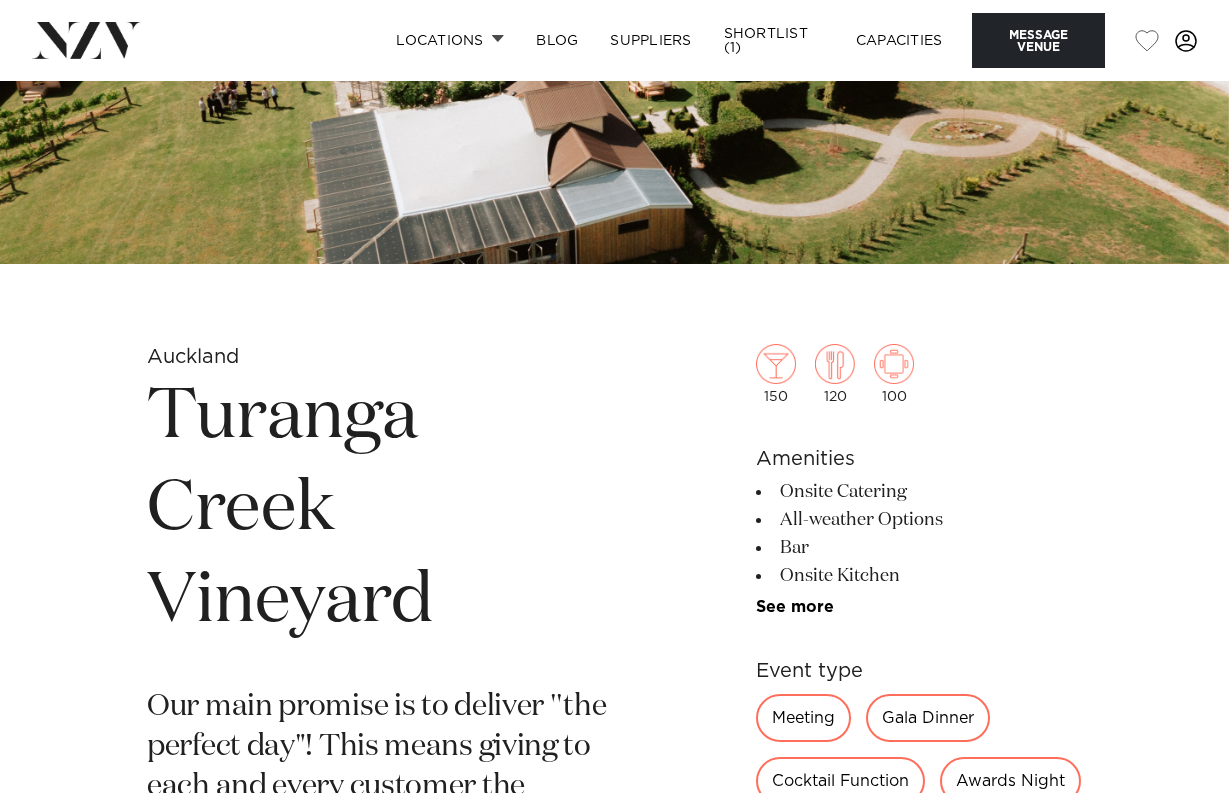 scroll, scrollTop: 342, scrollLeft: 0, axis: vertical 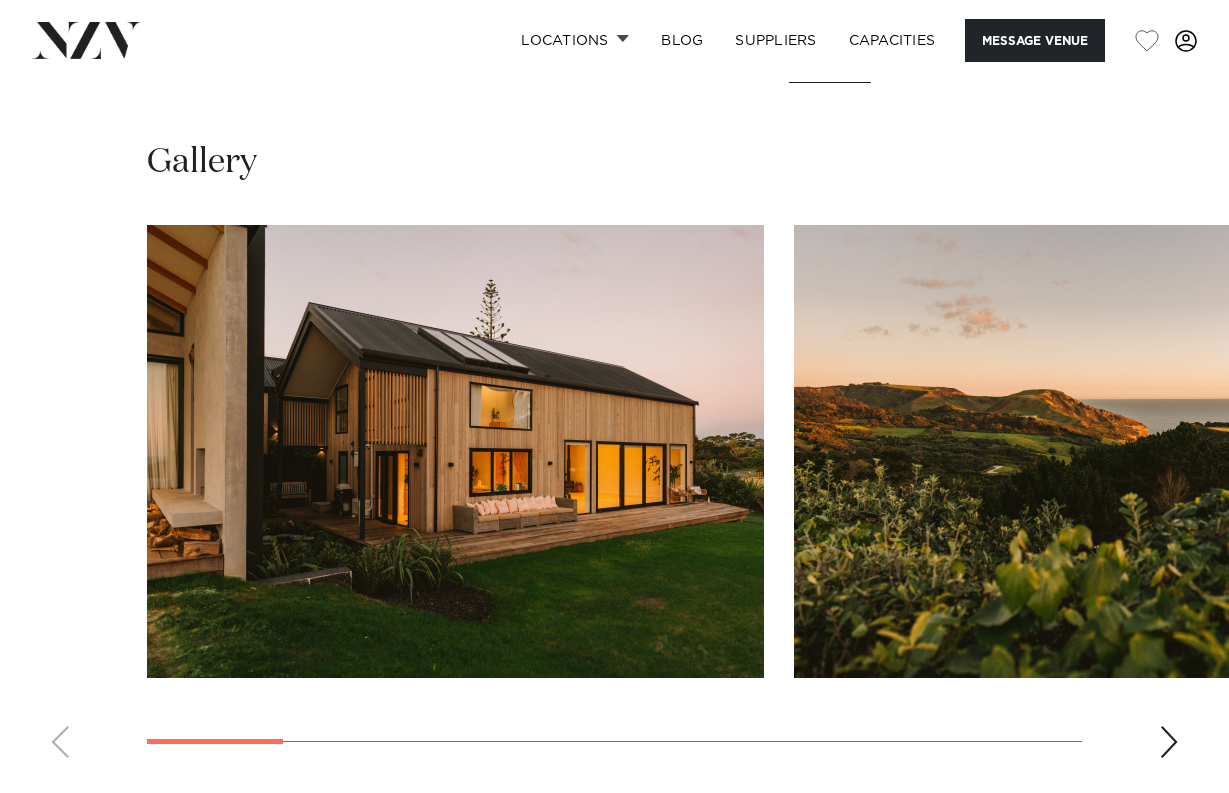 click at bounding box center [455, 451] 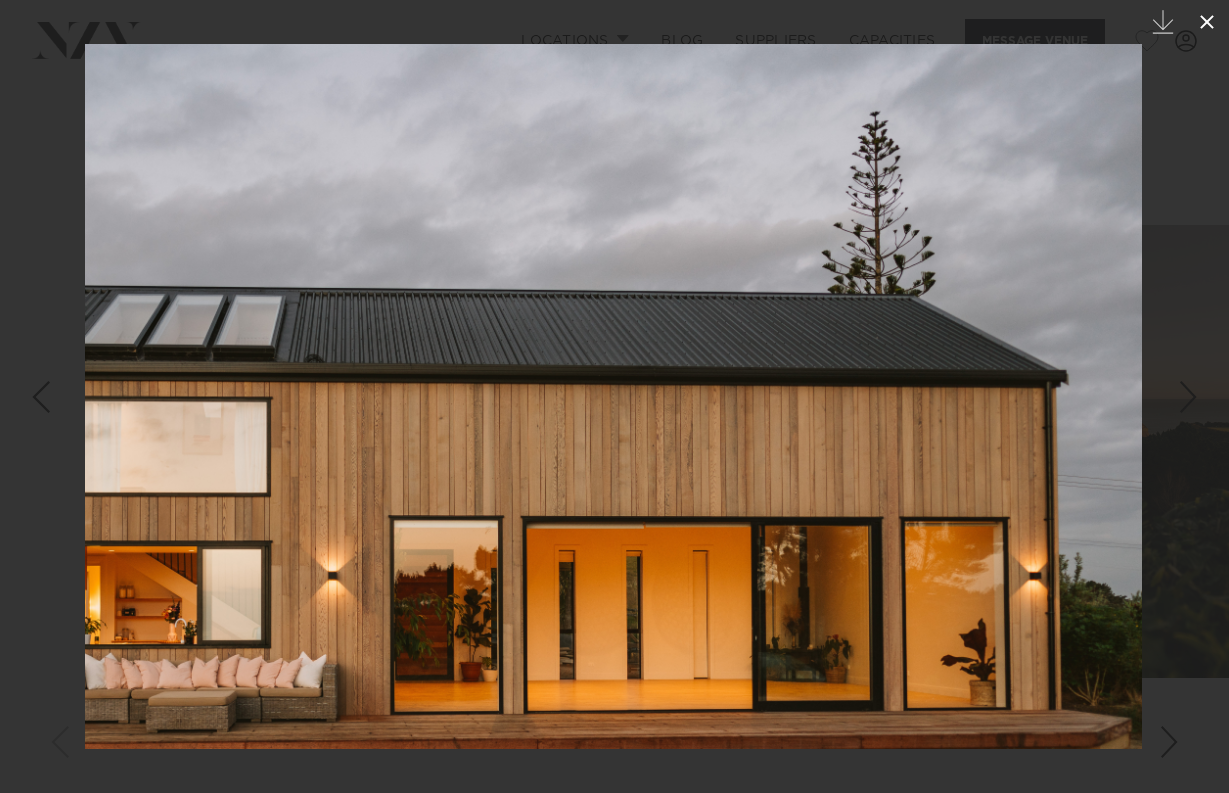 click 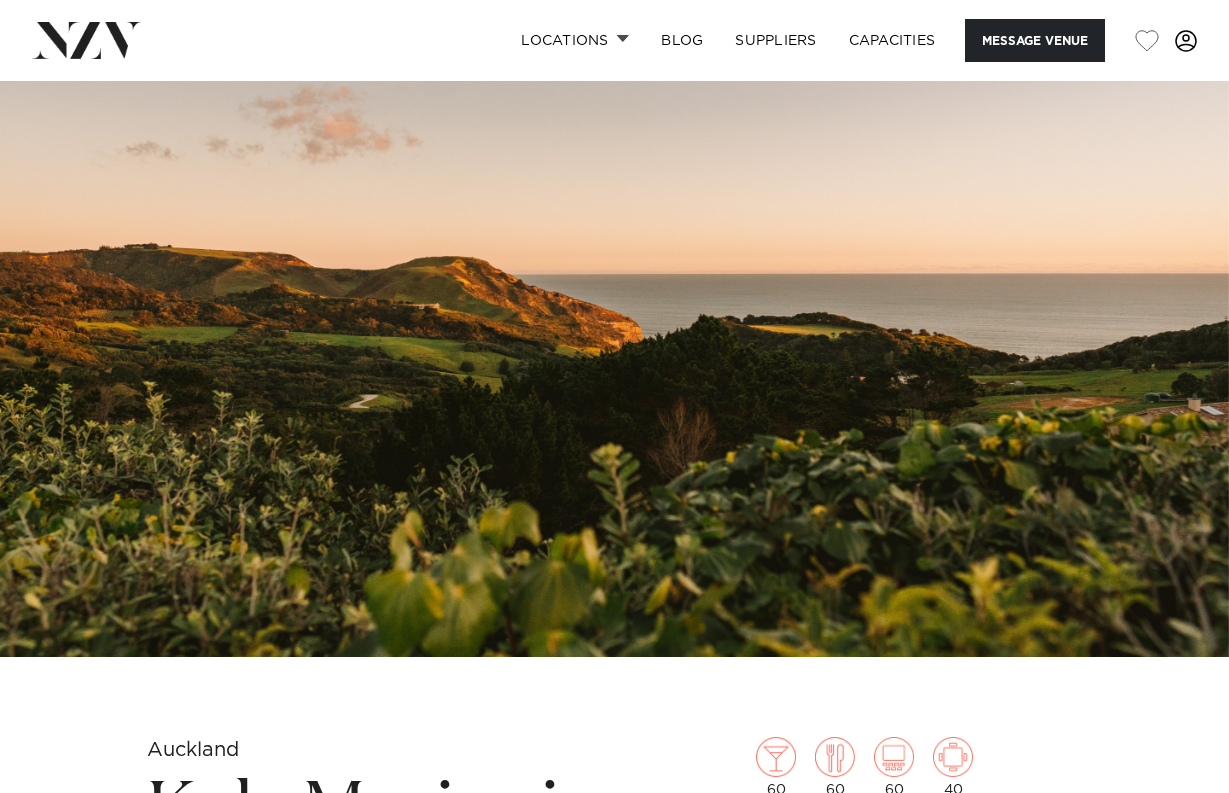scroll, scrollTop: 0, scrollLeft: 0, axis: both 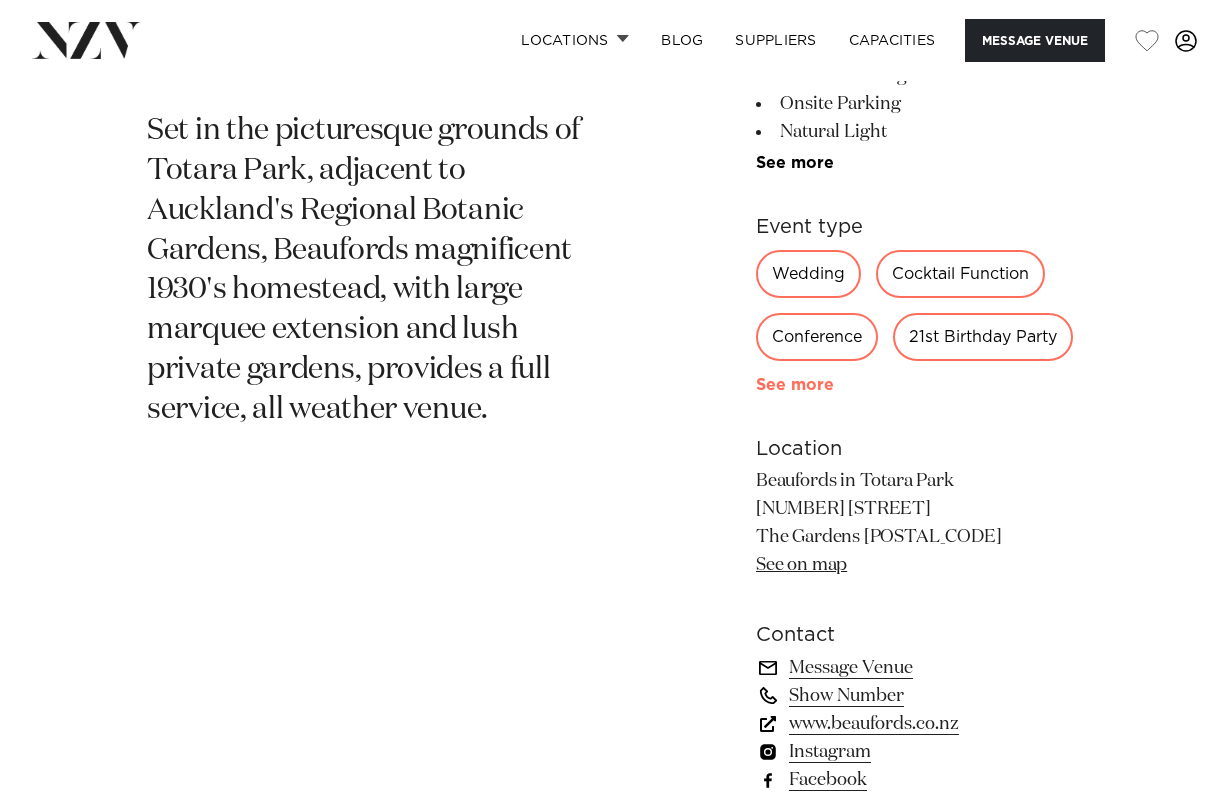 click on "See more" at bounding box center [834, 385] 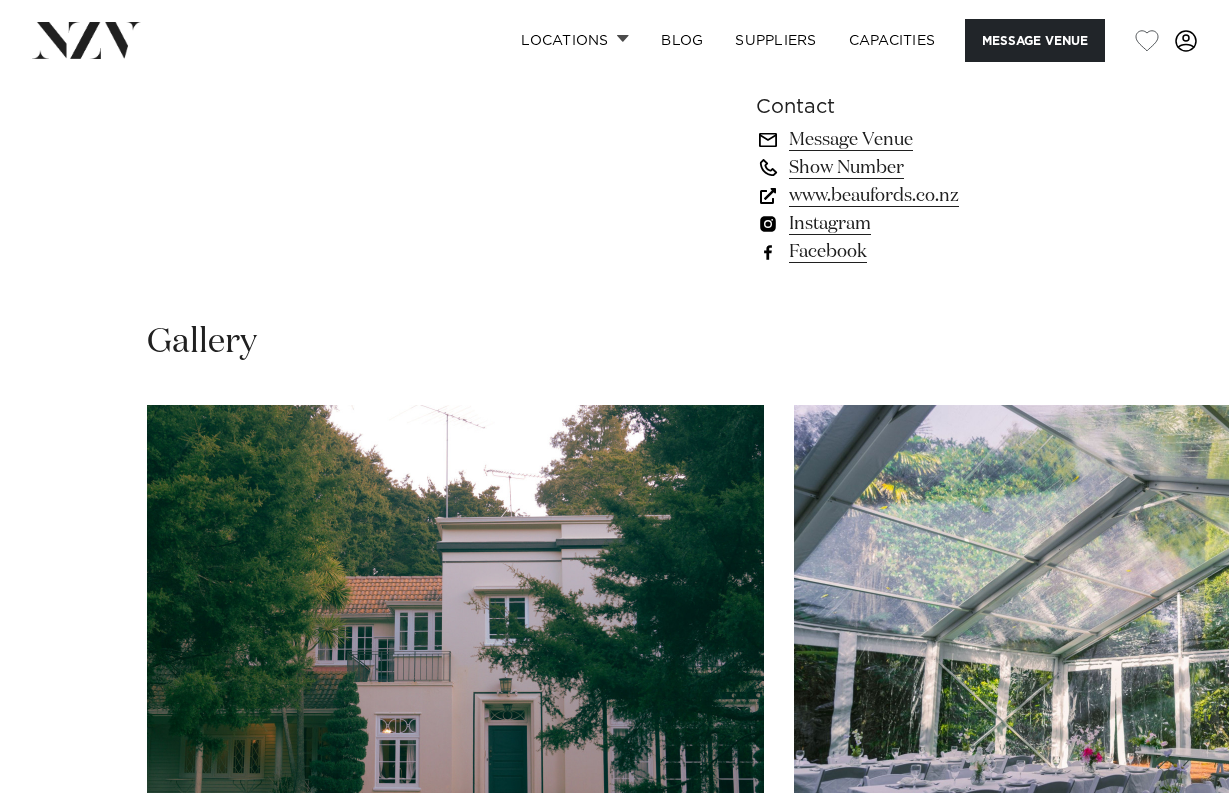 scroll, scrollTop: 1659, scrollLeft: 0, axis: vertical 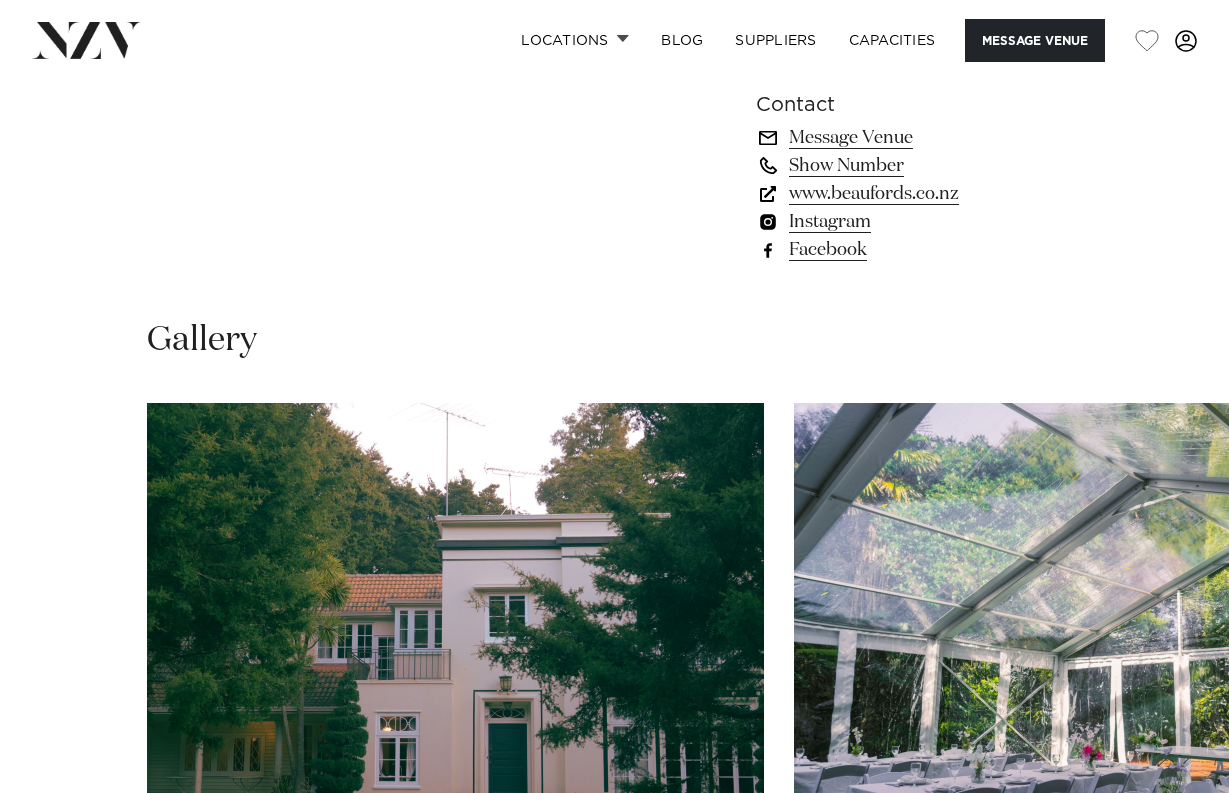 click at bounding box center [455, 629] 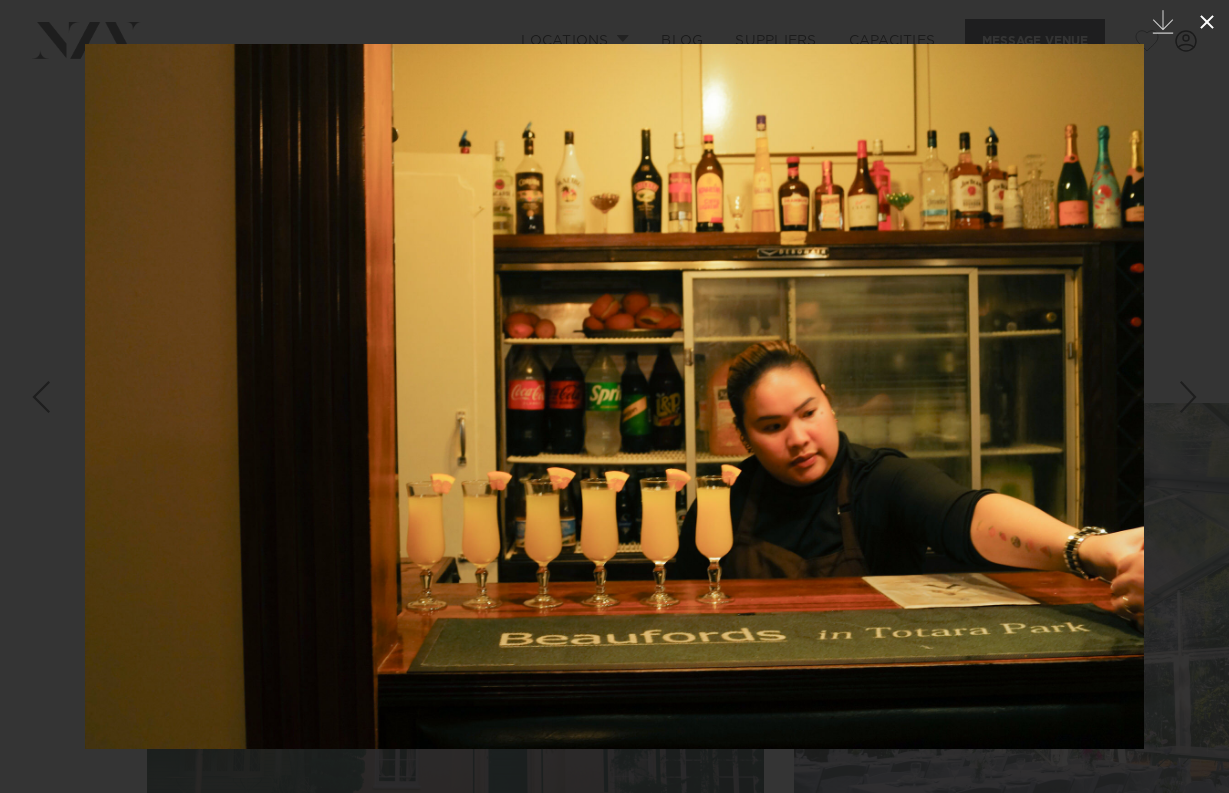 click 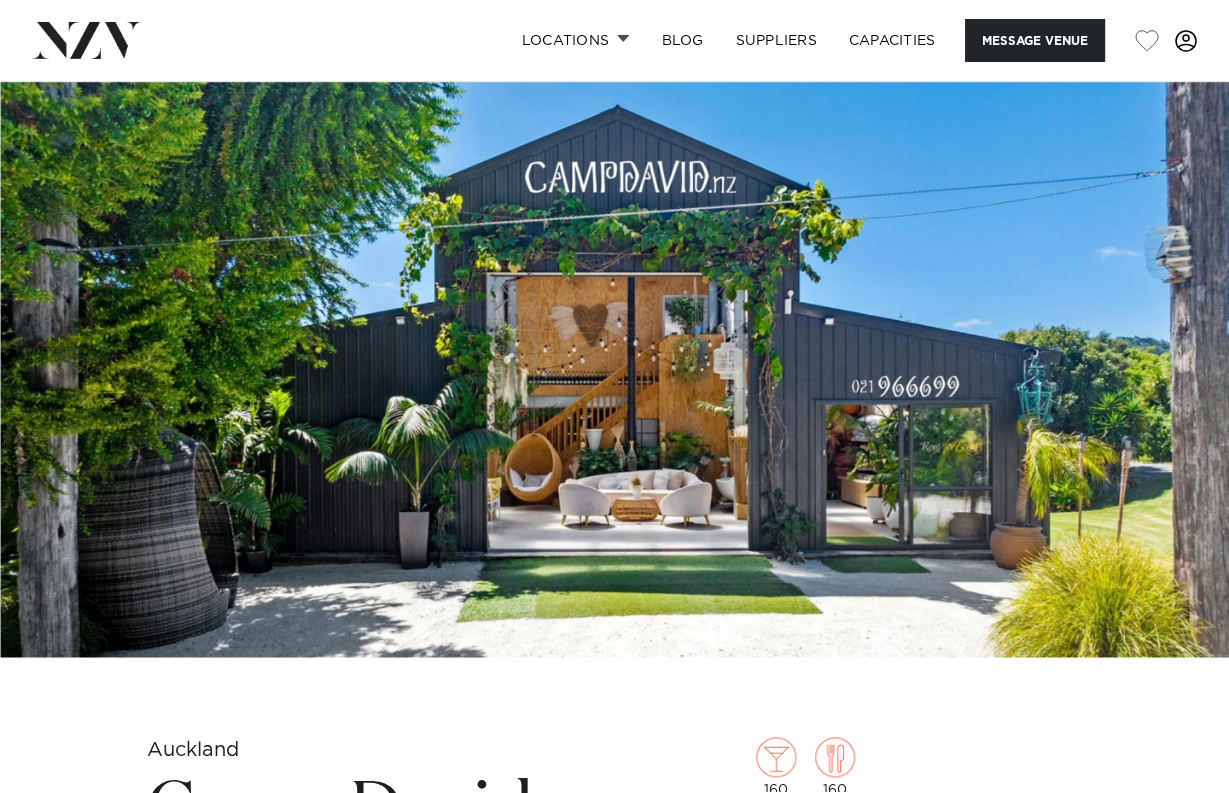 scroll, scrollTop: 0, scrollLeft: 0, axis: both 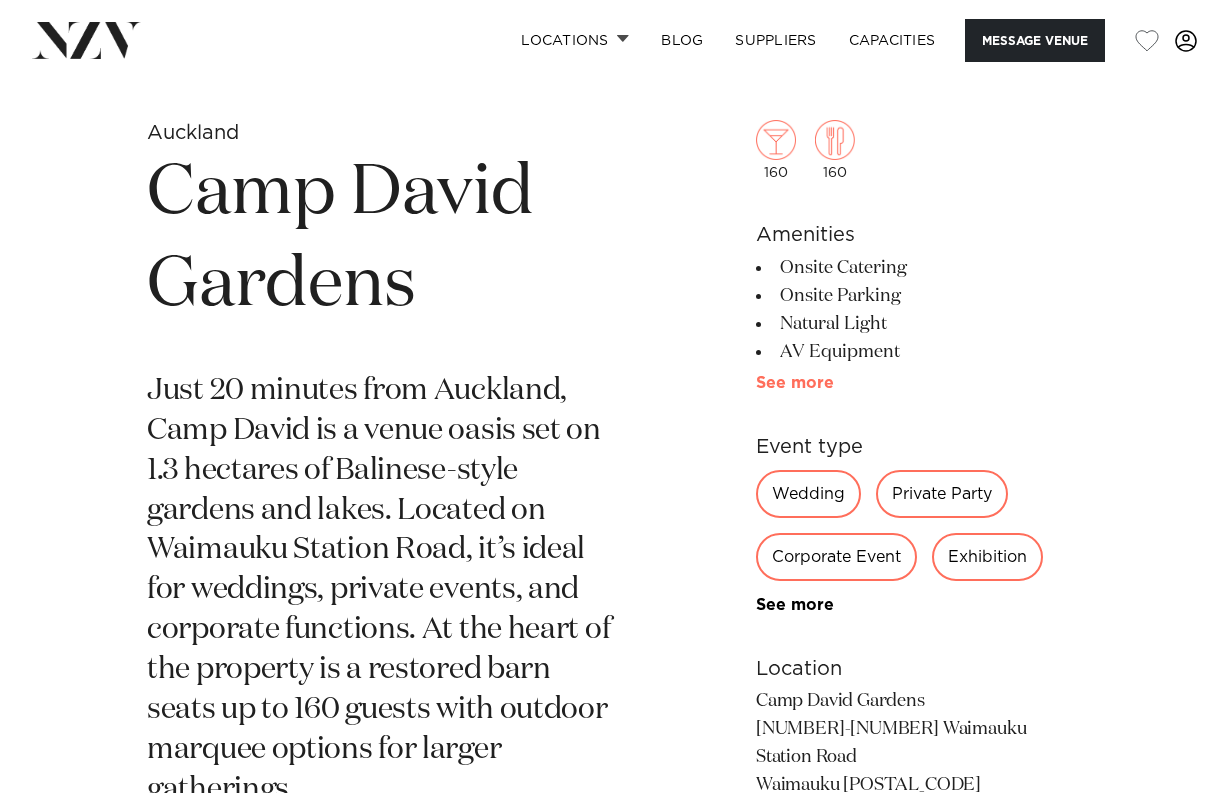 click on "See more" at bounding box center [834, 383] 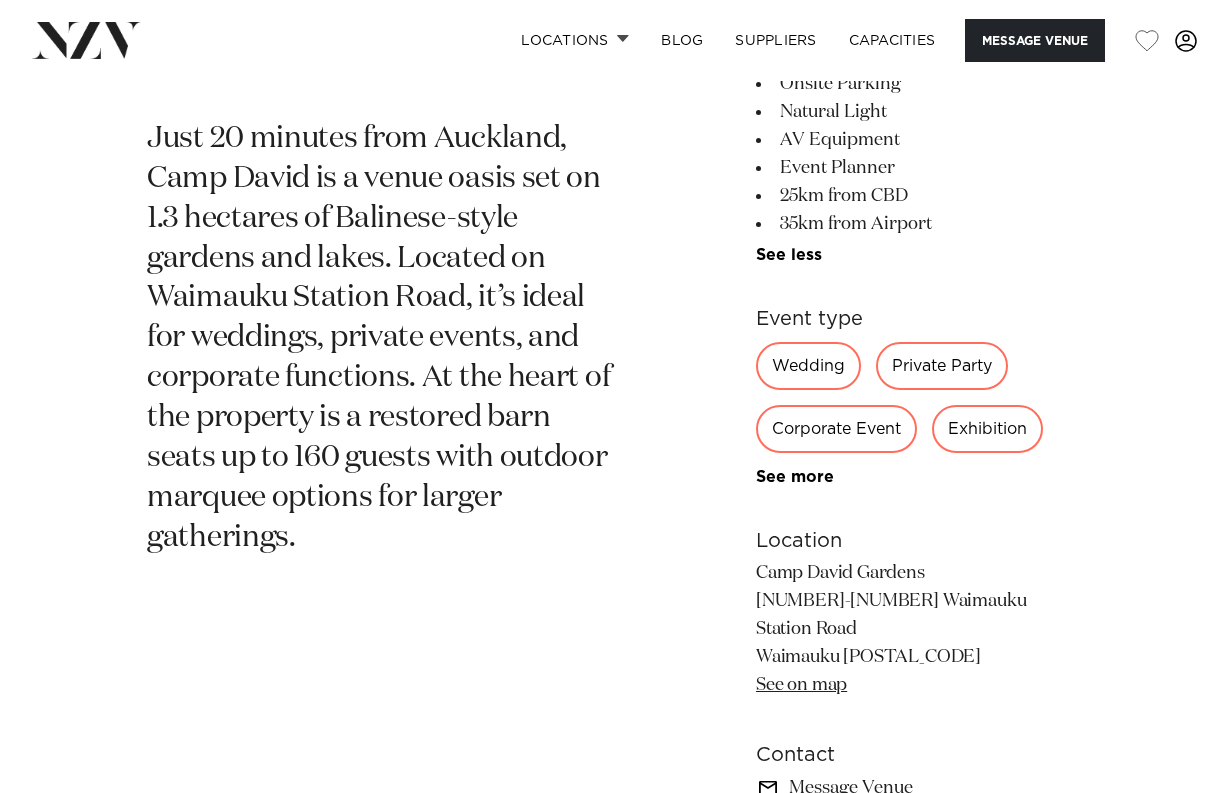 scroll, scrollTop: 883, scrollLeft: 0, axis: vertical 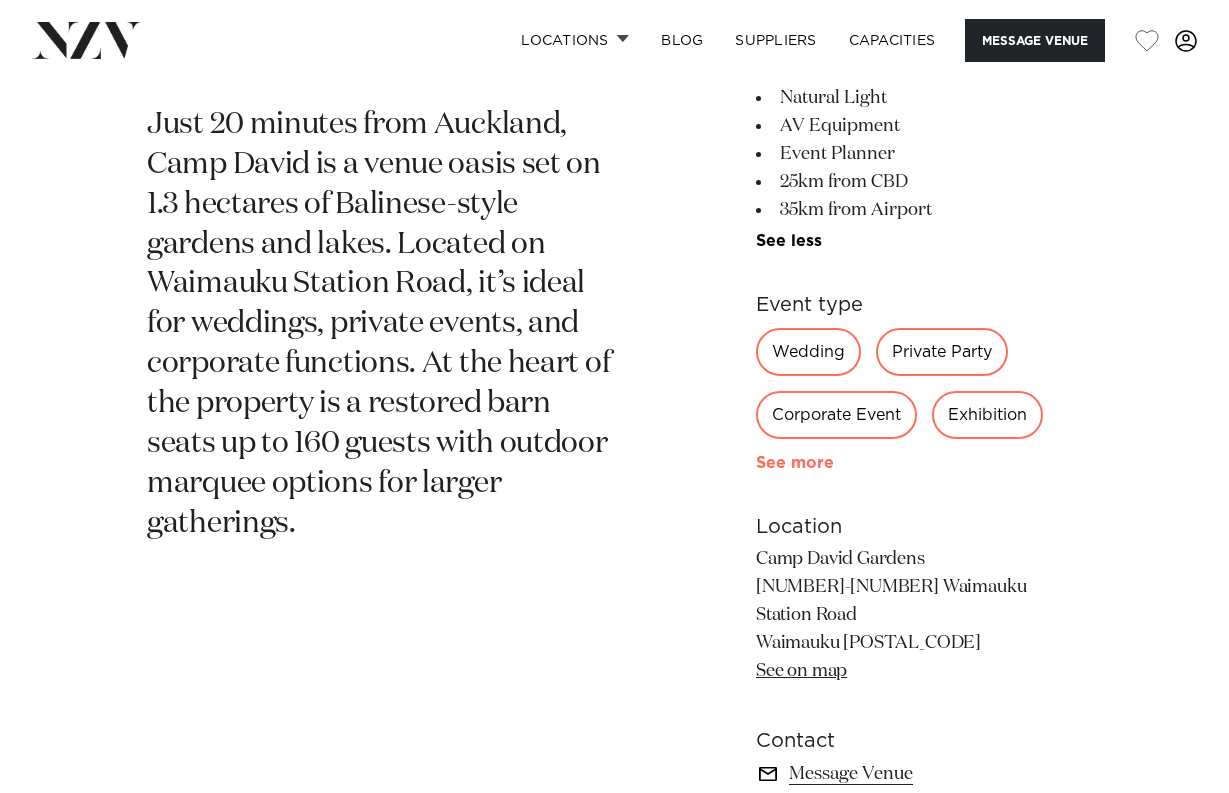 click on "See more" at bounding box center (834, 463) 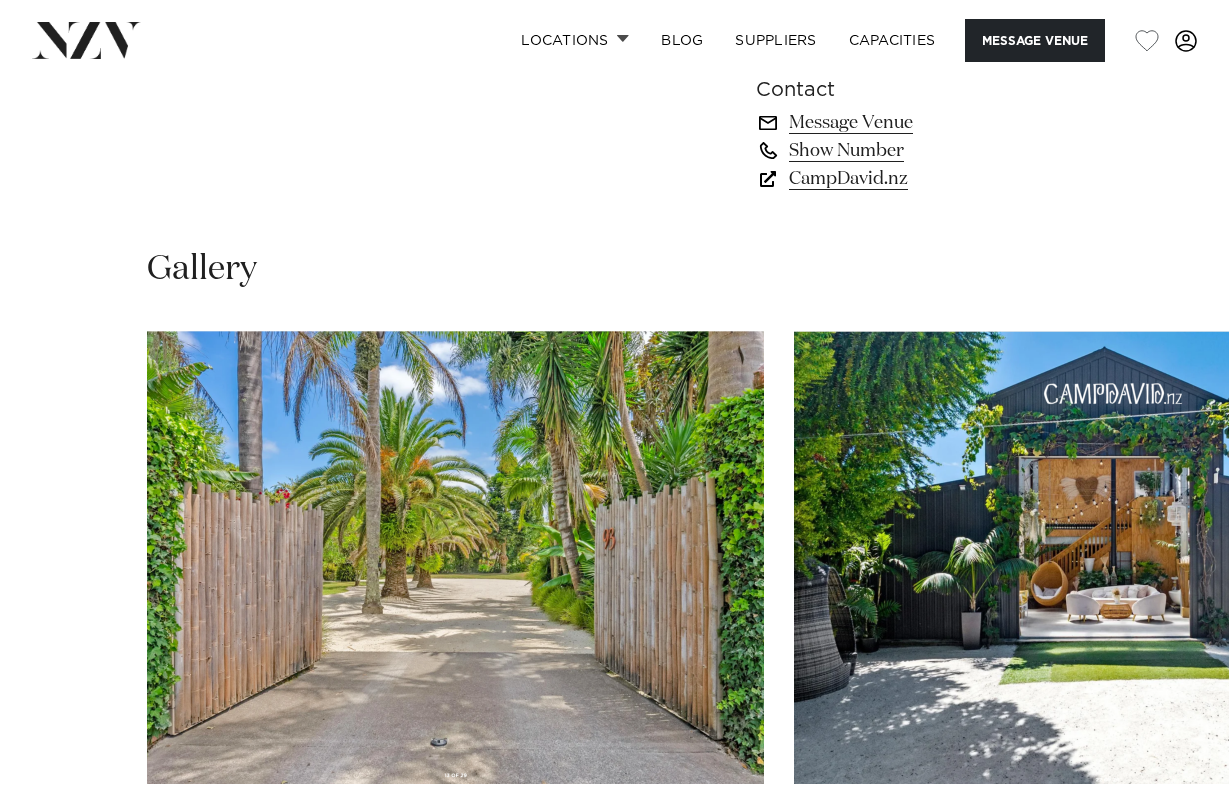 scroll, scrollTop: 1794, scrollLeft: 0, axis: vertical 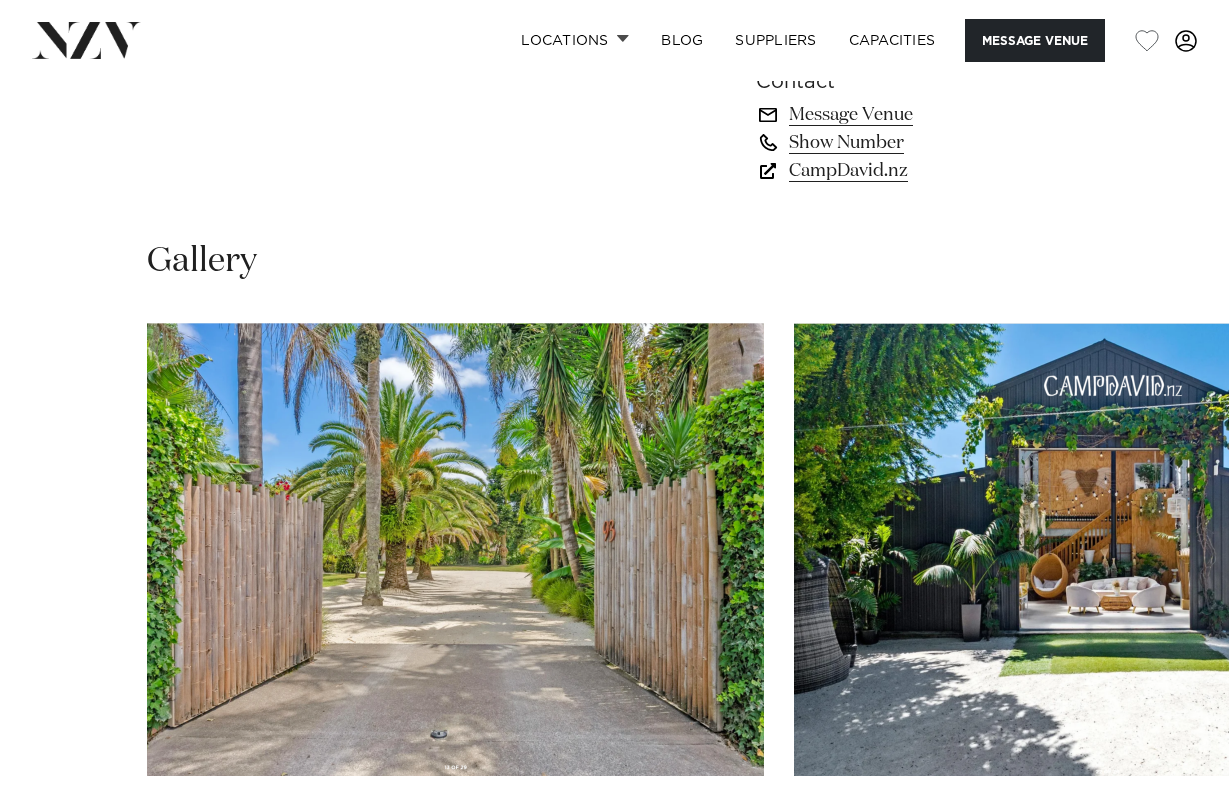 click at bounding box center [455, 549] 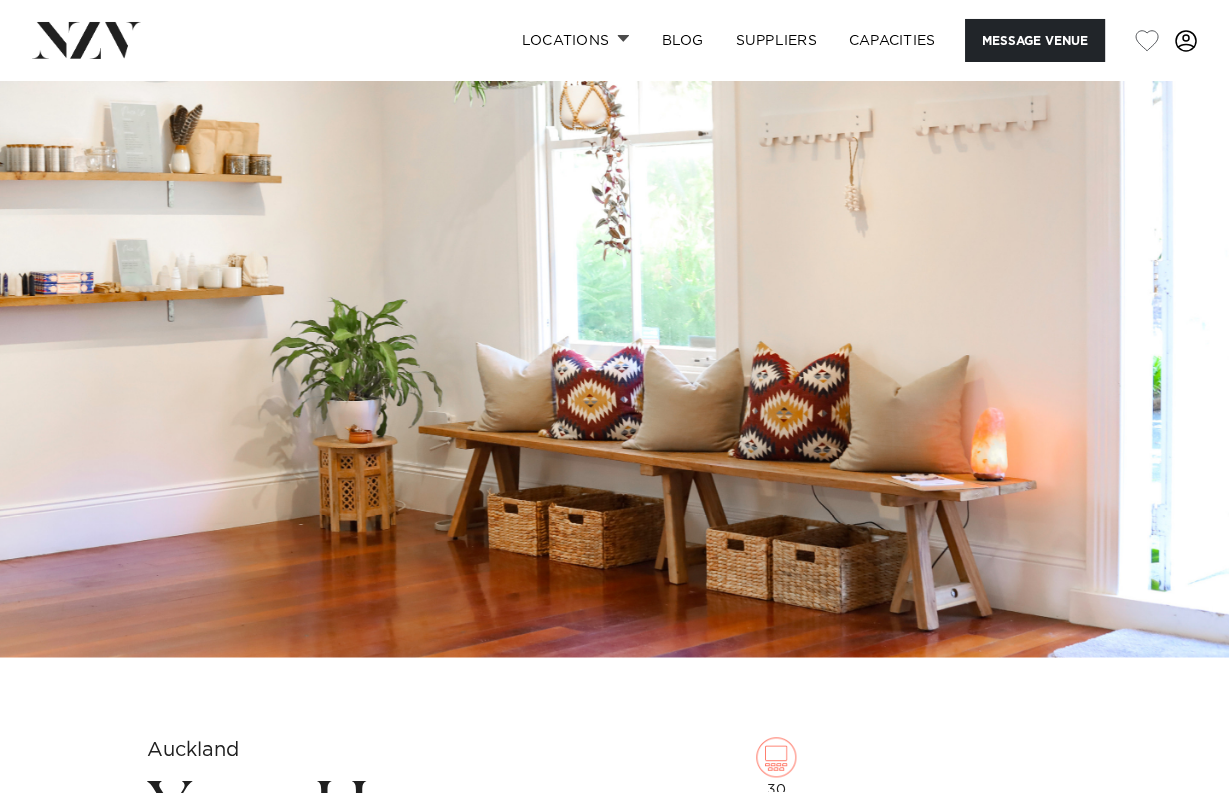scroll, scrollTop: 0, scrollLeft: 0, axis: both 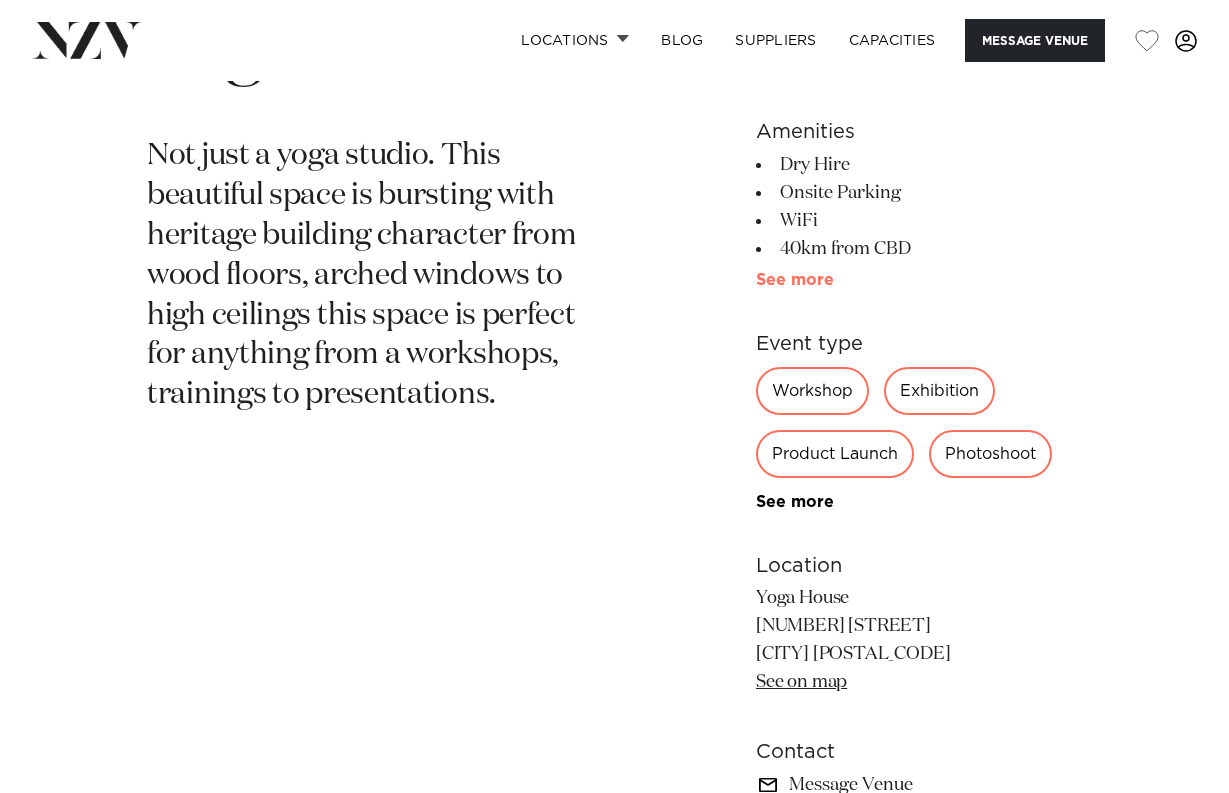 click on "See more" at bounding box center (834, 280) 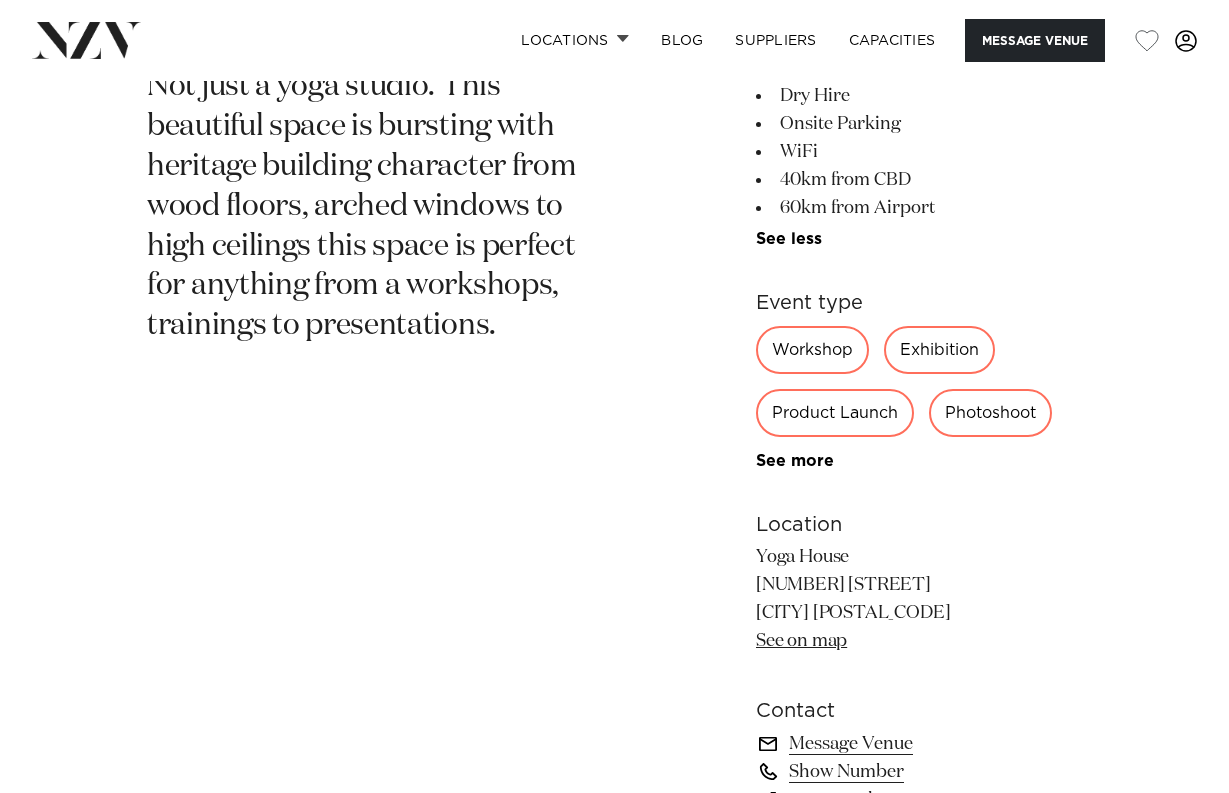 scroll, scrollTop: 902, scrollLeft: 0, axis: vertical 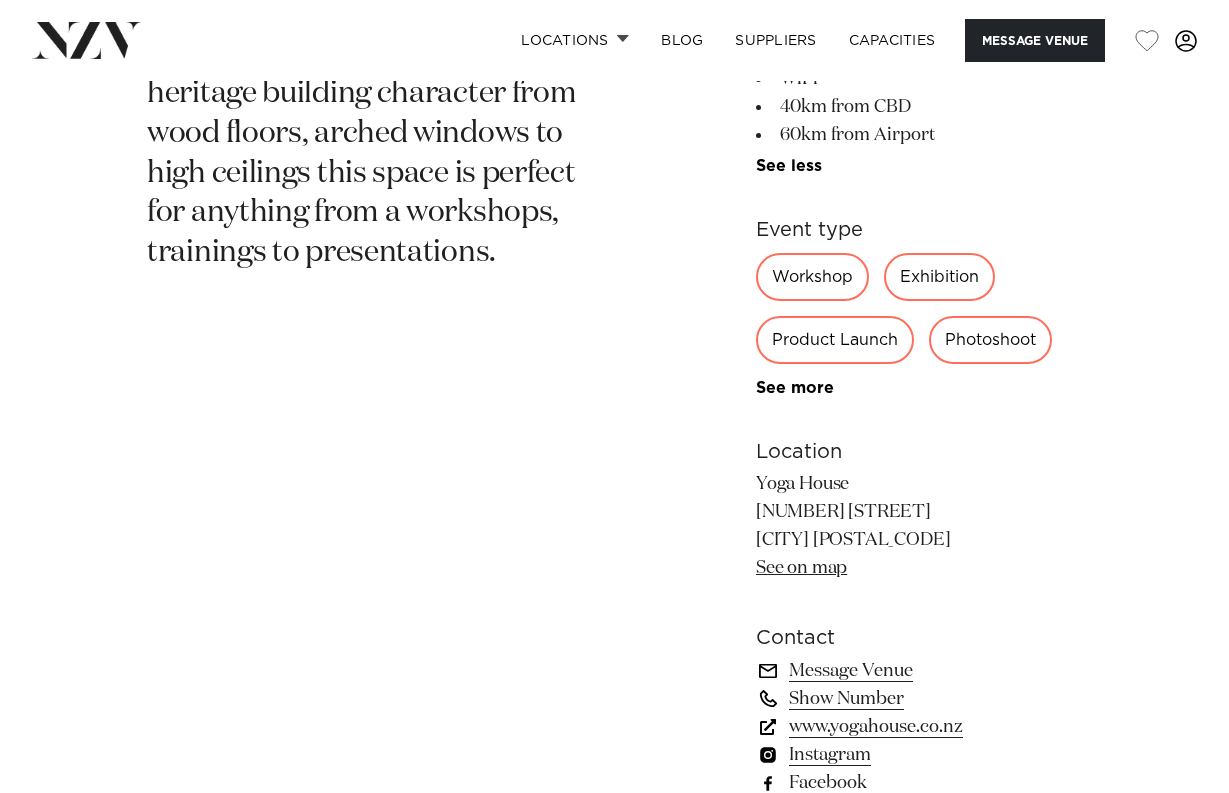 click on "30
Amenities
Dry Hire
Onsite Parking
WiFi
40km from CBD
60km from Airport
See more
Event type
Workshop
Exhibition
Product Launch
Photoshoot
Retreat
See more
Location
Yoga House
498 Hibiscus Coast Highway
Orewa 0931
See on map" at bounding box center (919, 295) 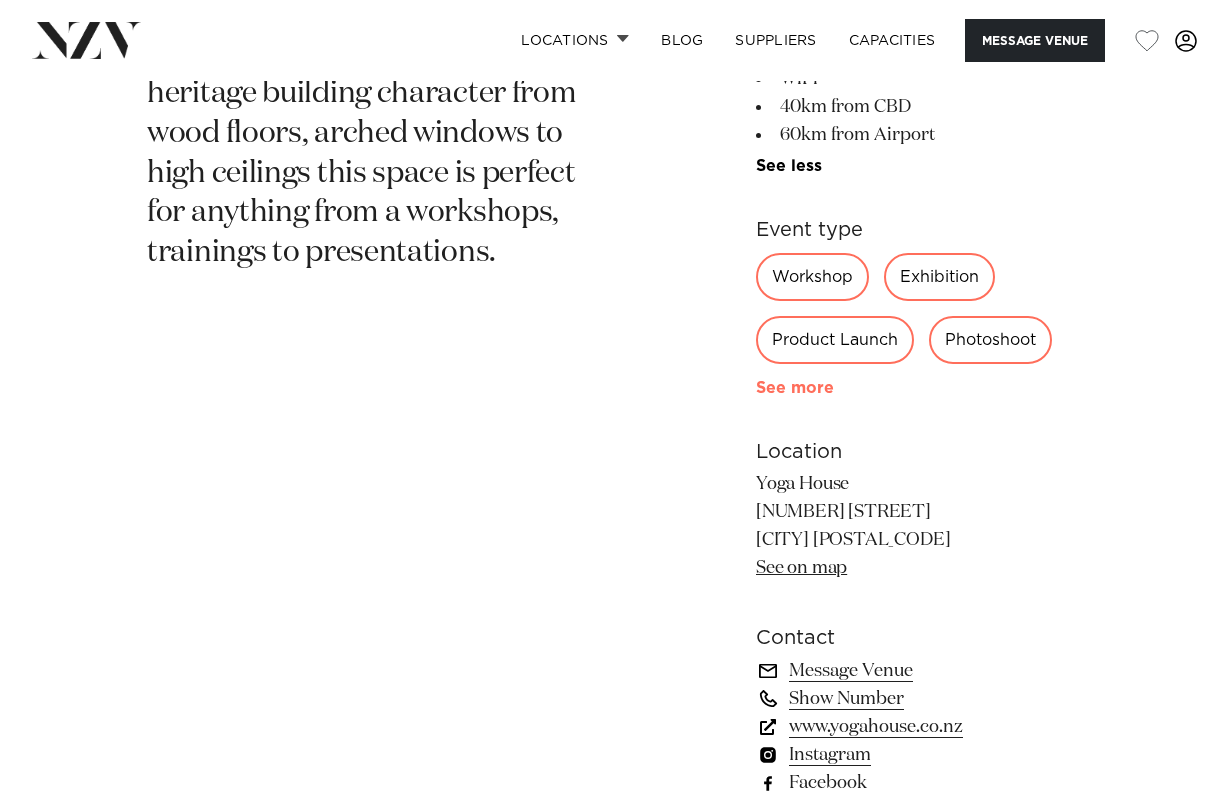 click on "See more" at bounding box center [834, 388] 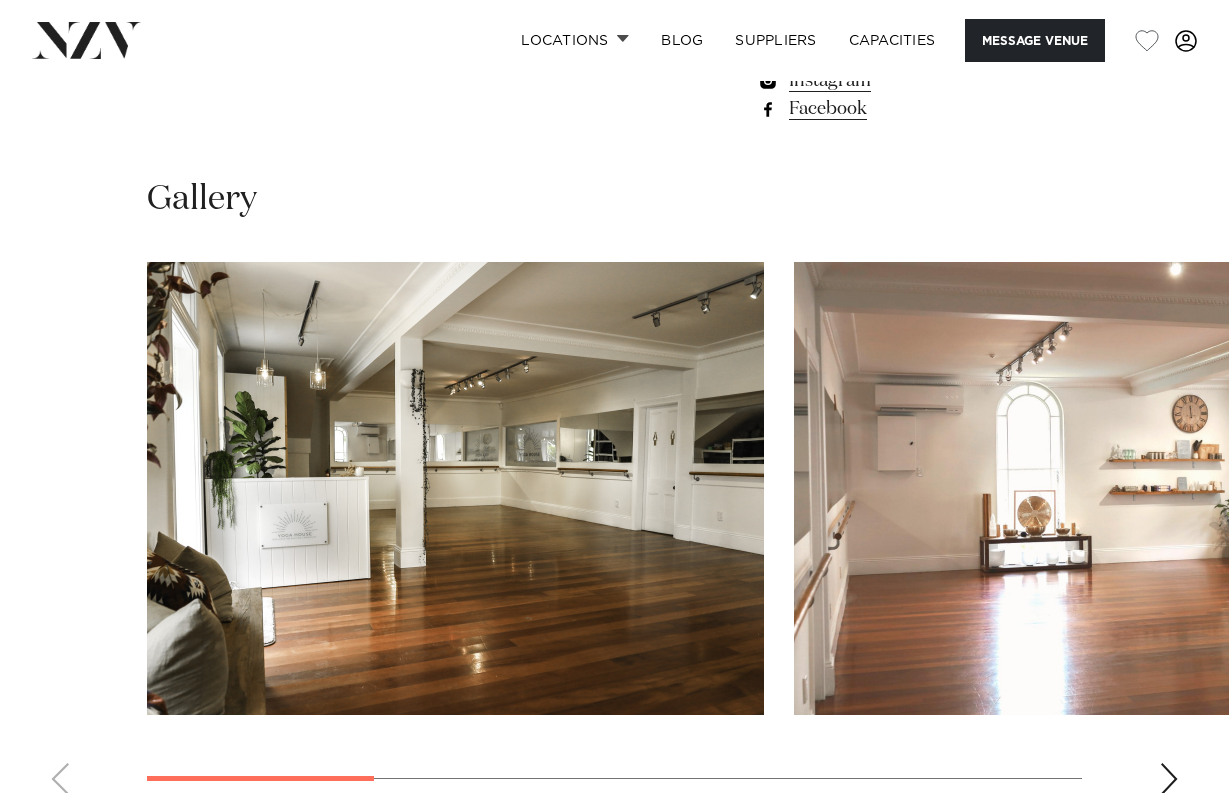 scroll, scrollTop: 1647, scrollLeft: 0, axis: vertical 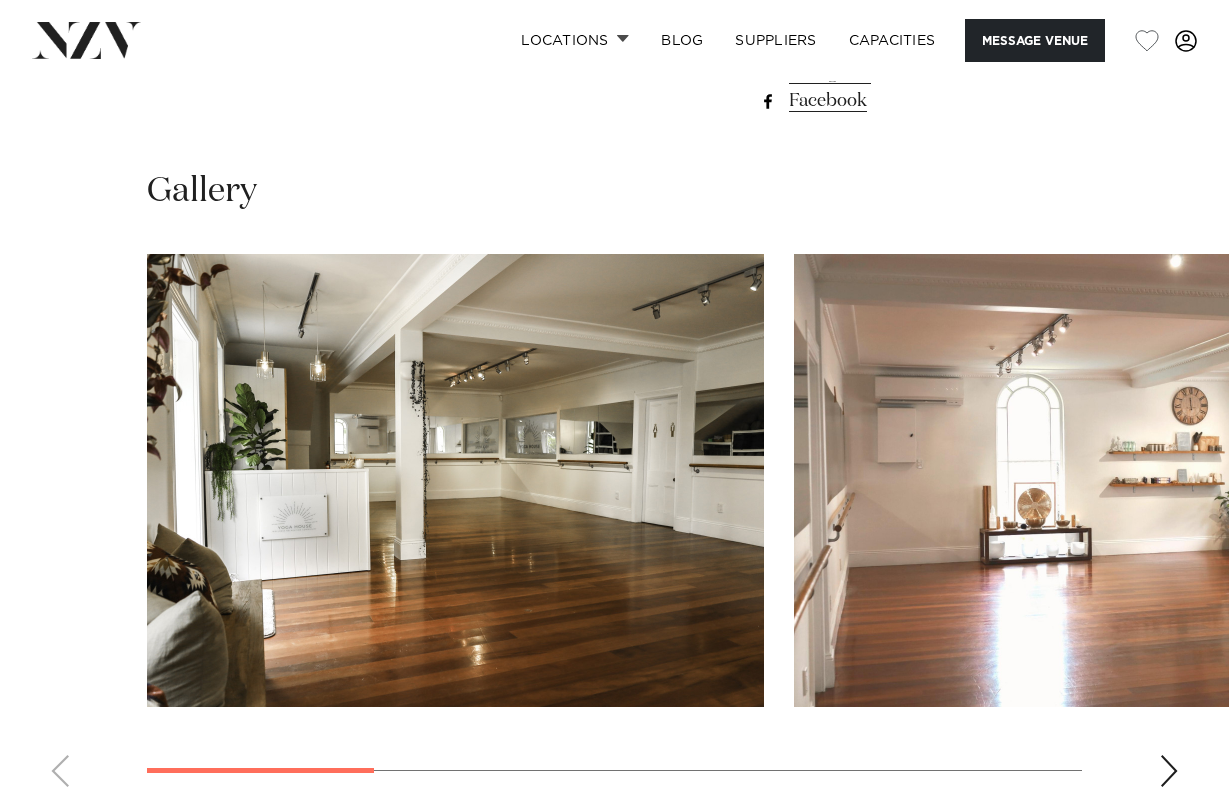 click at bounding box center (455, 480) 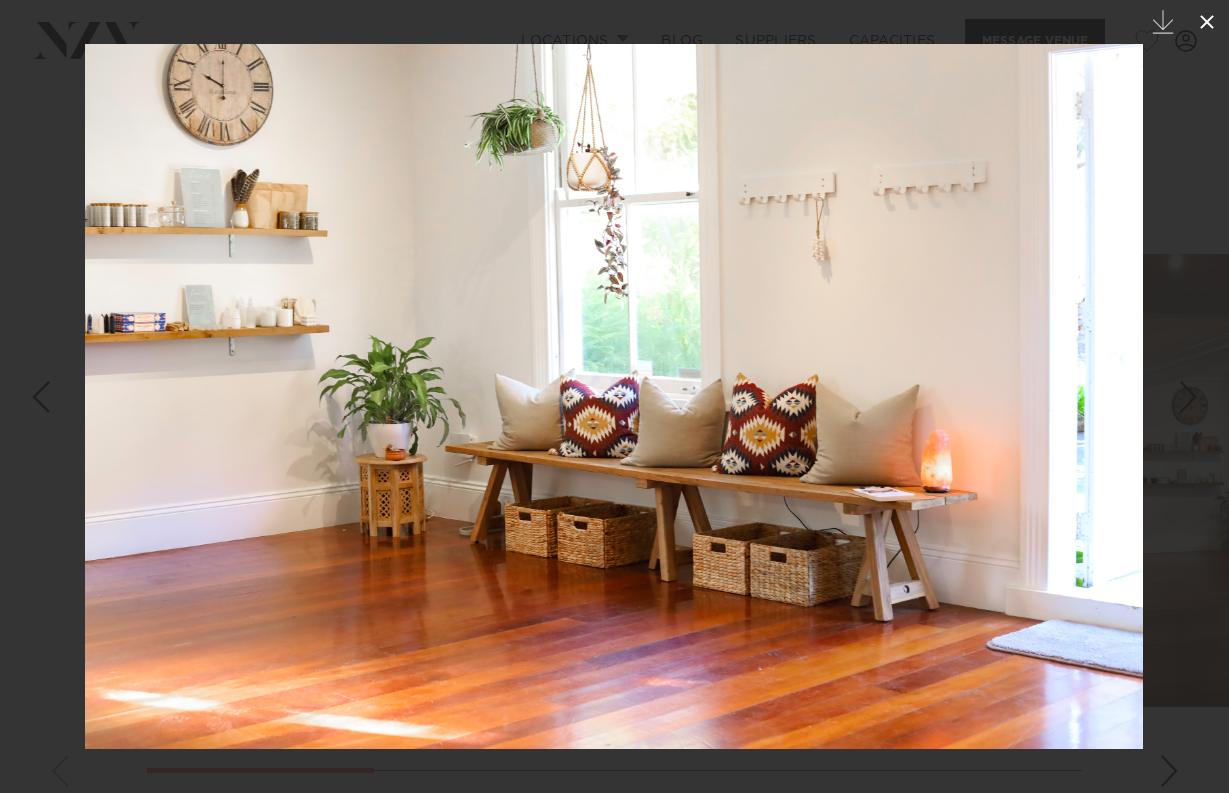 click 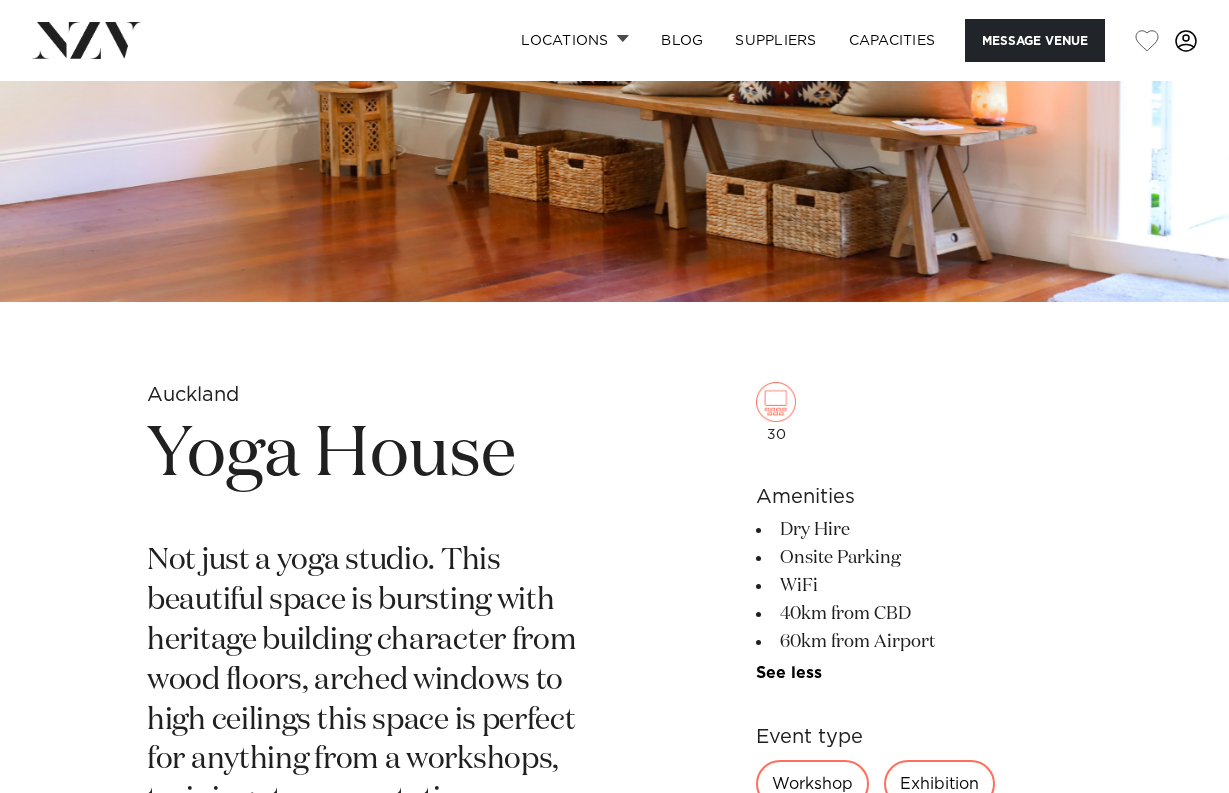 scroll, scrollTop: 354, scrollLeft: 0, axis: vertical 